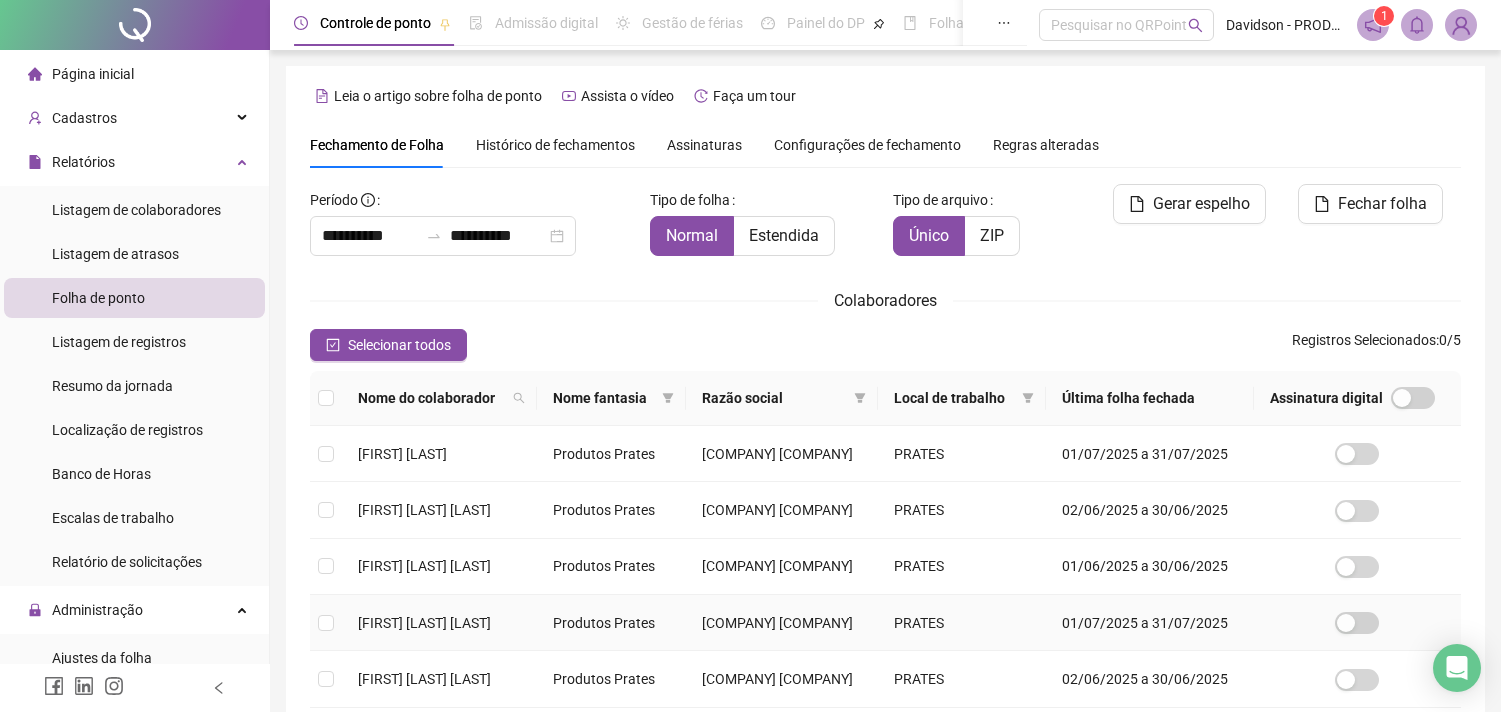 scroll, scrollTop: 53, scrollLeft: 0, axis: vertical 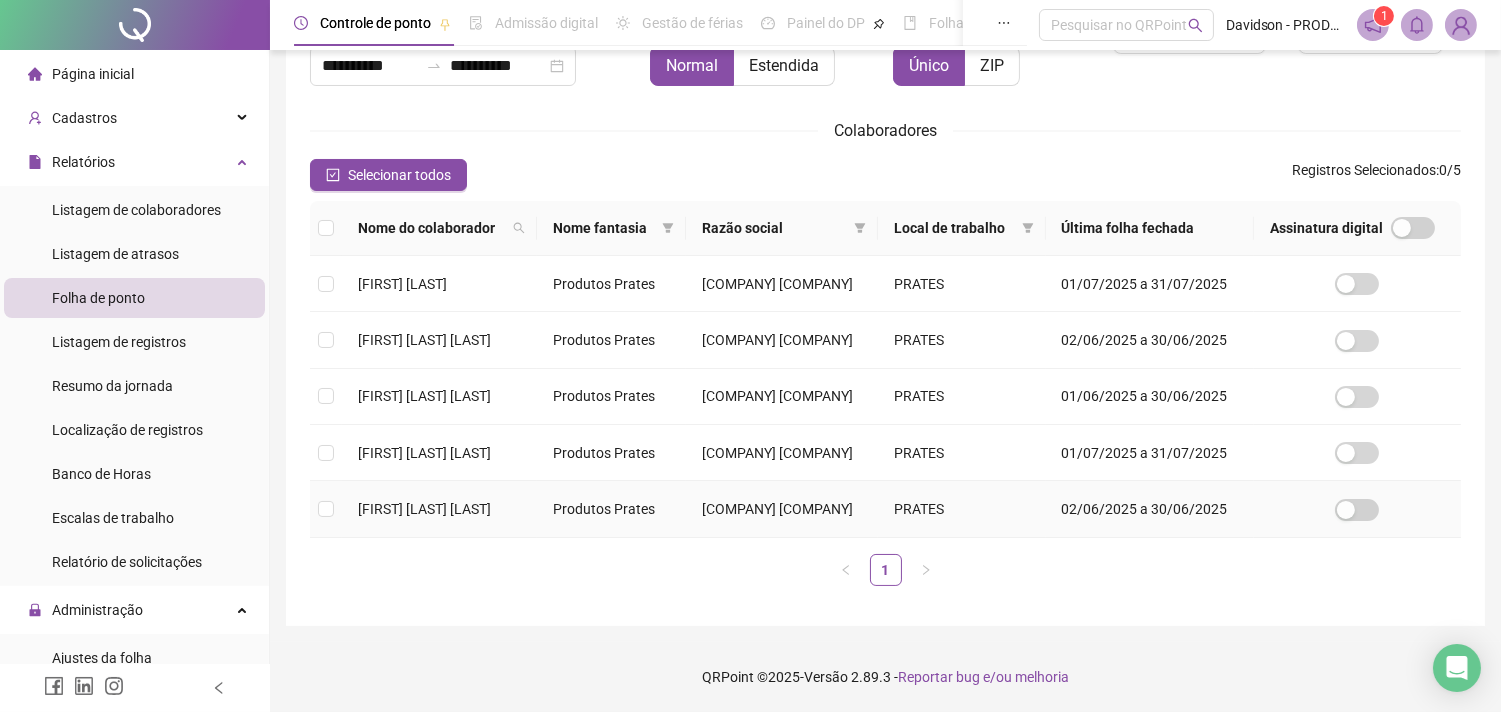 click on "[FIRST] [LAST] [LAST]" at bounding box center (424, 509) 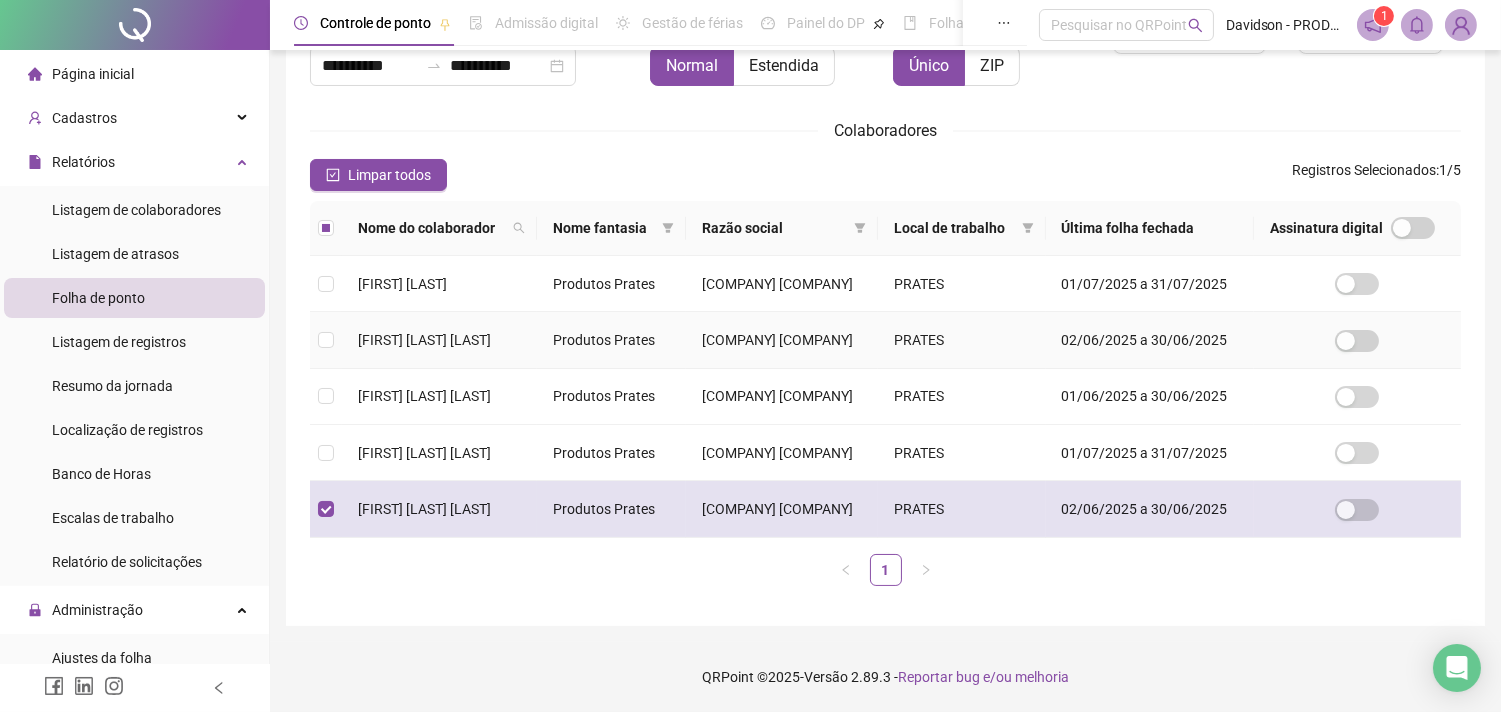 scroll, scrollTop: 53, scrollLeft: 0, axis: vertical 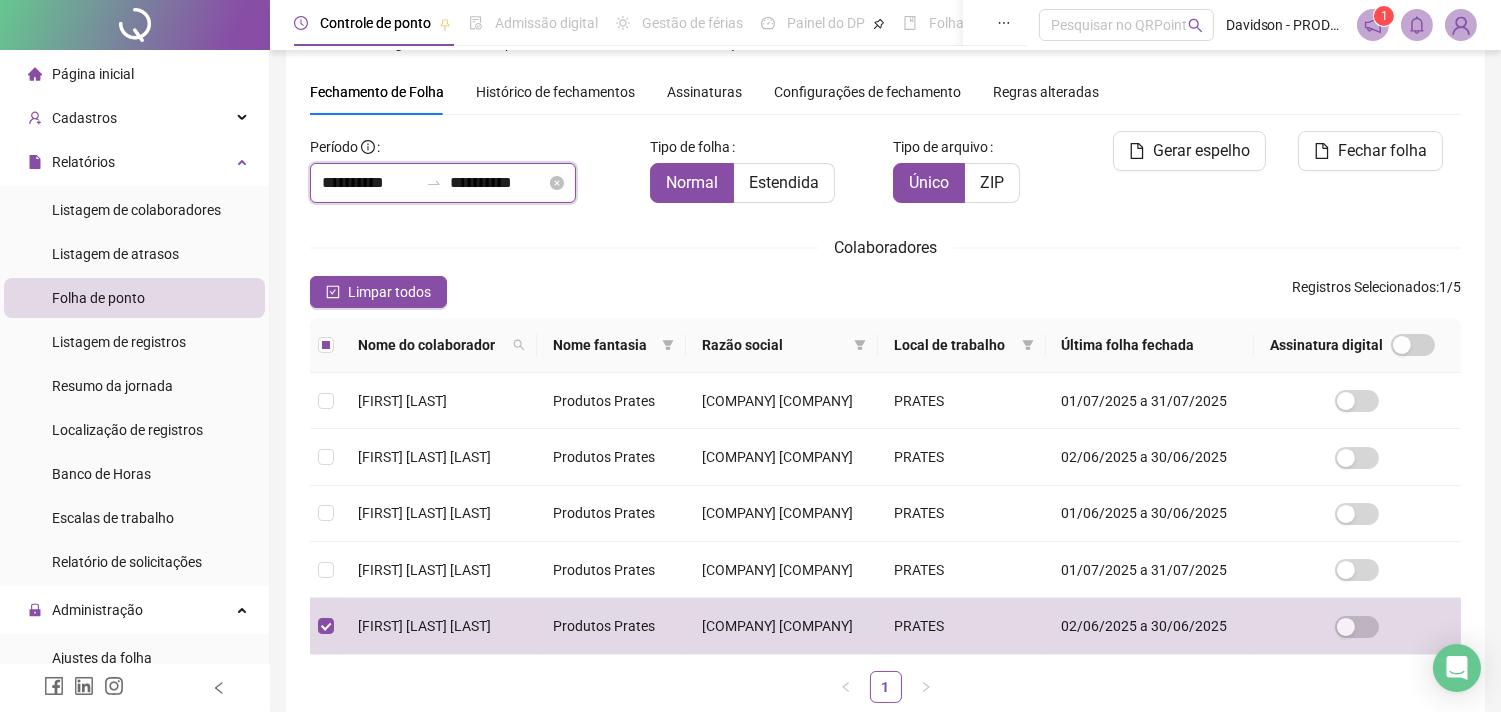 click on "**********" at bounding box center [498, 183] 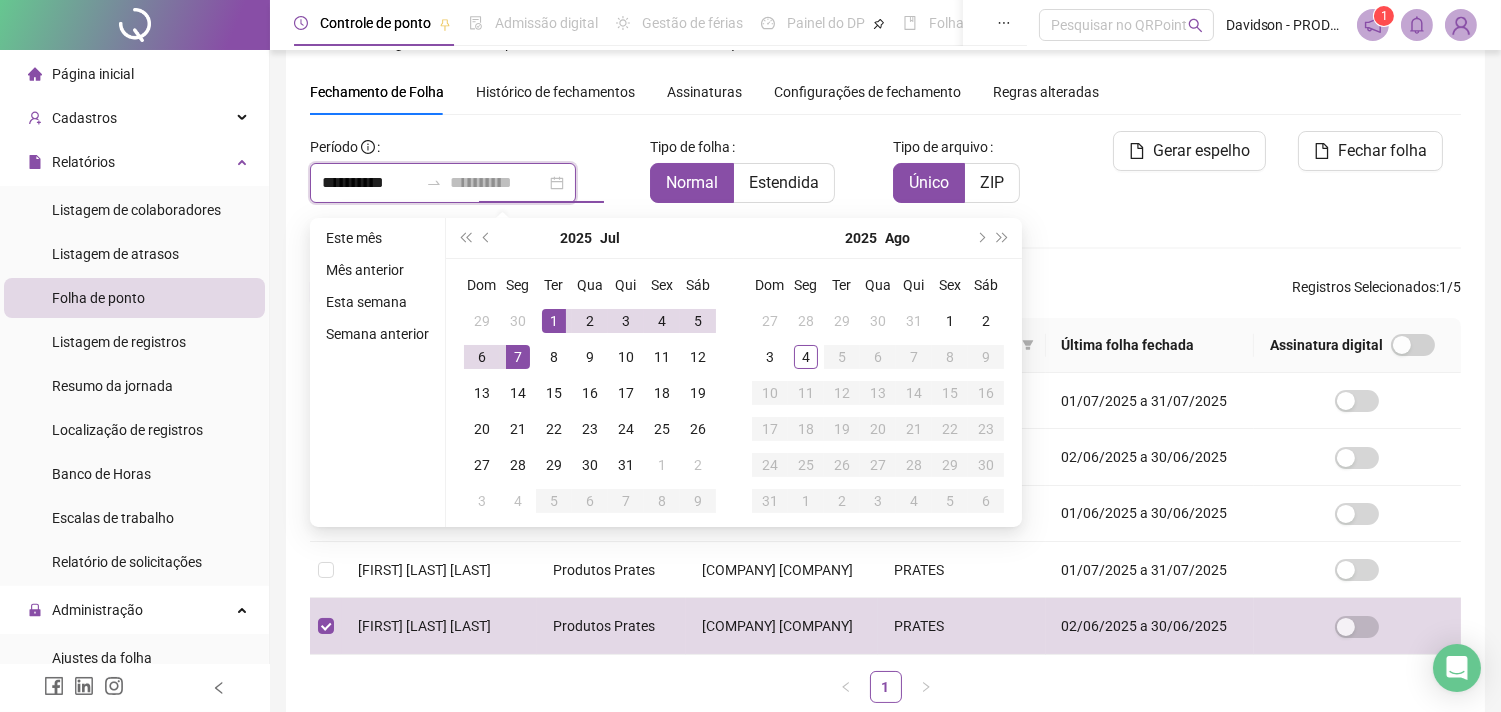 type on "**********" 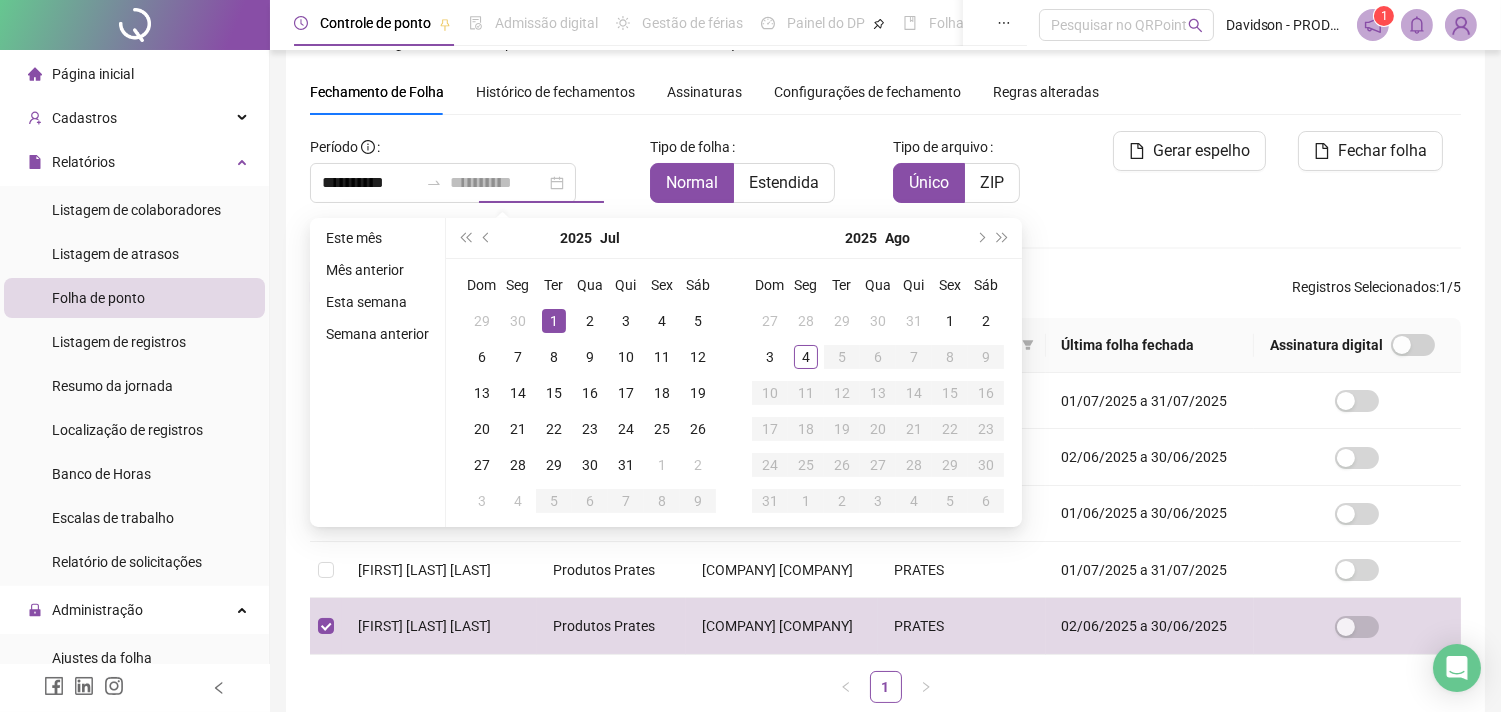 click on "1" at bounding box center (554, 321) 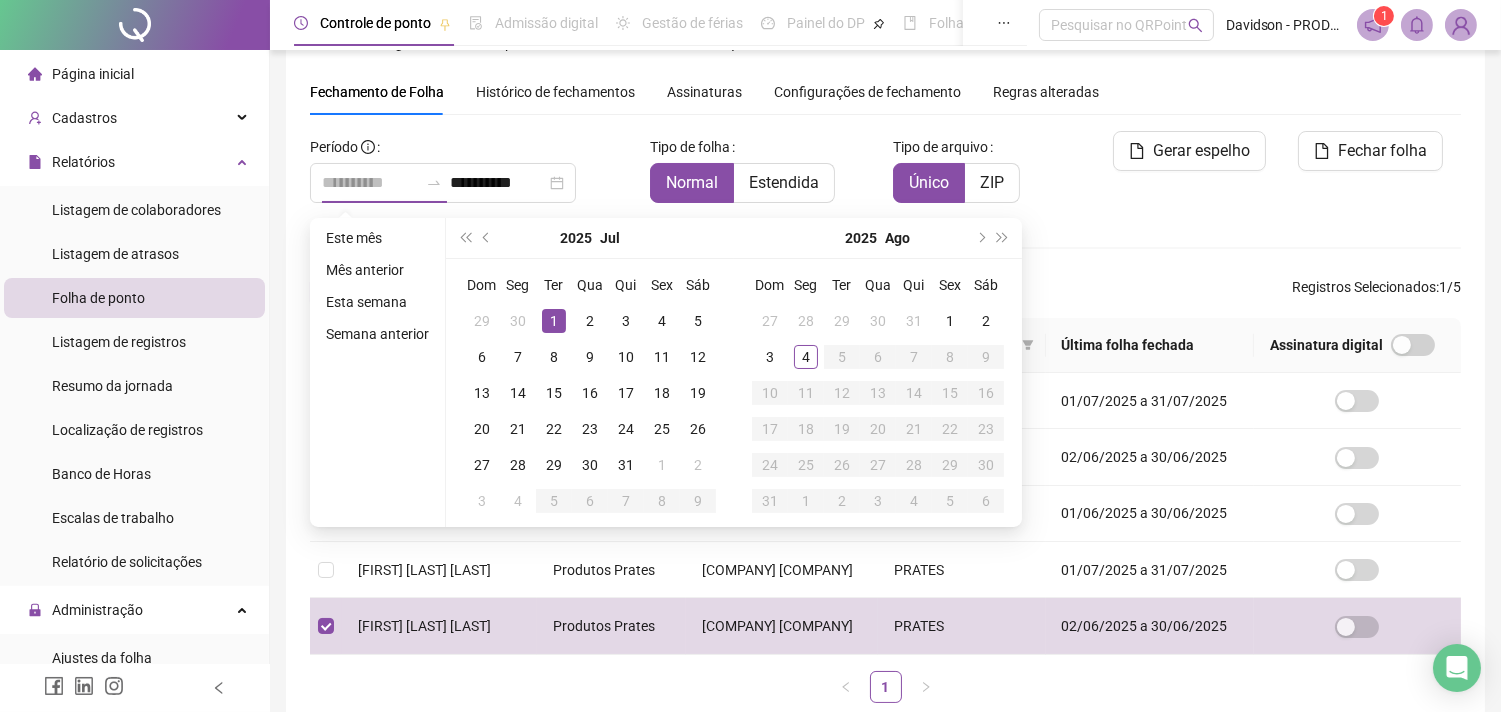 click on "1" at bounding box center (554, 321) 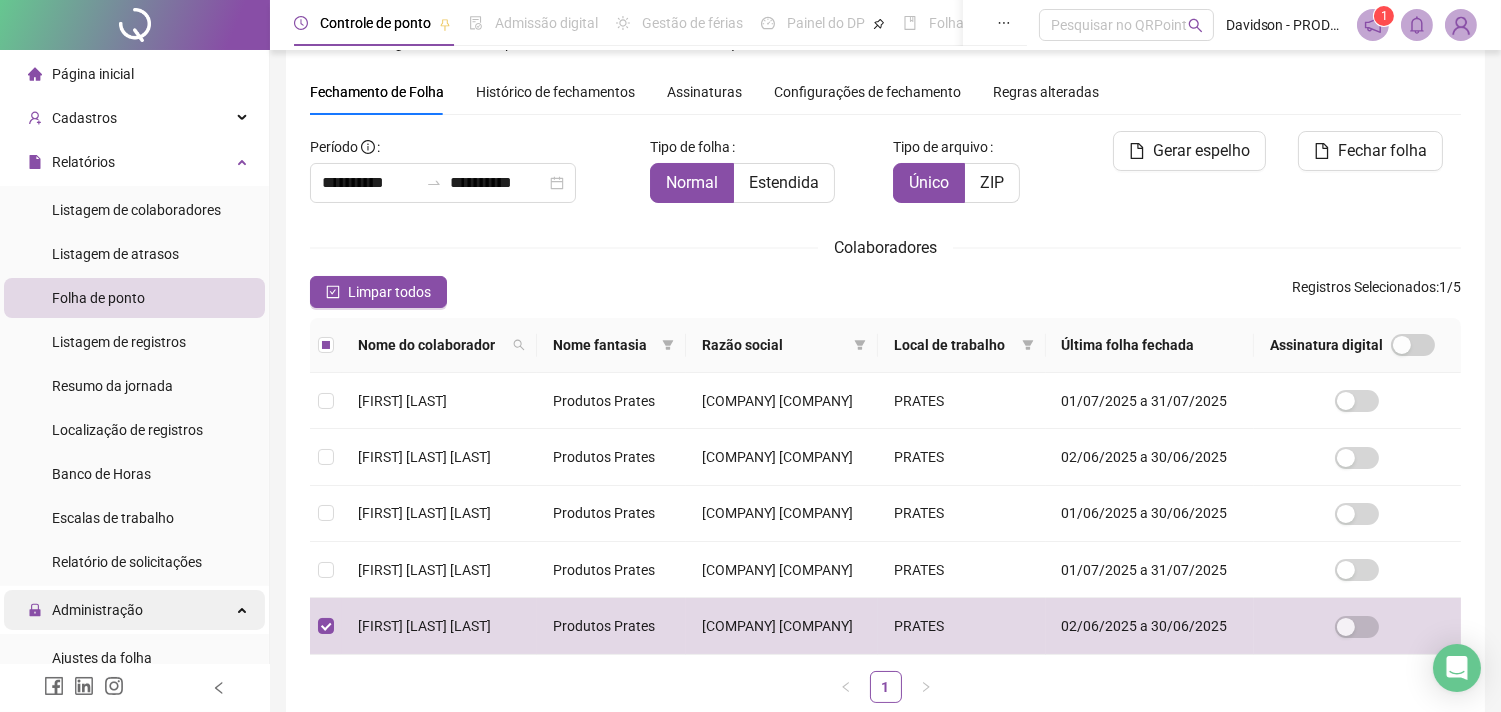 click on "Administração" at bounding box center [134, 610] 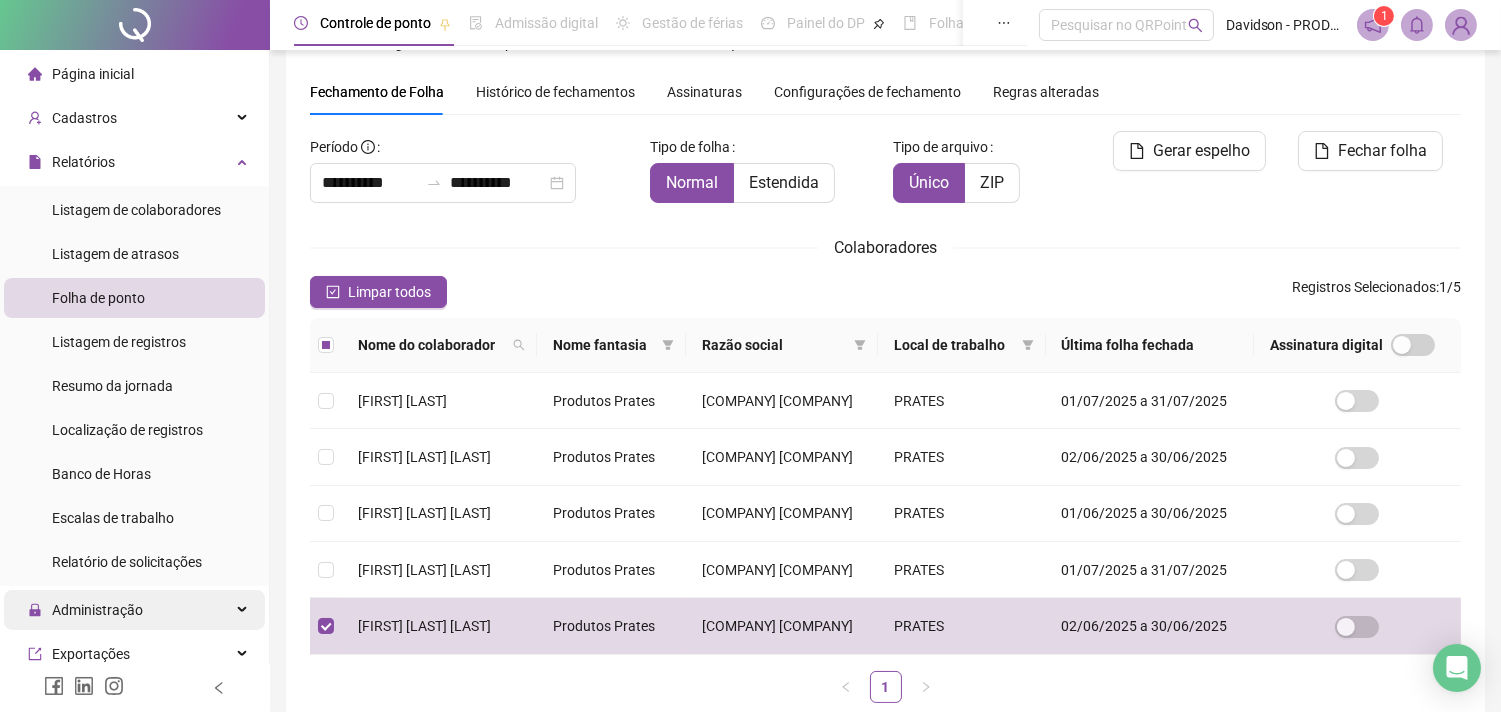 scroll, scrollTop: 111, scrollLeft: 0, axis: vertical 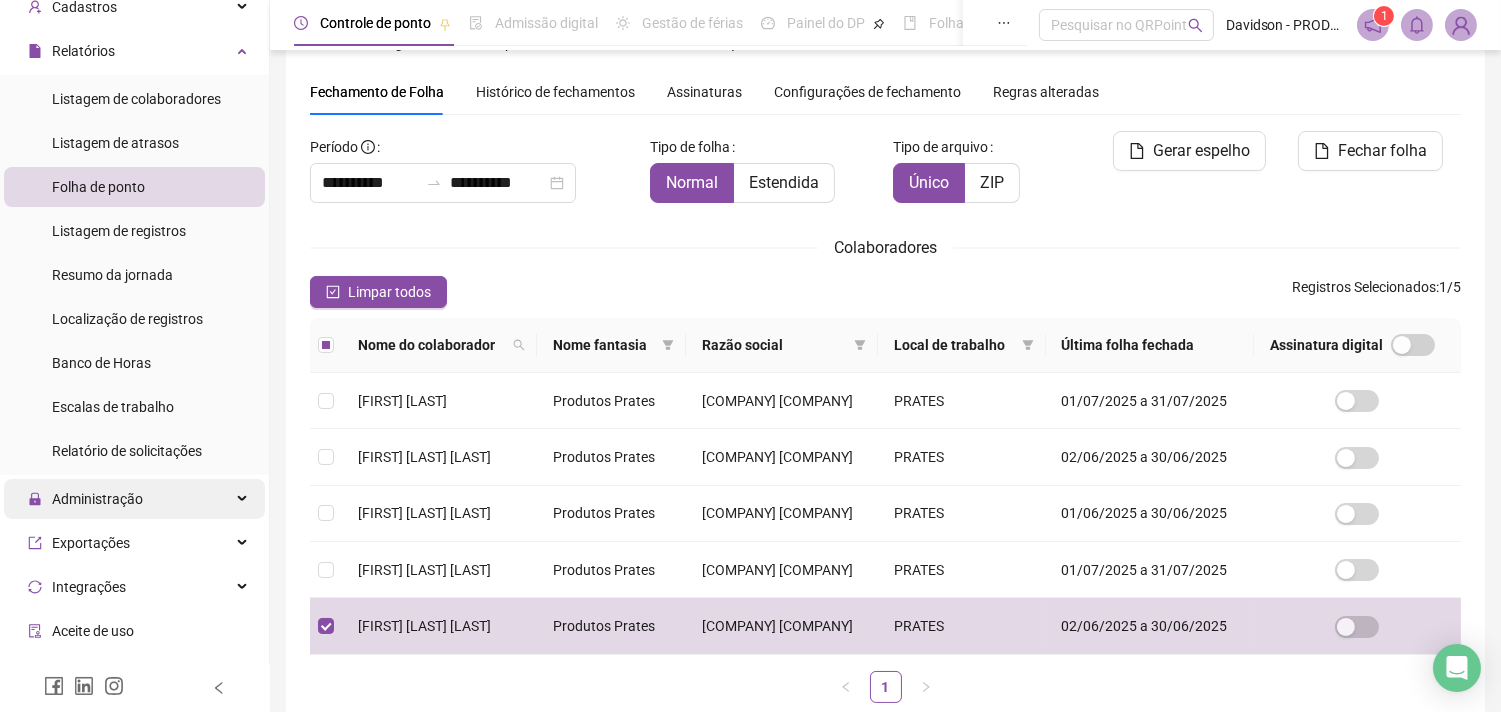 click on "Administração" at bounding box center (134, 499) 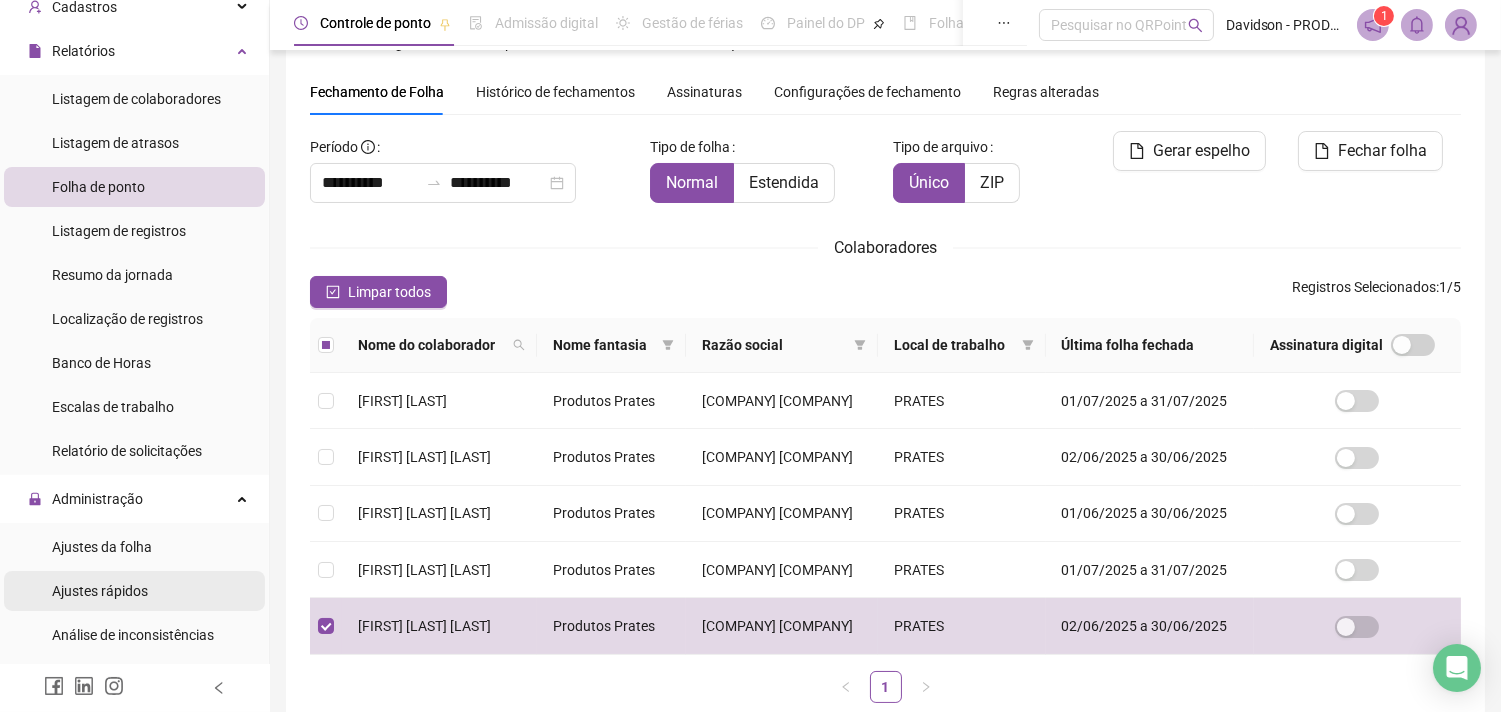 click on "Ajustes rápidos" at bounding box center [134, 591] 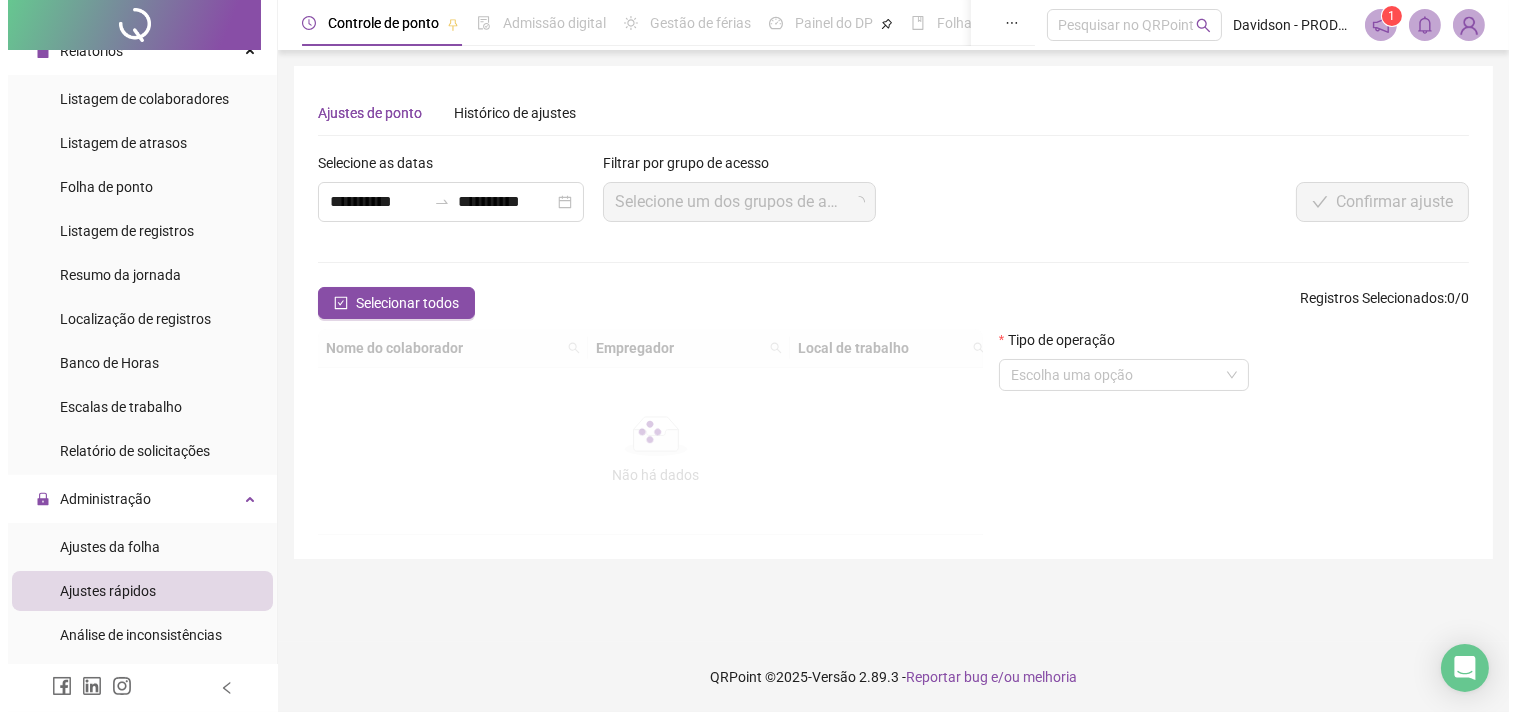 scroll, scrollTop: 0, scrollLeft: 0, axis: both 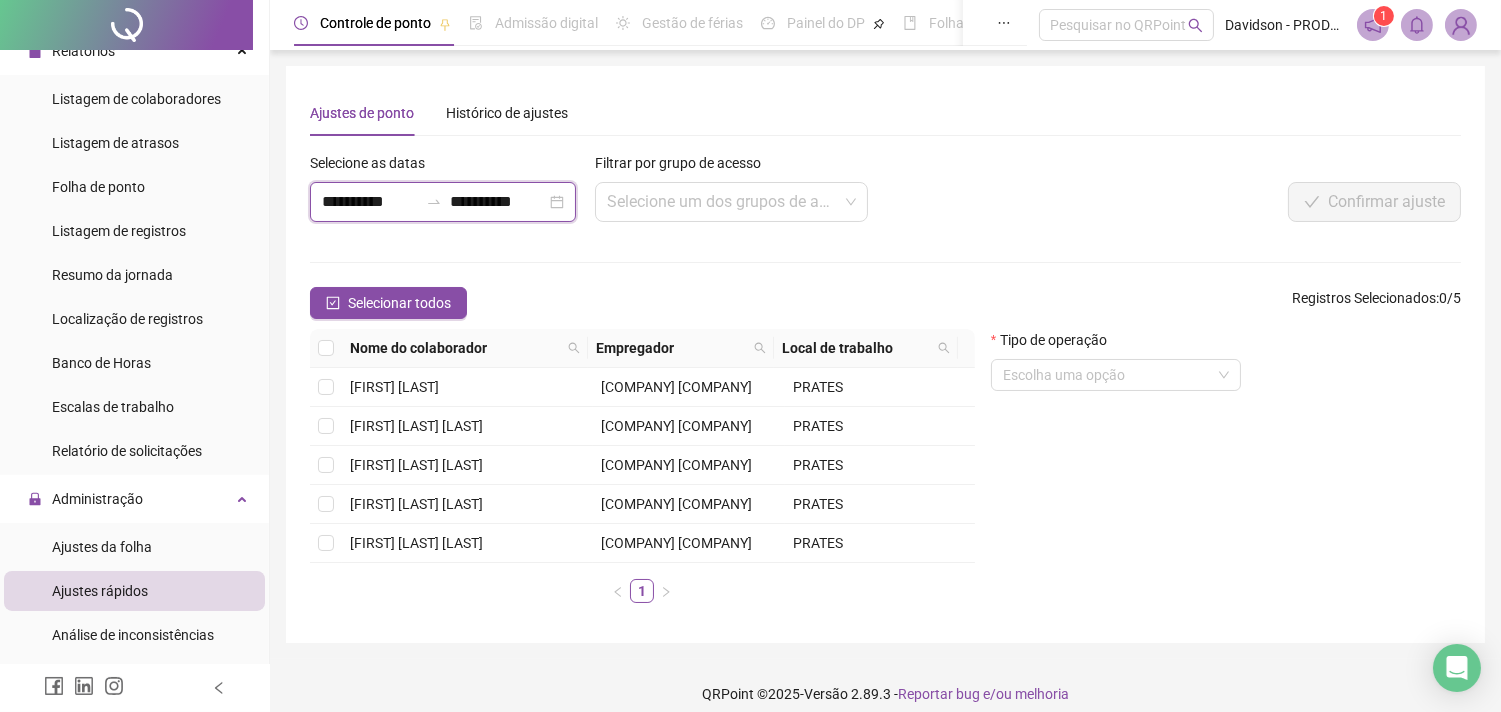 click on "**********" at bounding box center (370, 202) 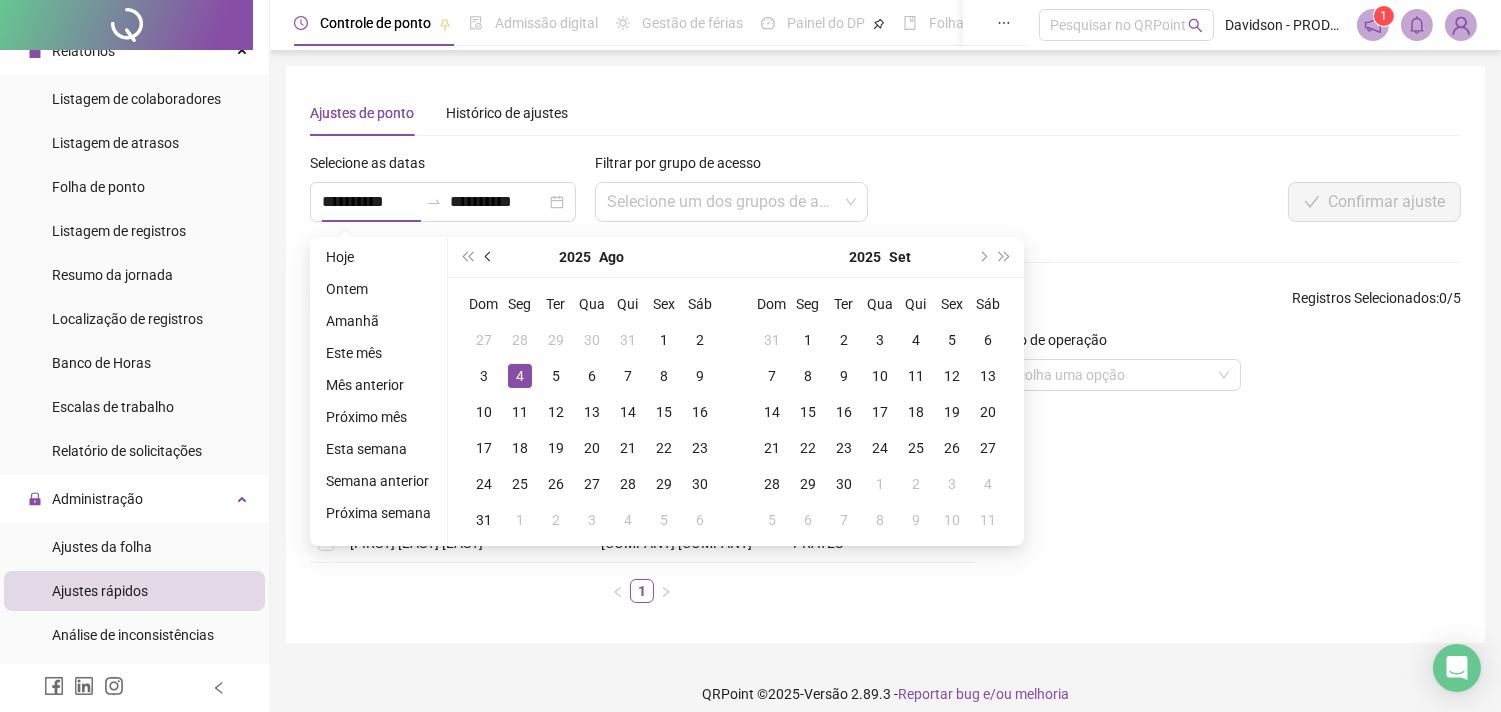 click at bounding box center [490, 257] 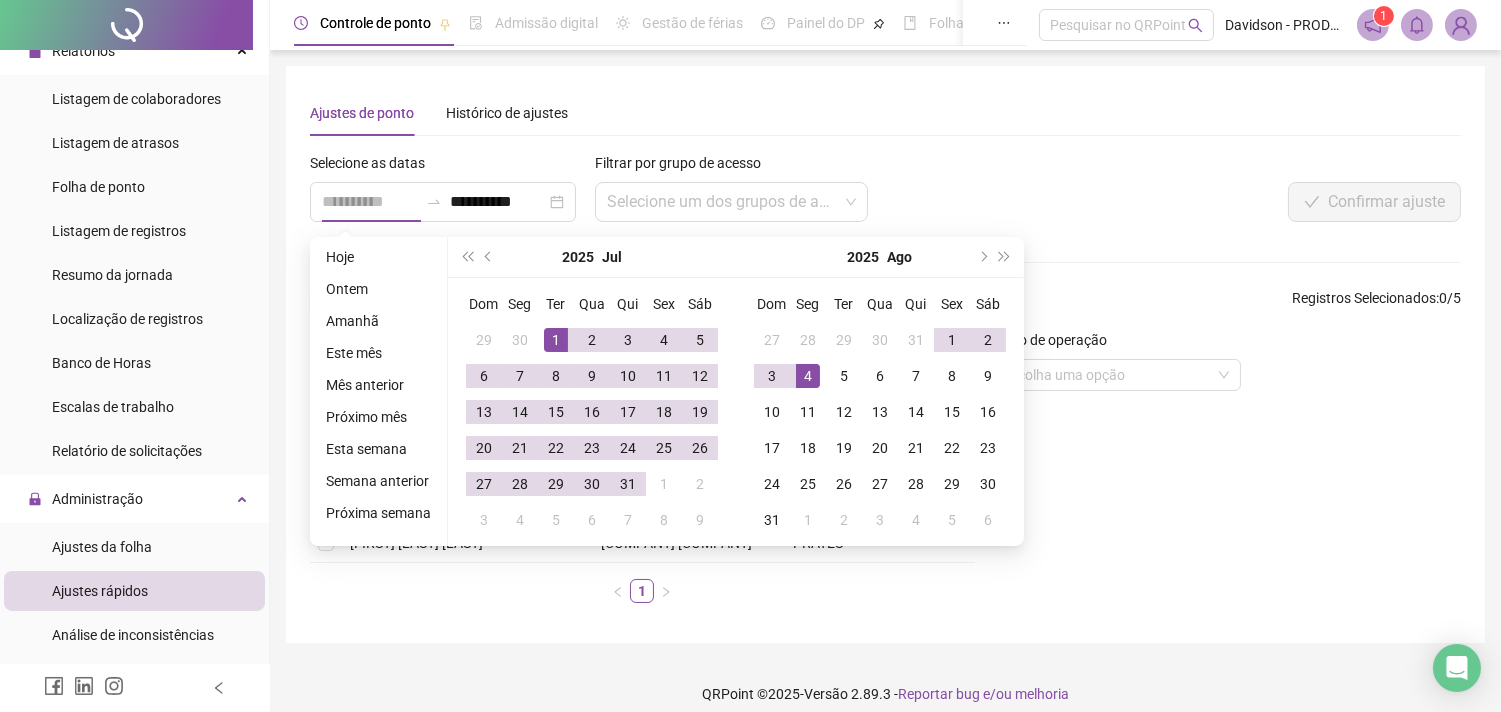 type on "**********" 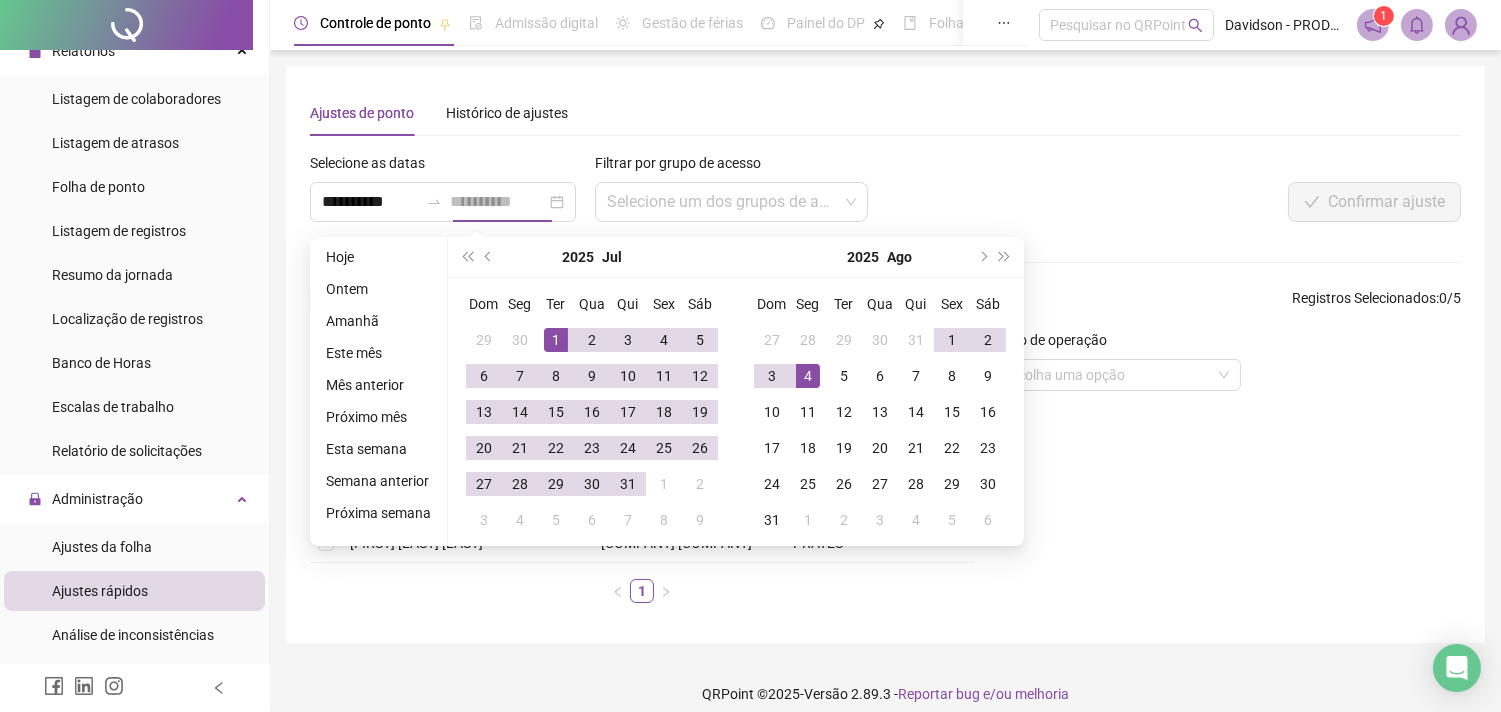 click on "1" at bounding box center [556, 340] 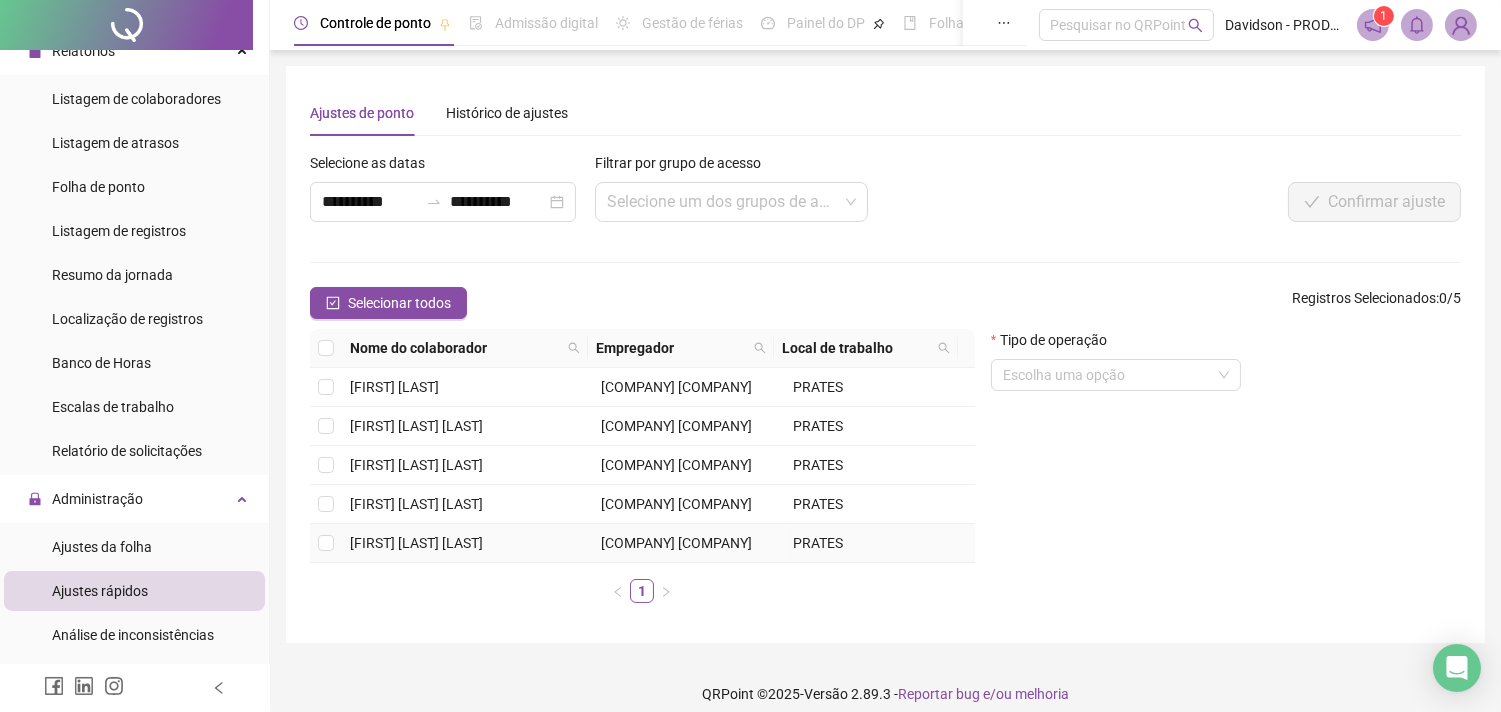 click on "[FIRST] [LAST] [LAST]" at bounding box center [467, 543] 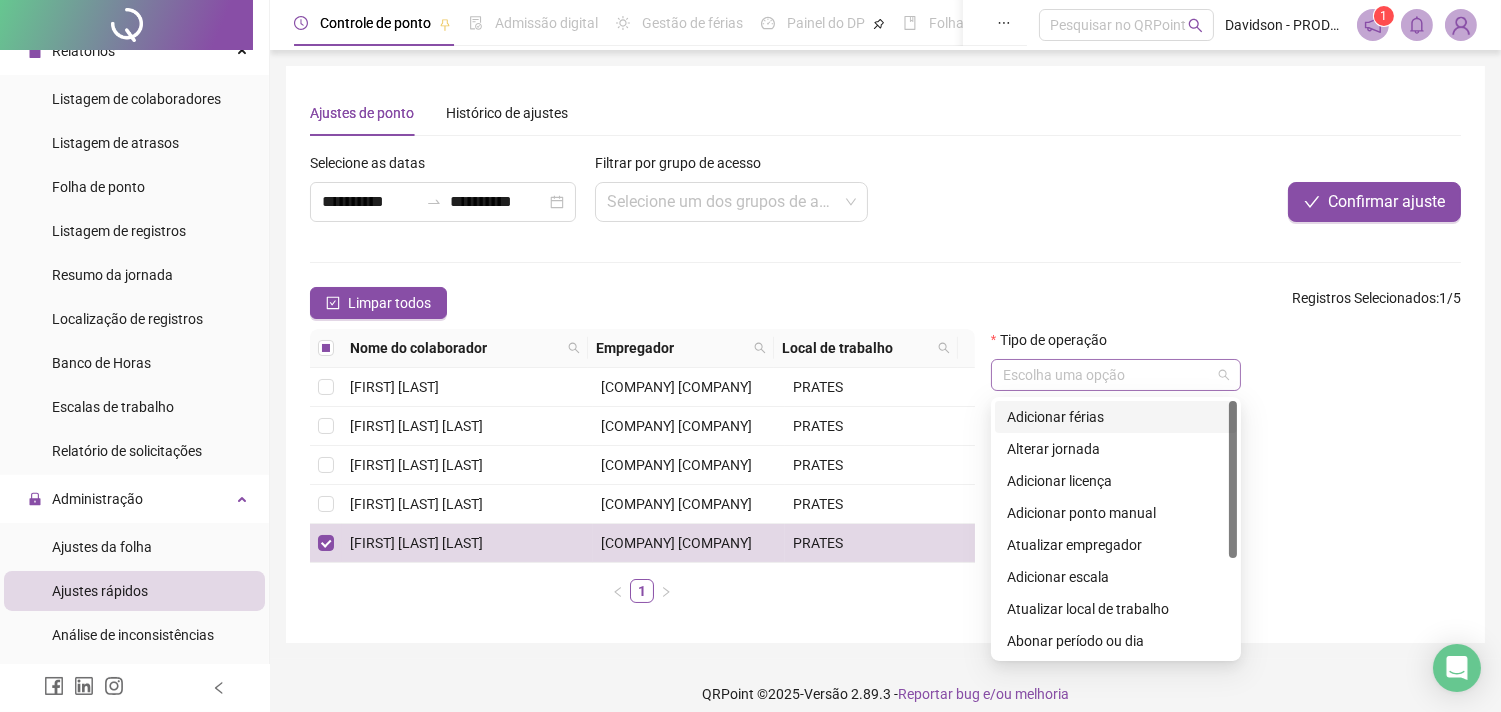 click at bounding box center (1116, 375) 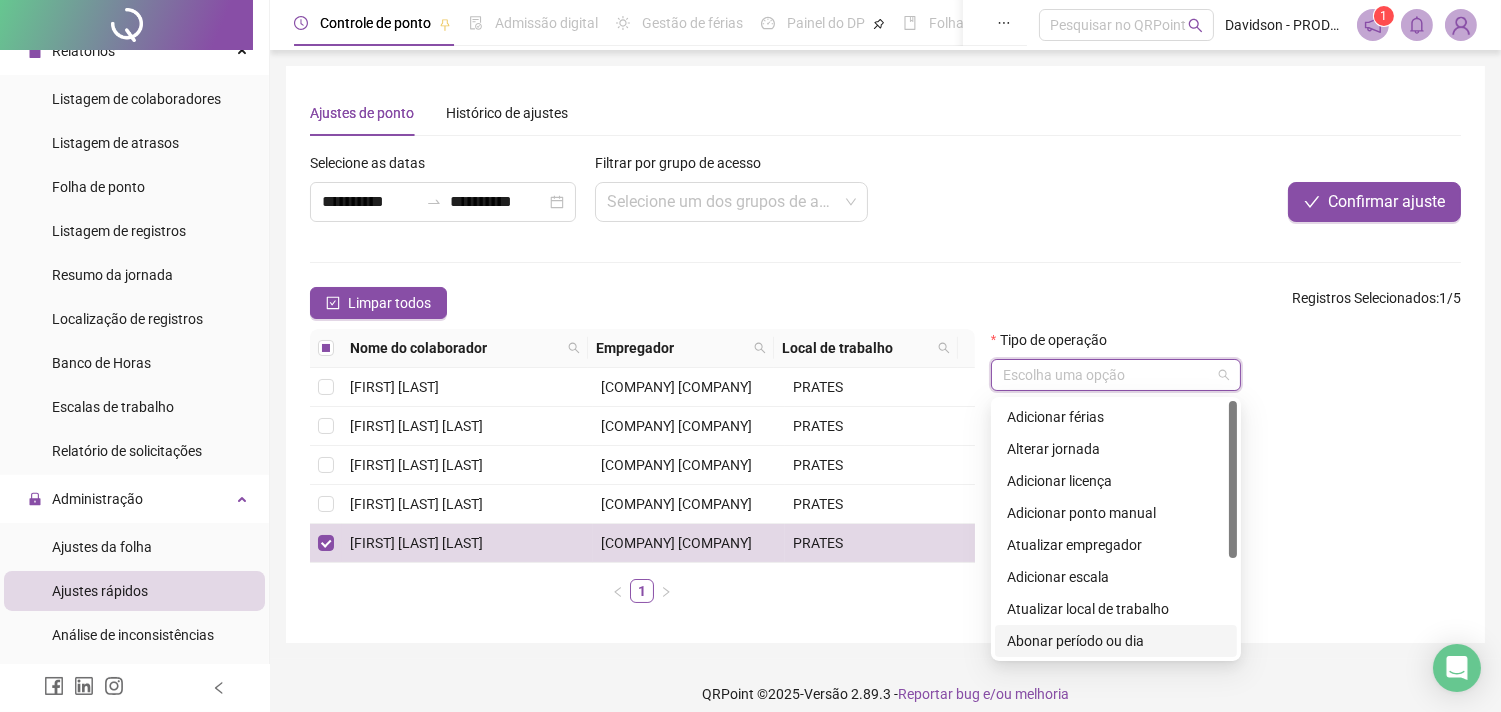 click on "Abonar período ou dia" at bounding box center [1116, 641] 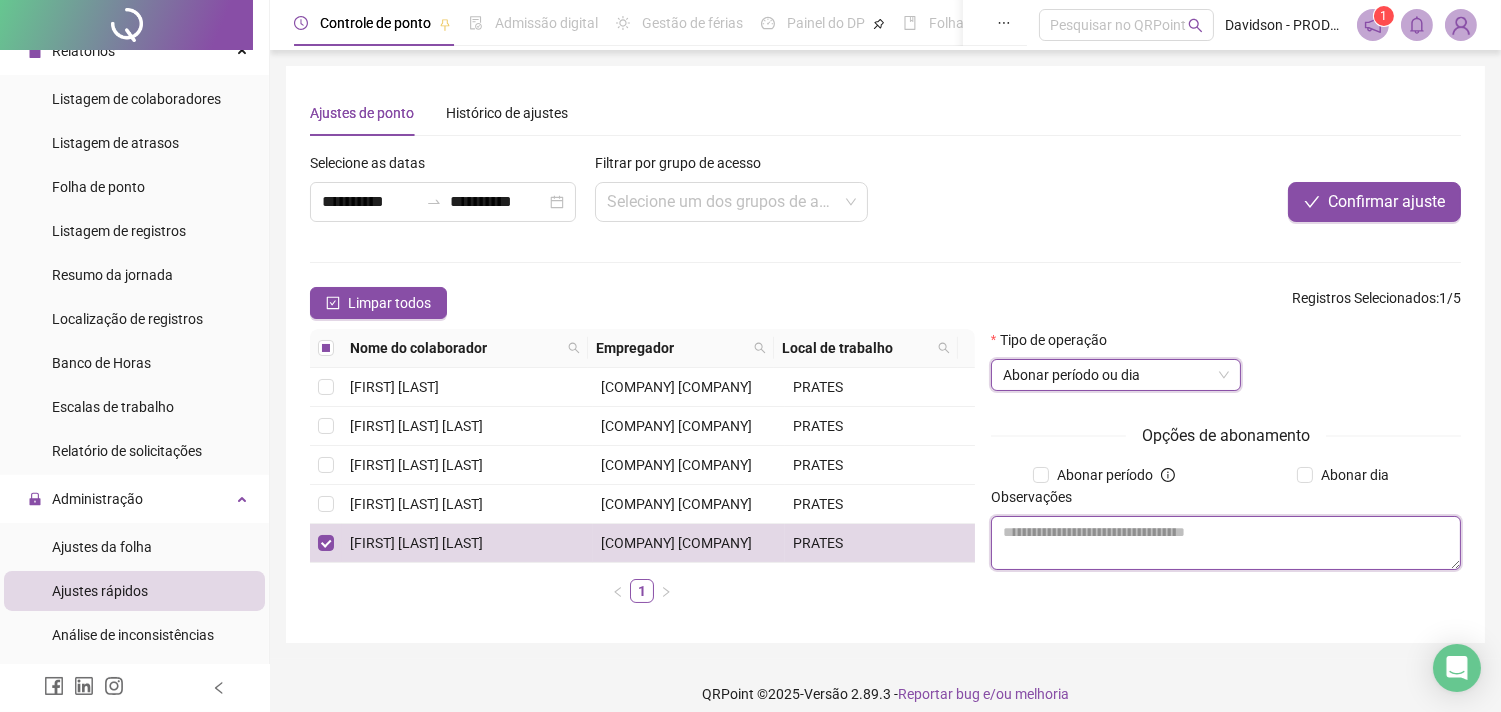 click at bounding box center [1226, 543] 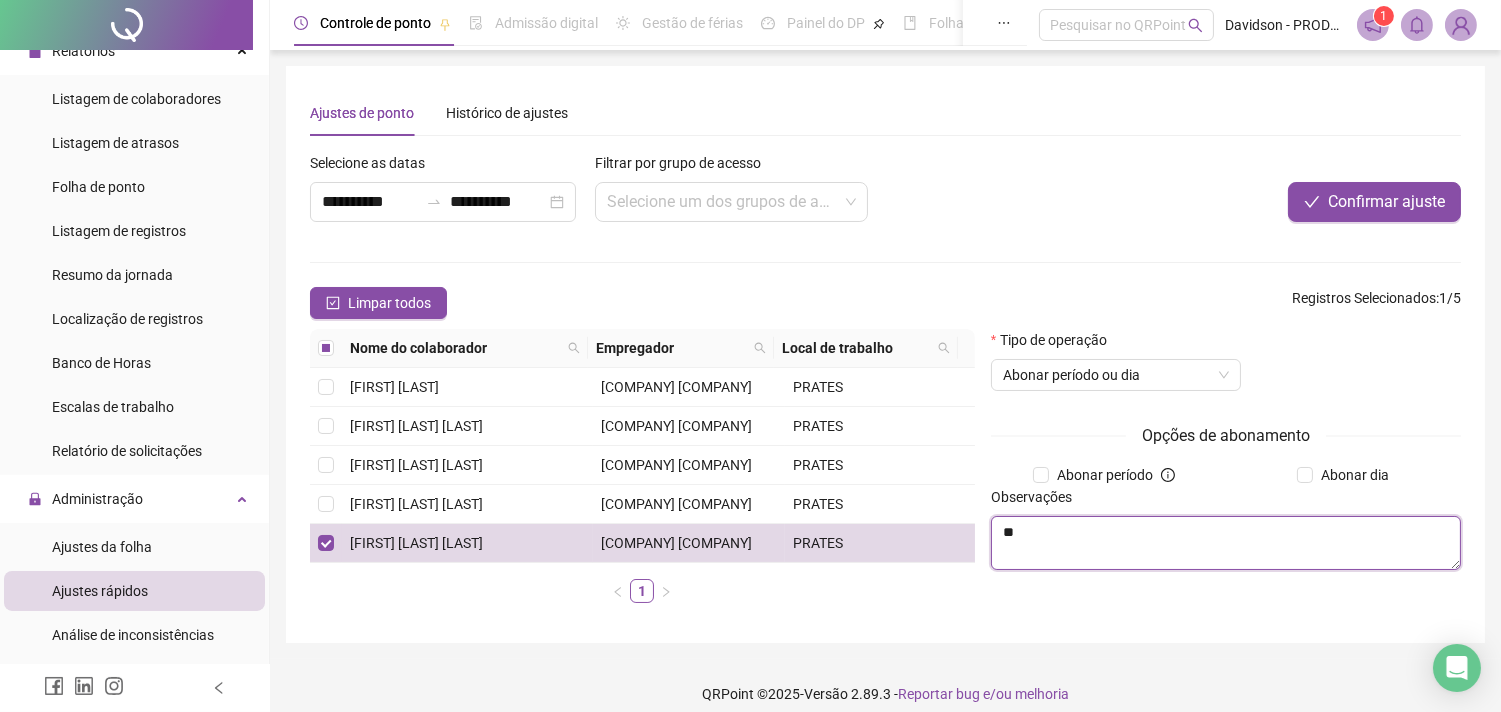 type on "*" 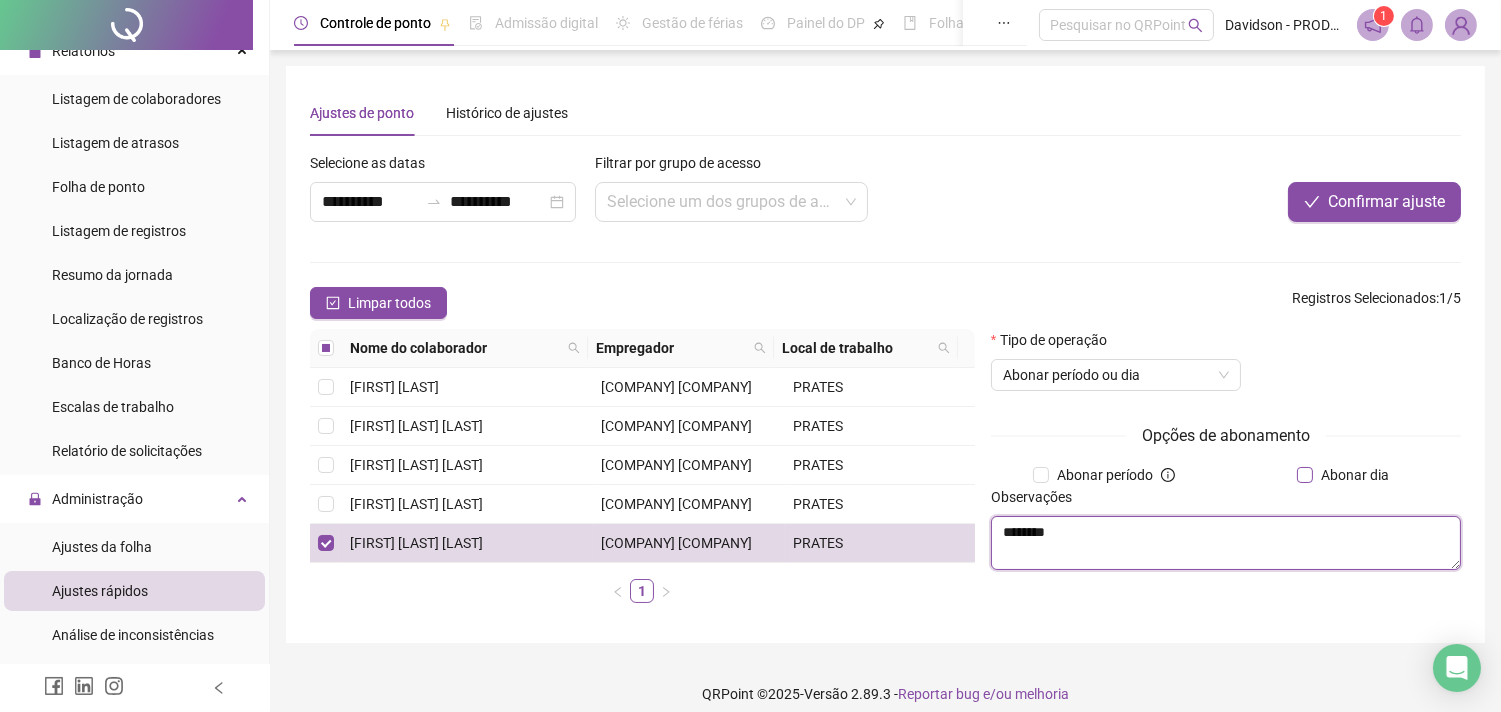 type on "********" 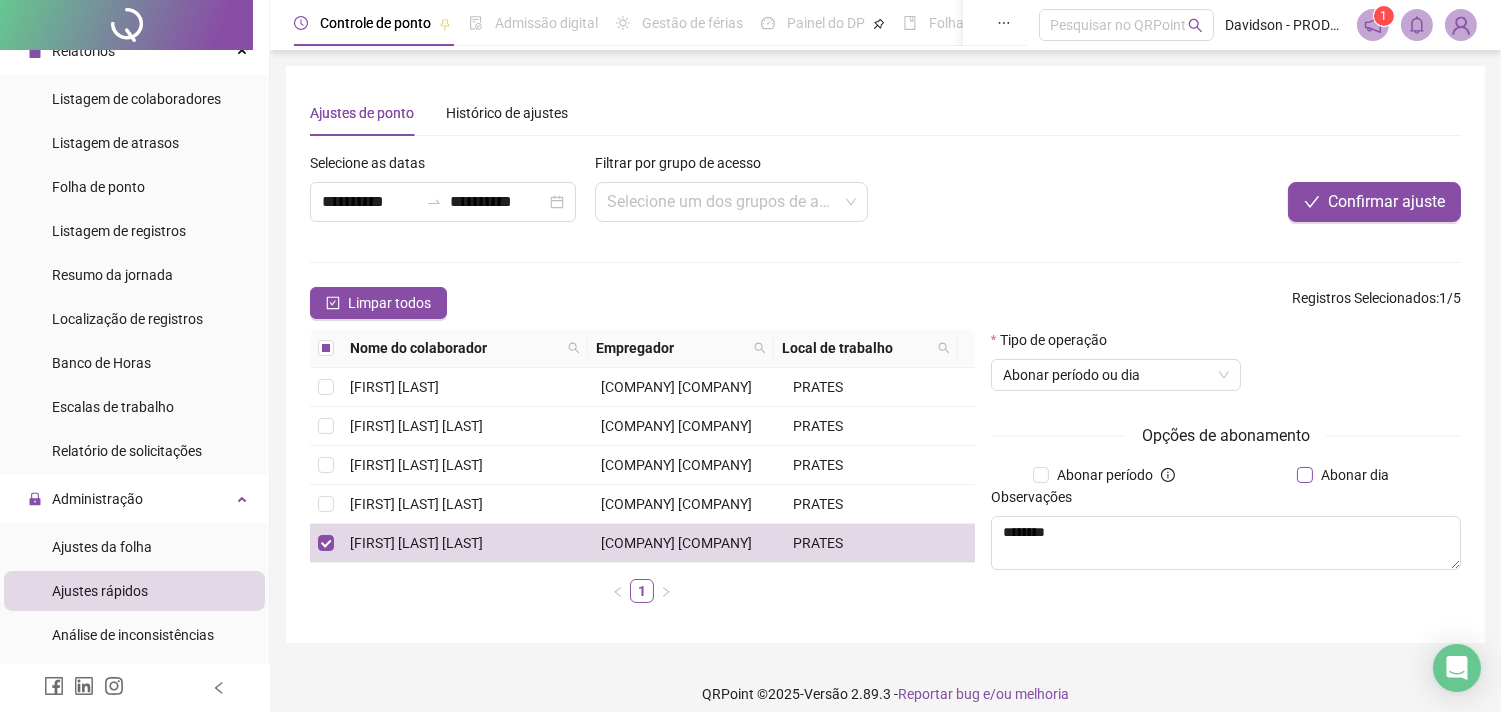 click on "Abonar dia" at bounding box center (1355, 475) 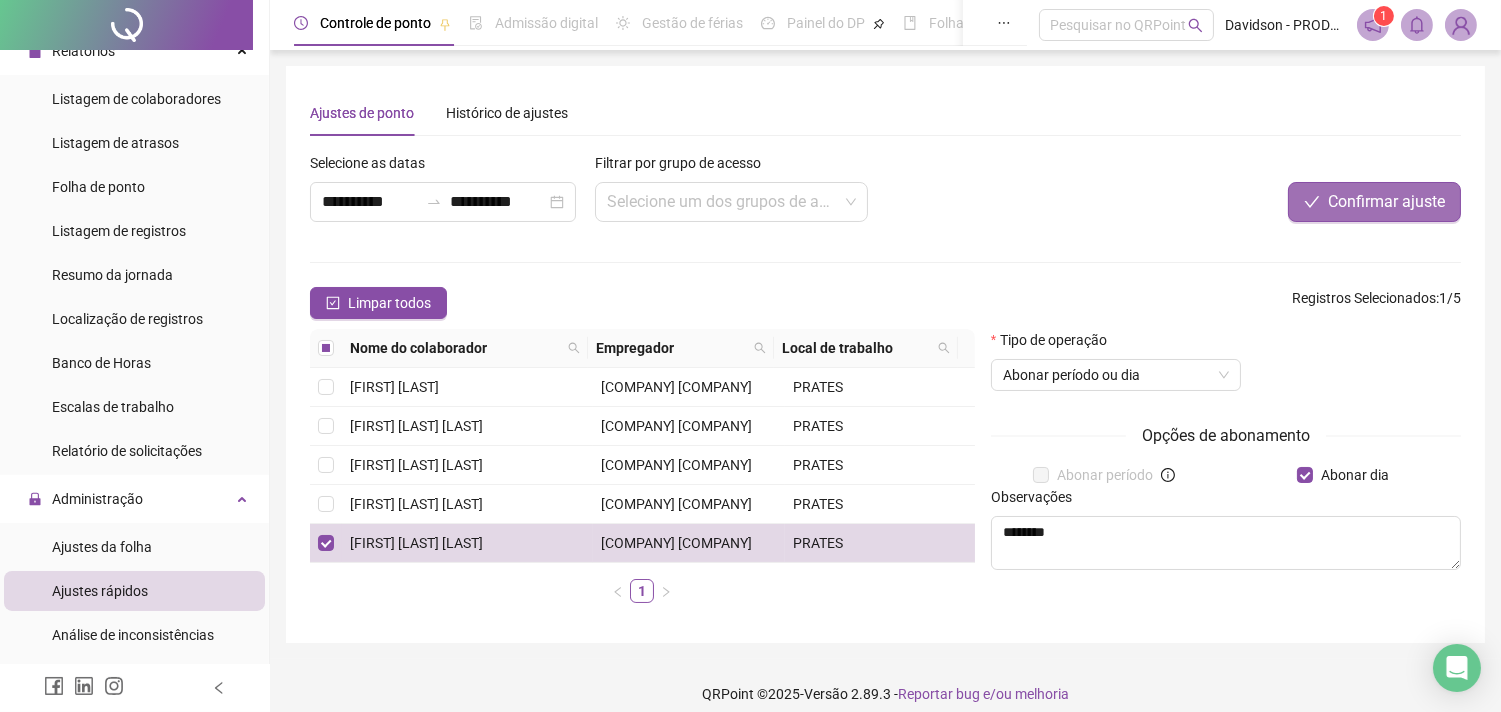 click on "Confirmar ajuste" at bounding box center [1386, 202] 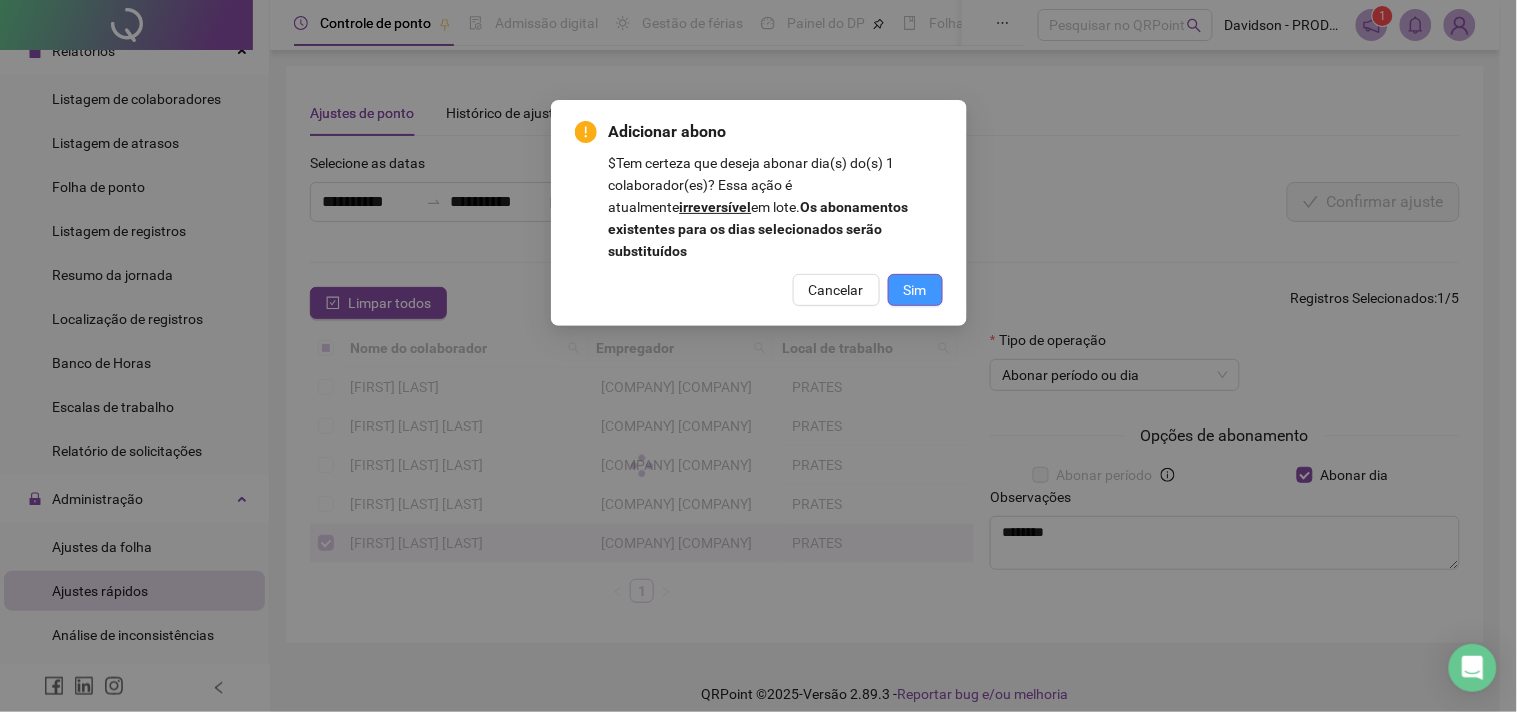 click on "Sim" at bounding box center (915, 290) 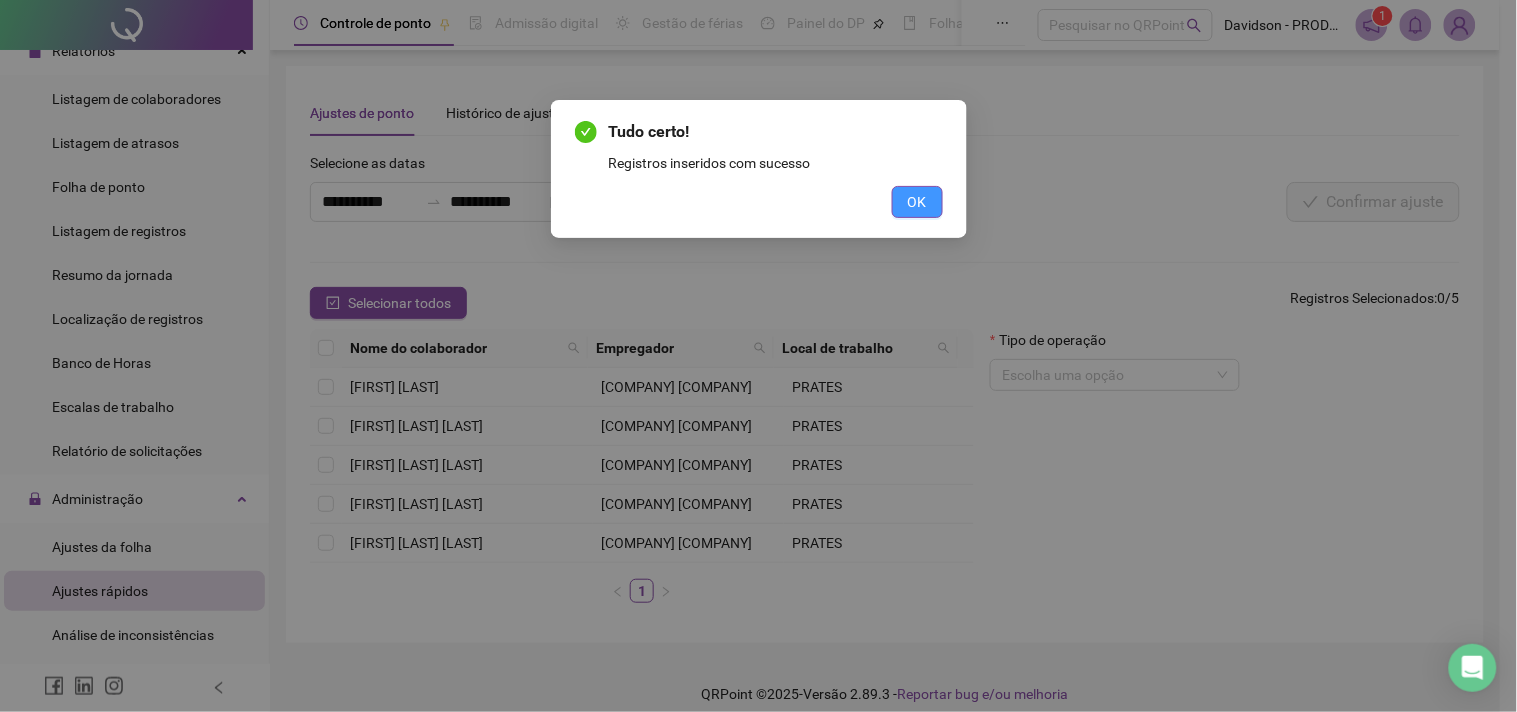 click on "OK" at bounding box center (917, 202) 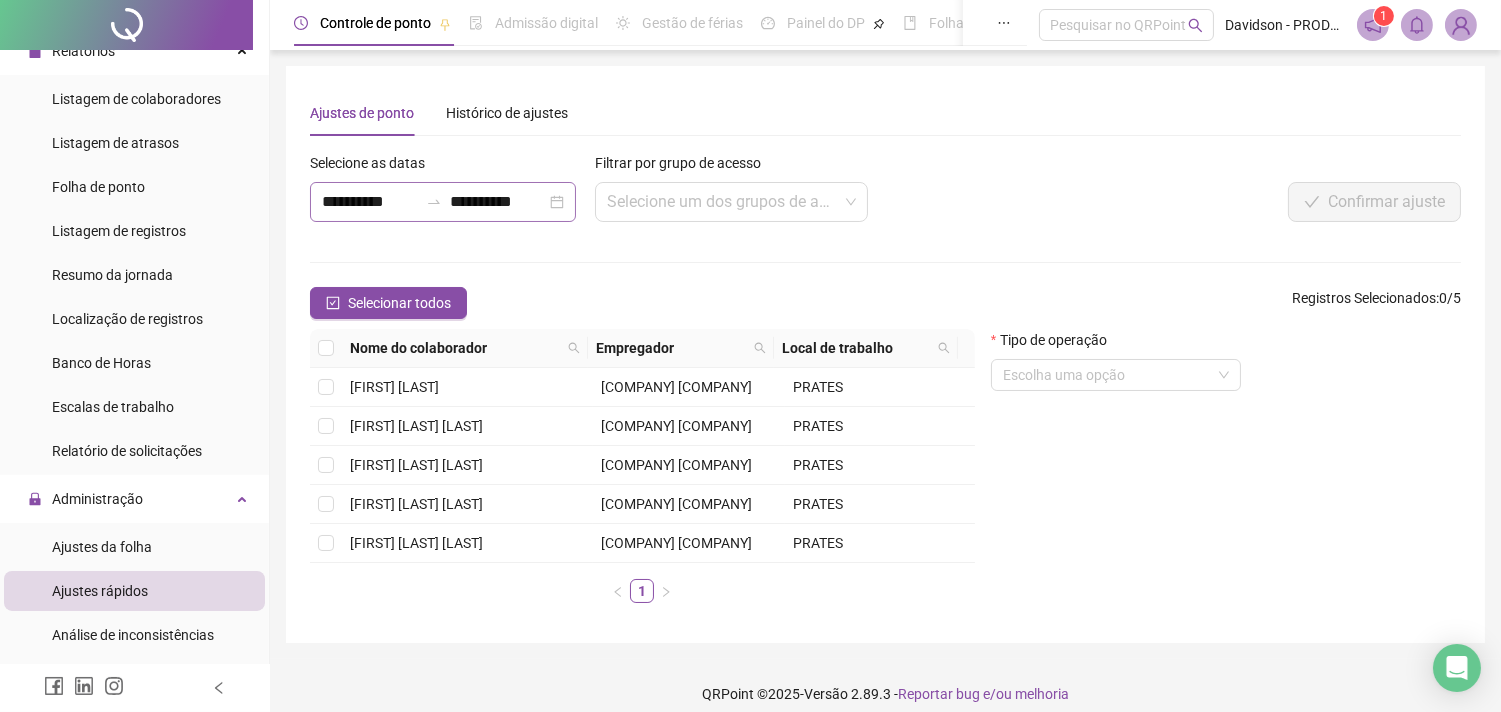 click 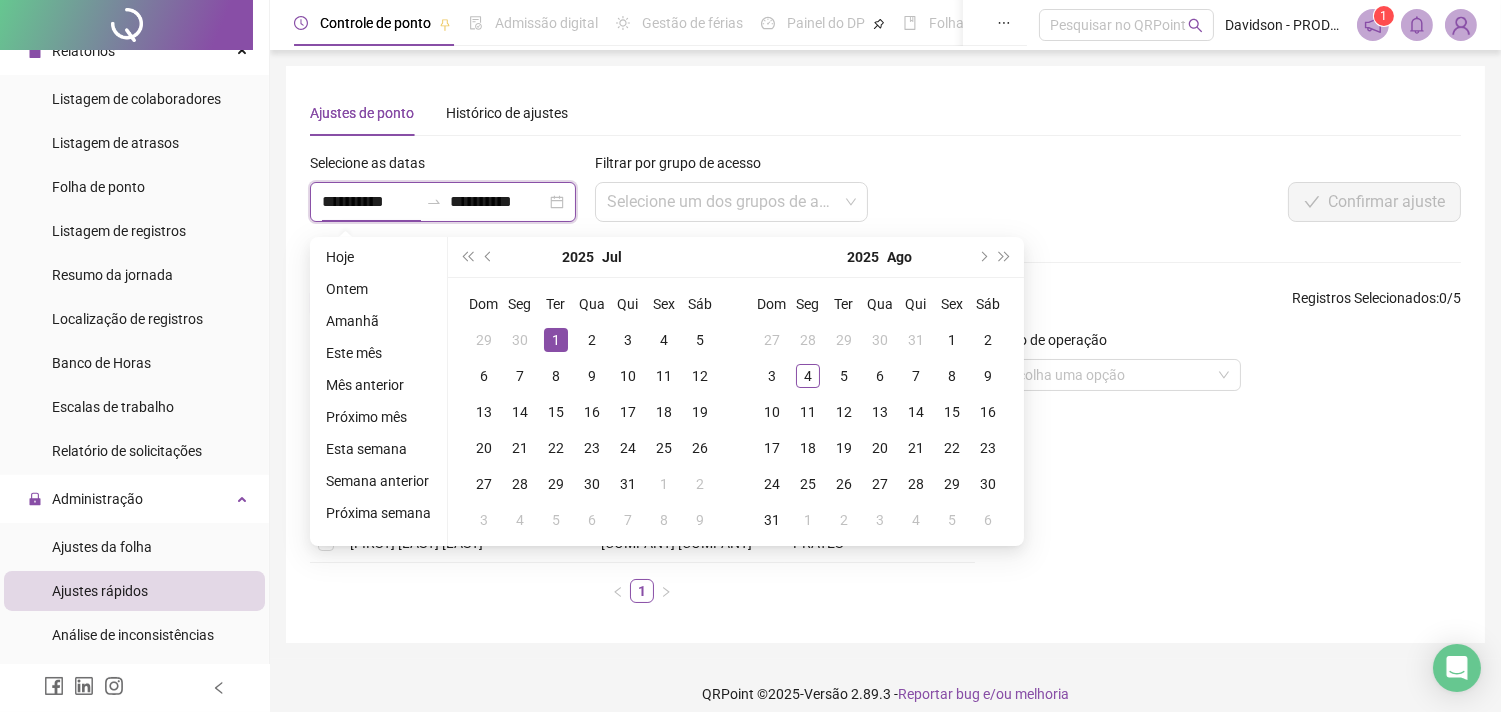 click 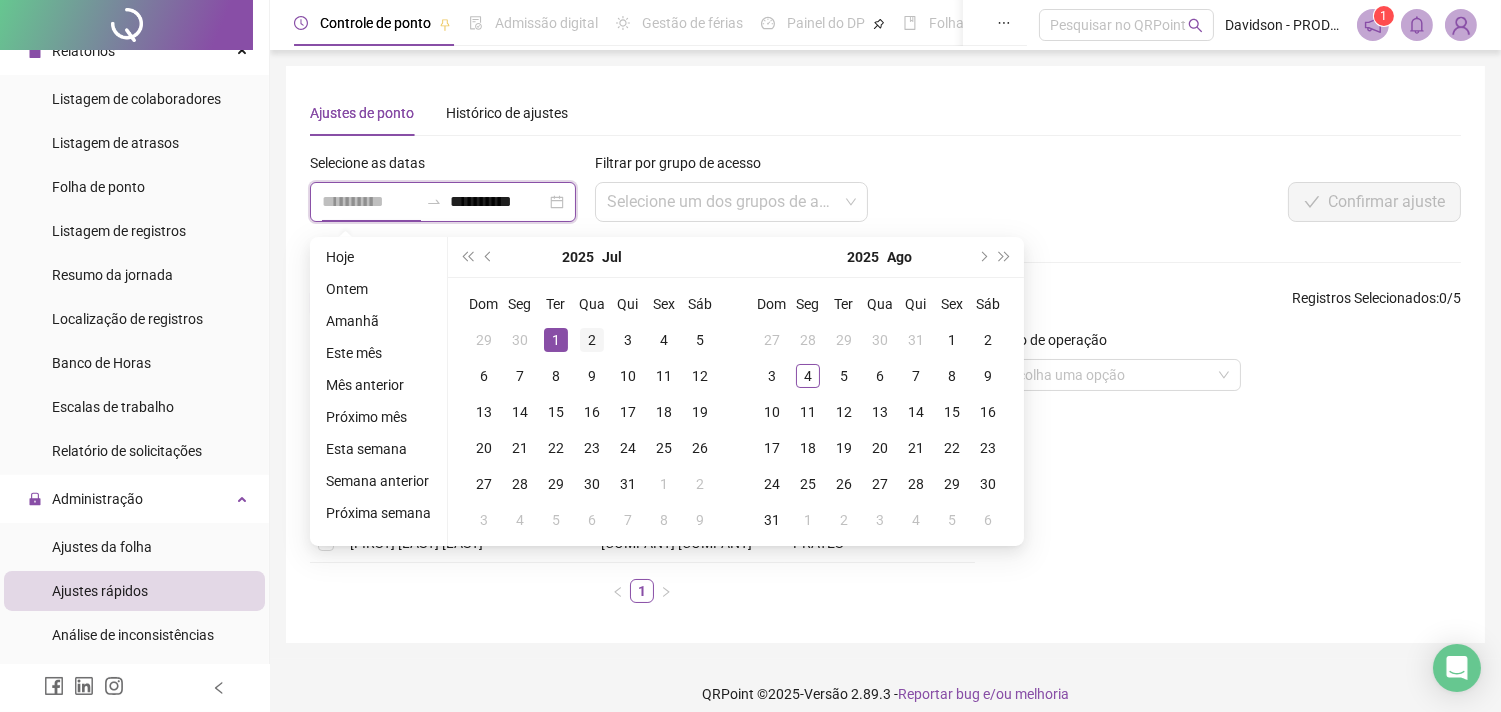 type on "**********" 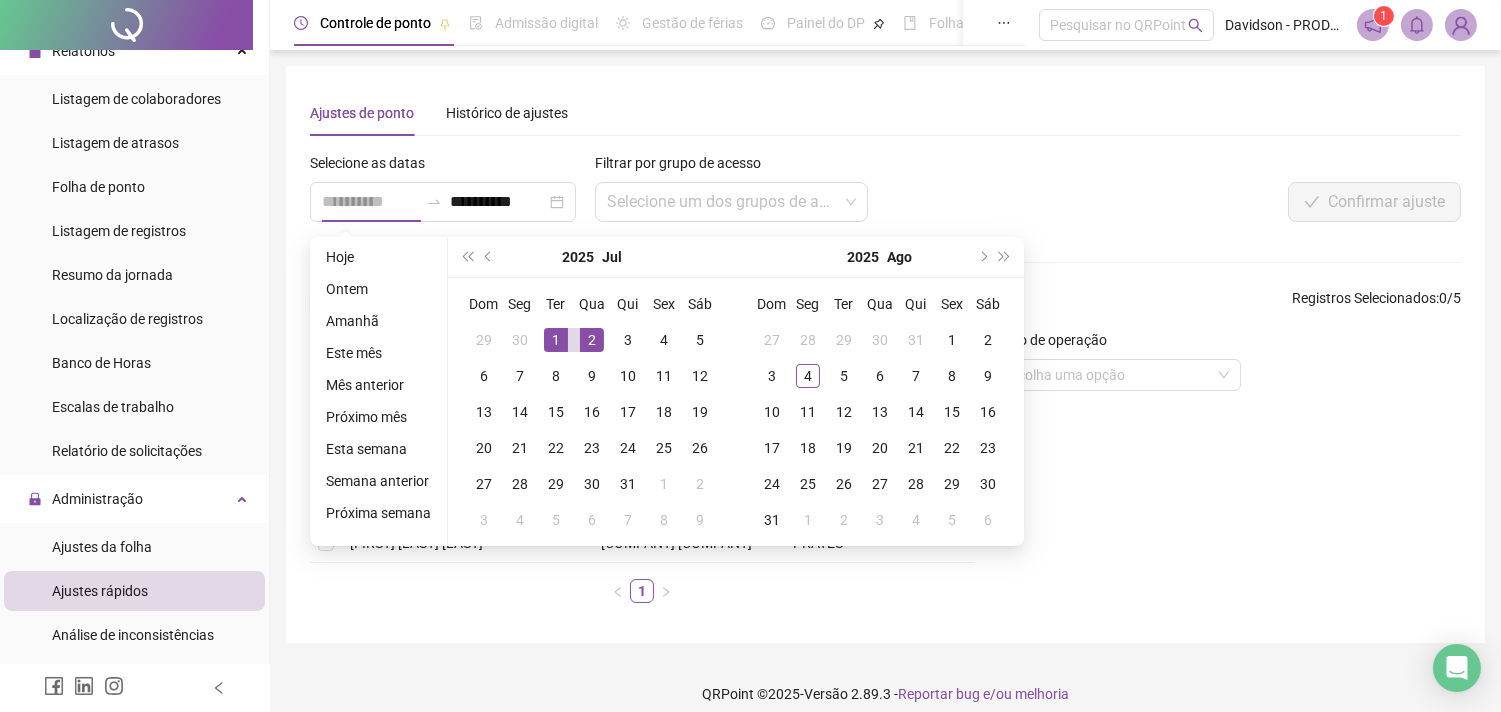click on "2" at bounding box center (592, 340) 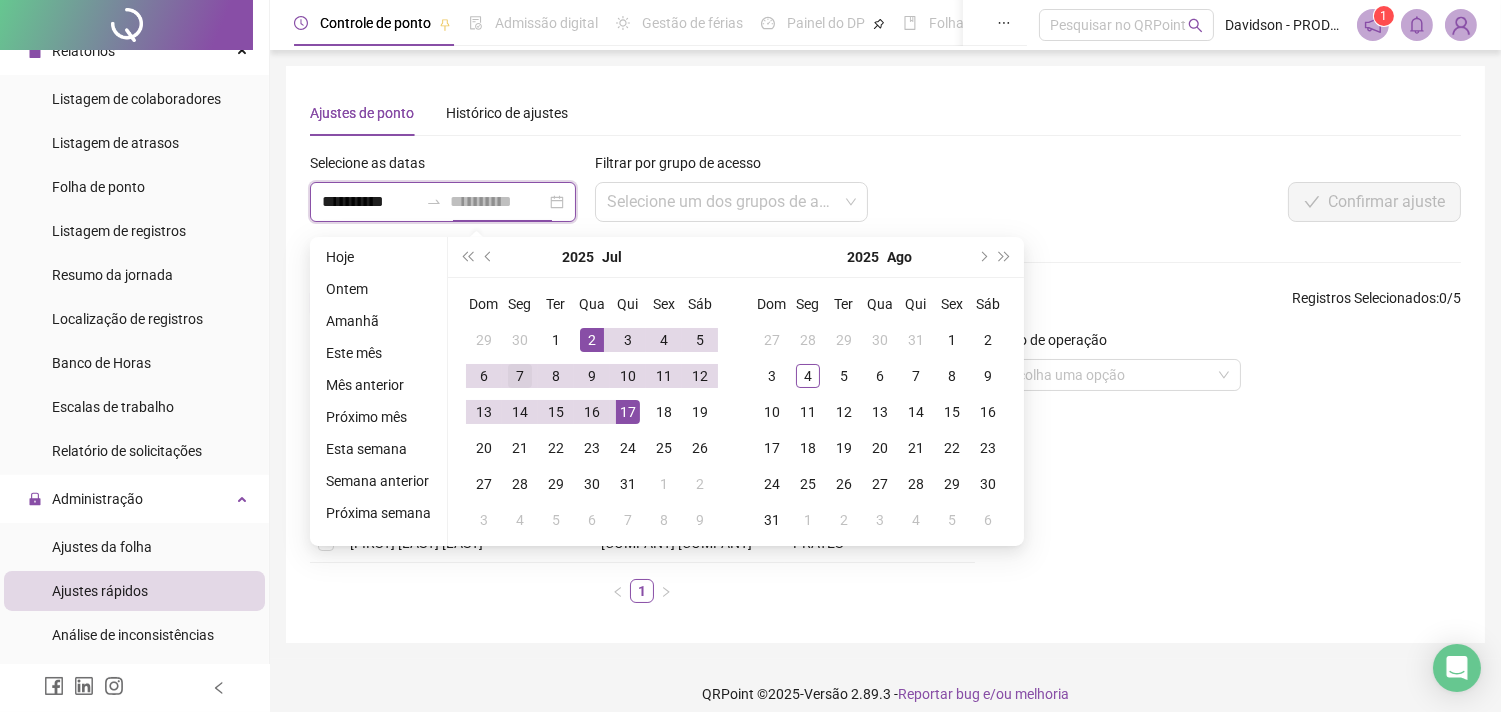 type on "**********" 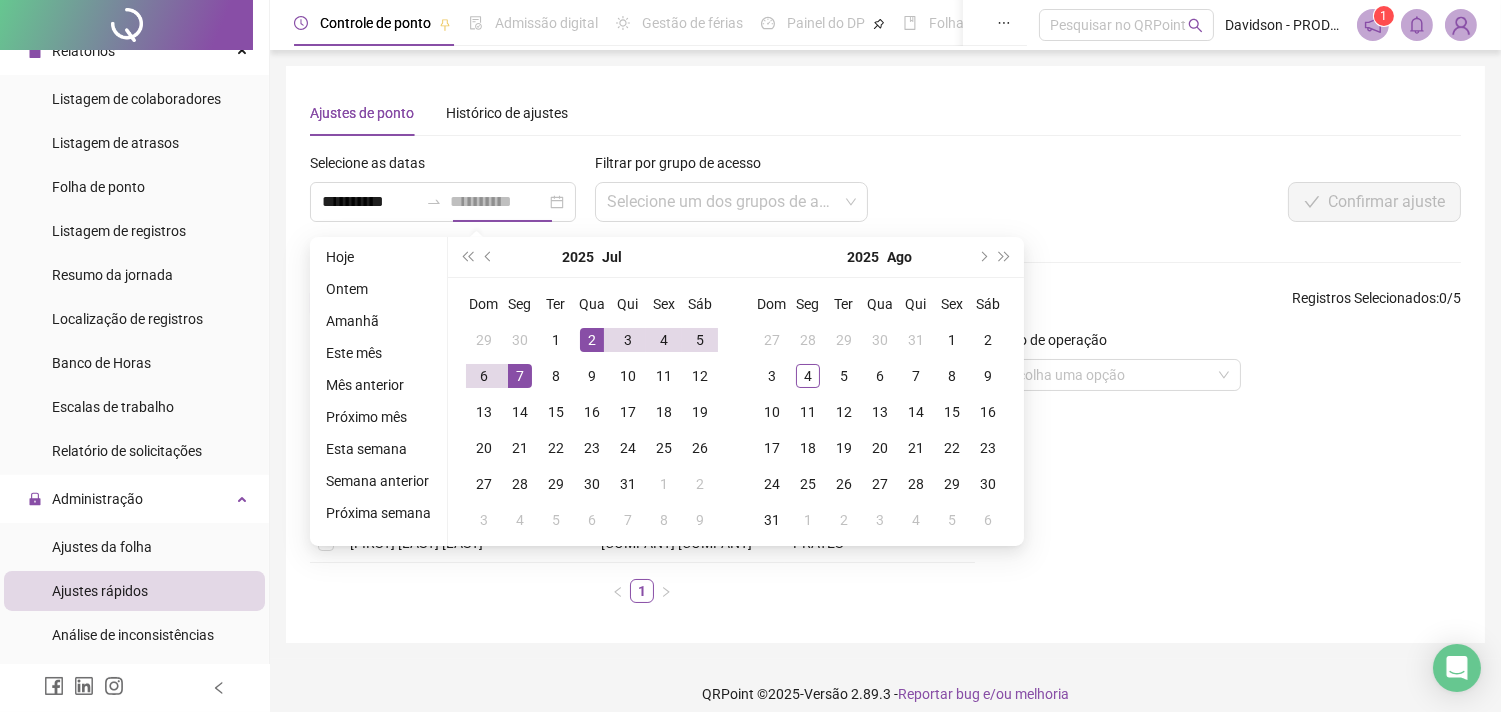 click on "7" at bounding box center [520, 376] 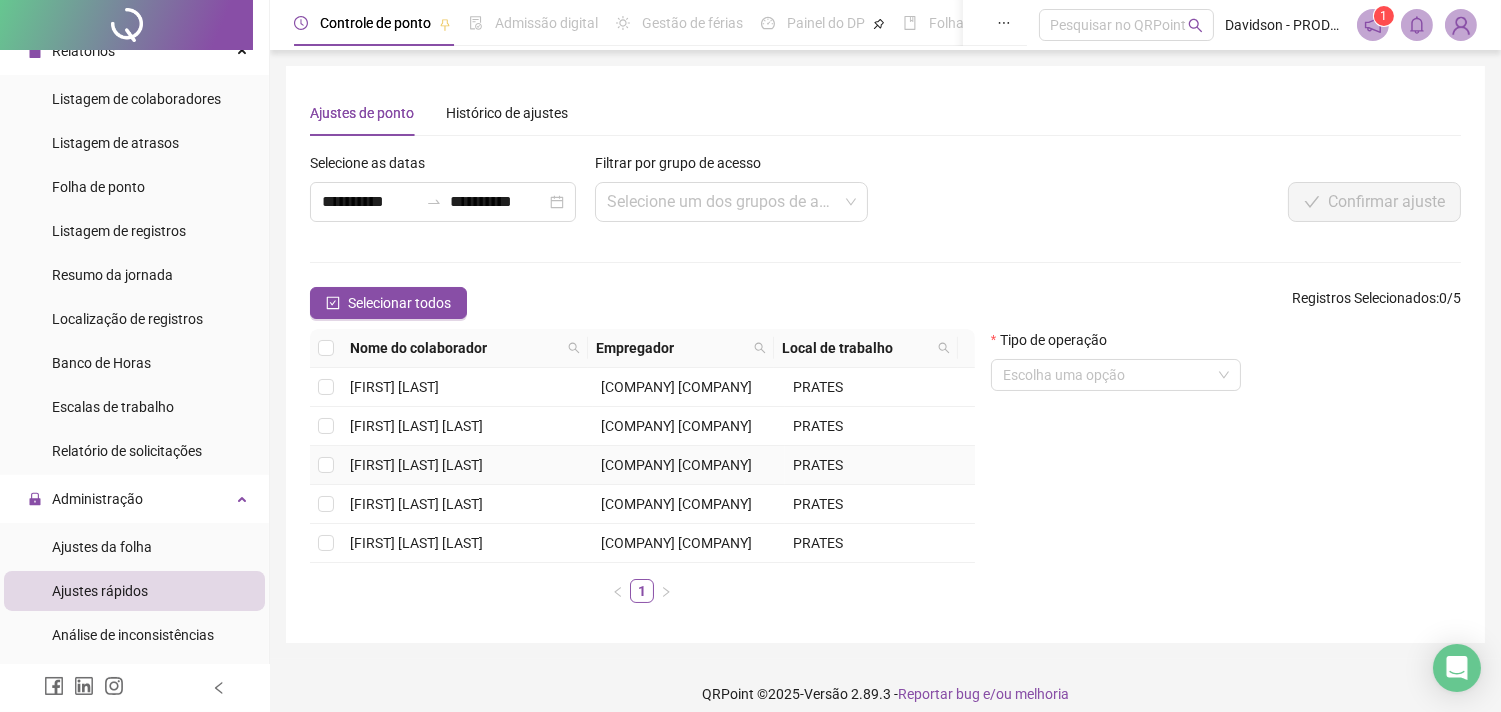 click on "[FIRST] [LAST] [LAST]" at bounding box center [416, 465] 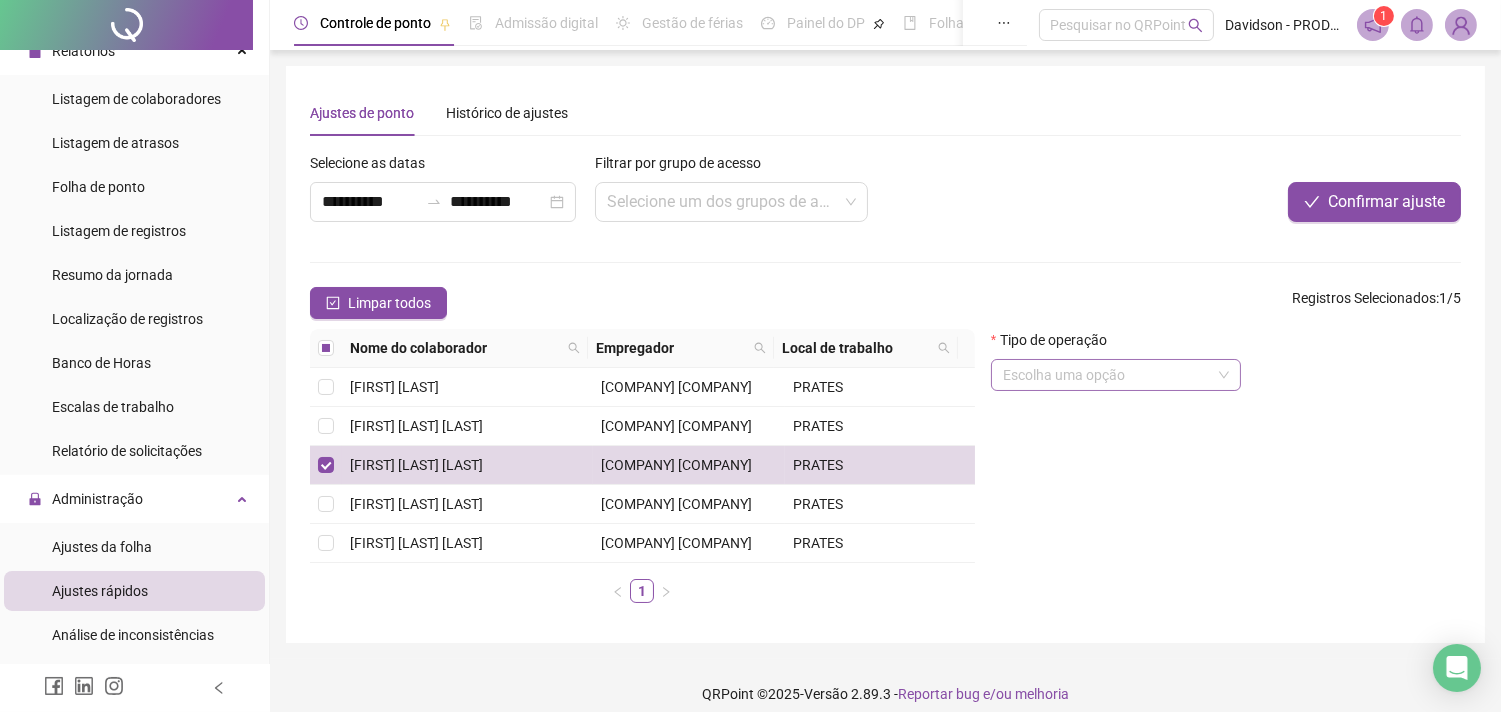 click at bounding box center [1116, 375] 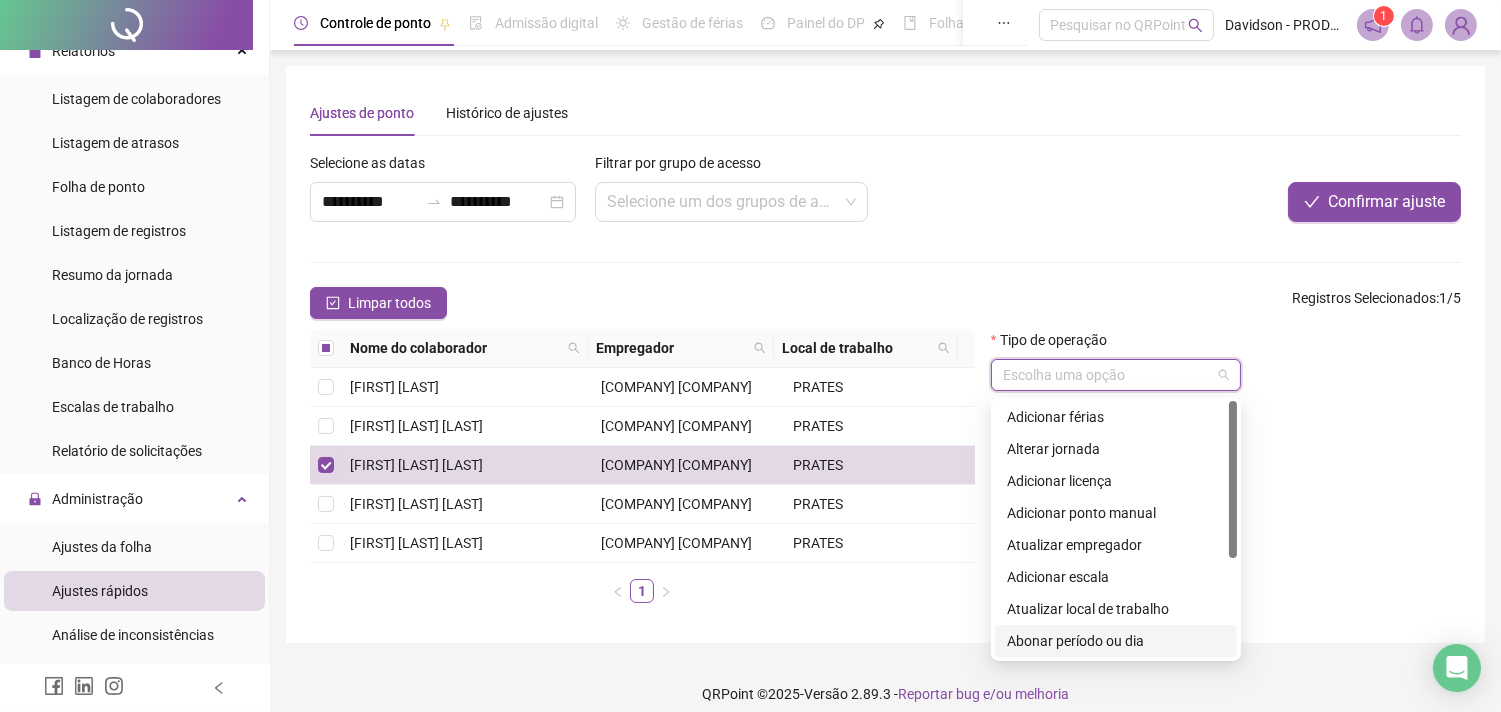click on "Abonar período ou dia" at bounding box center [1116, 641] 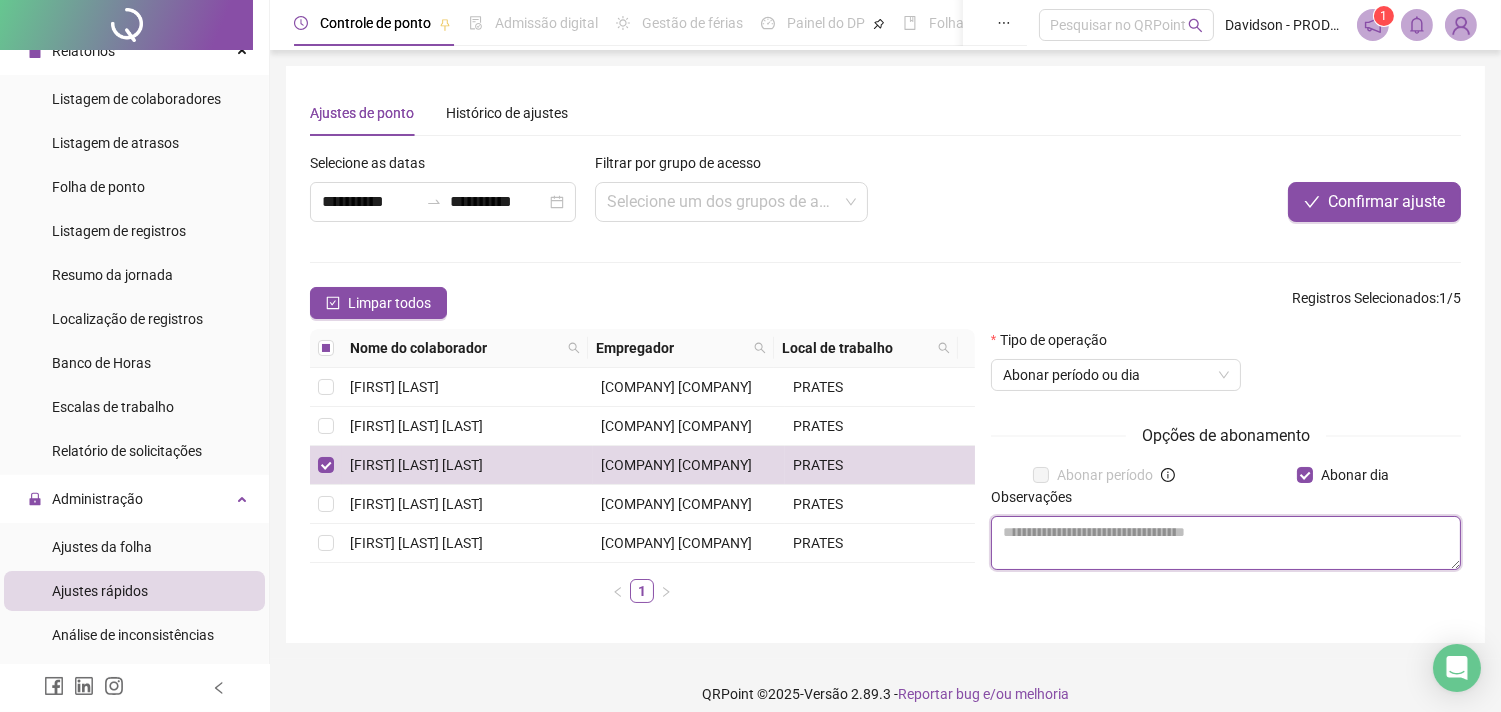 click at bounding box center [1226, 543] 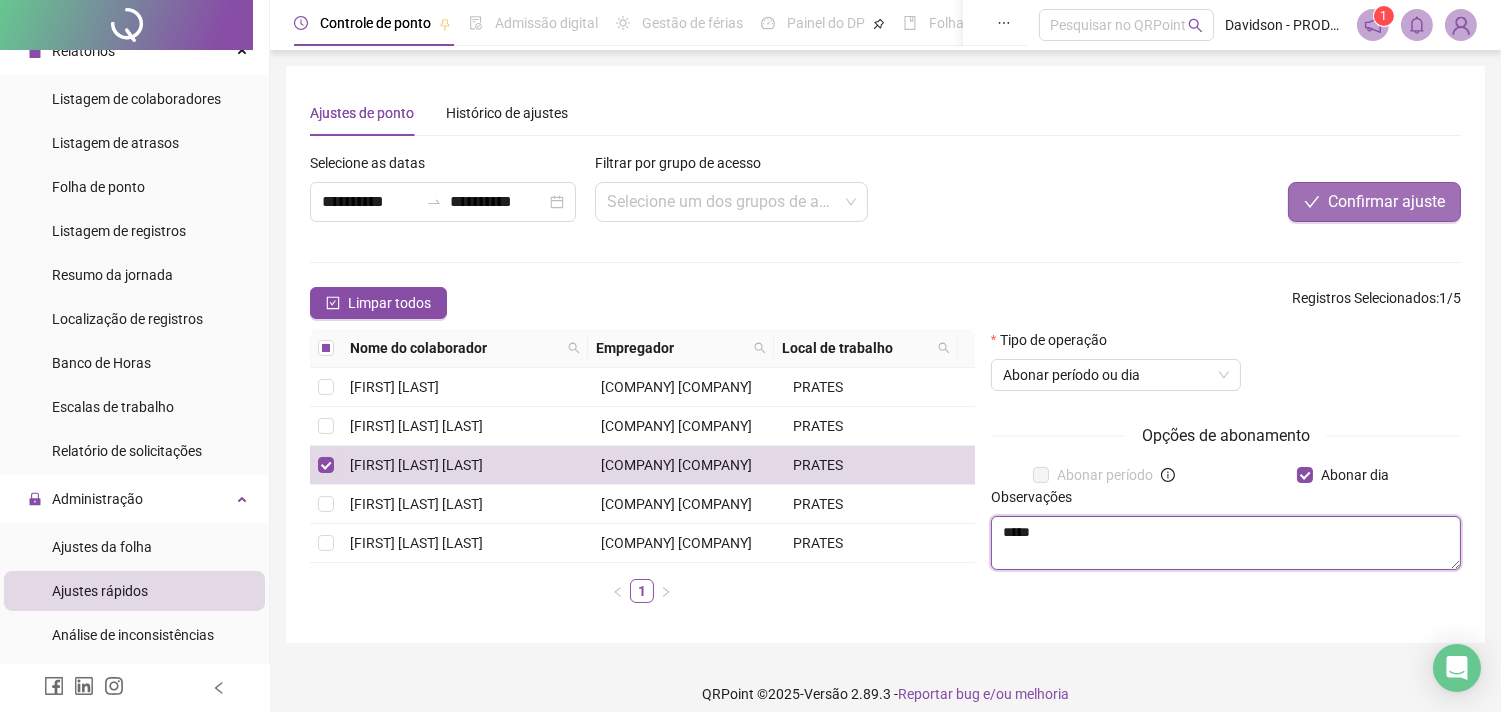 type on "*****" 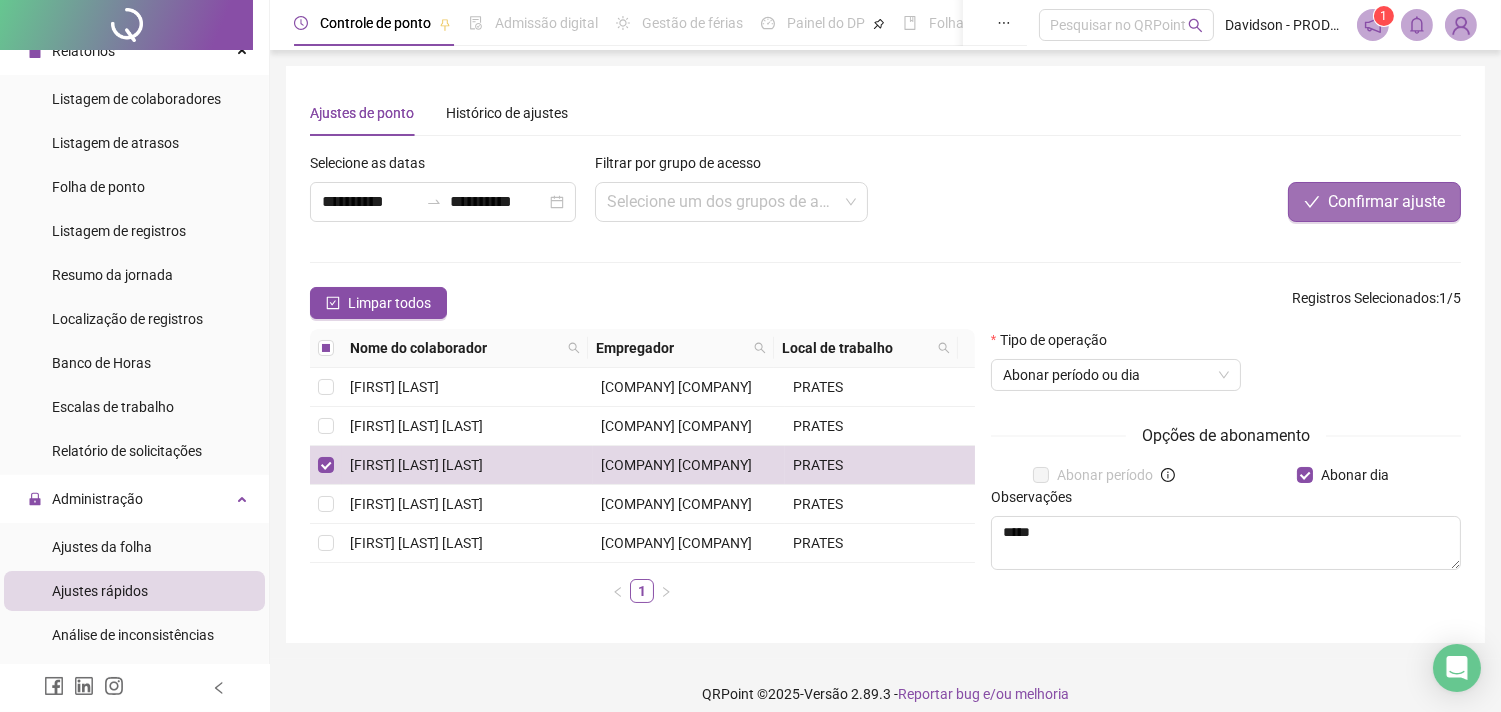 click on "Confirmar ajuste" at bounding box center (1386, 202) 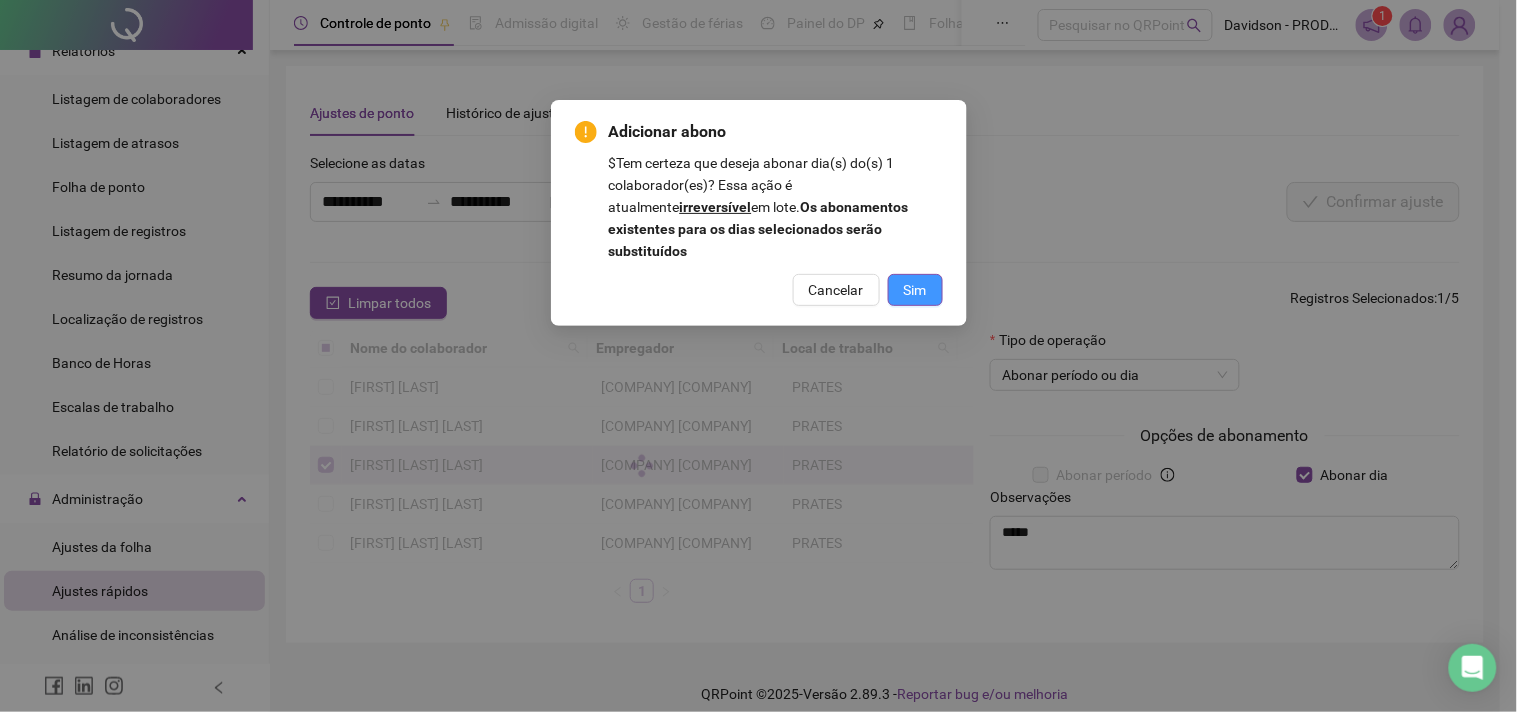 click on "Sim" at bounding box center (915, 290) 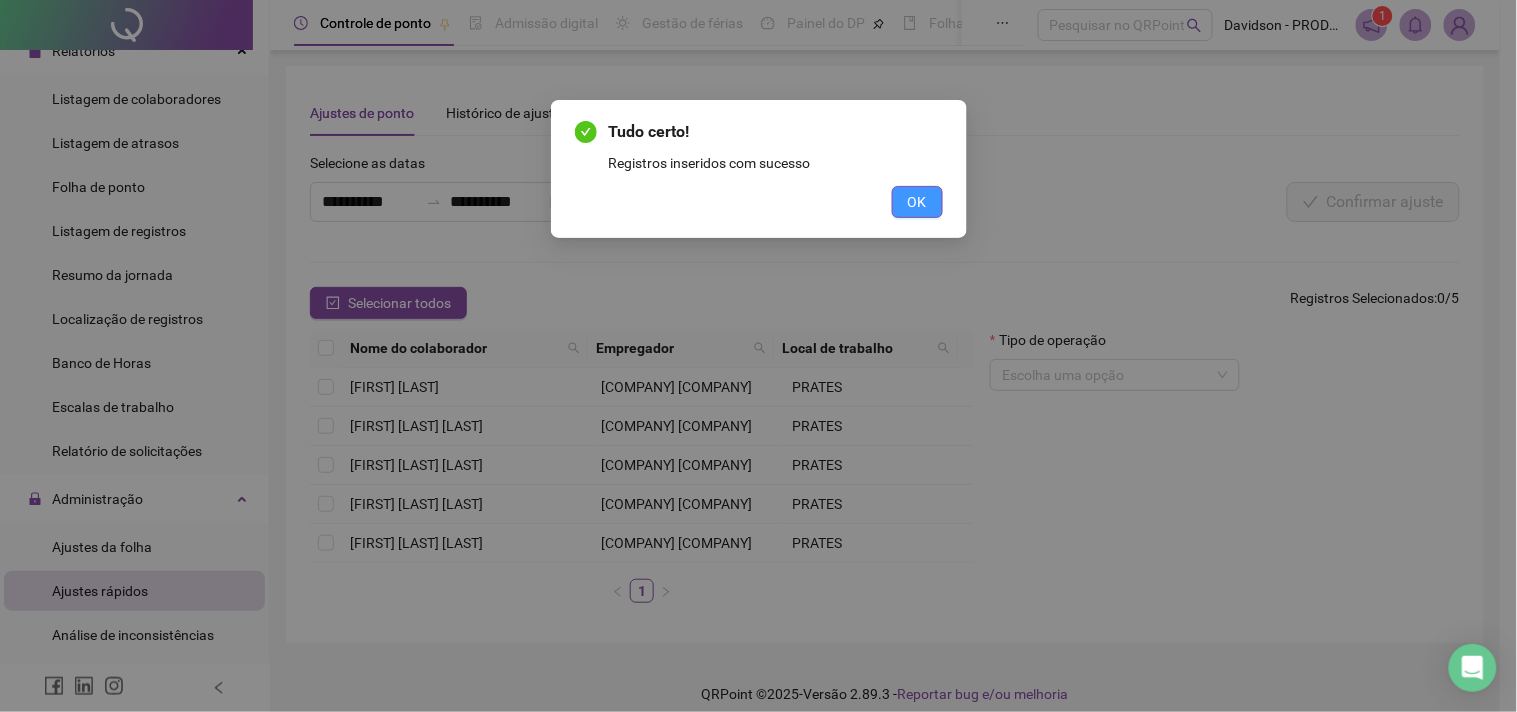 click on "OK" at bounding box center (917, 202) 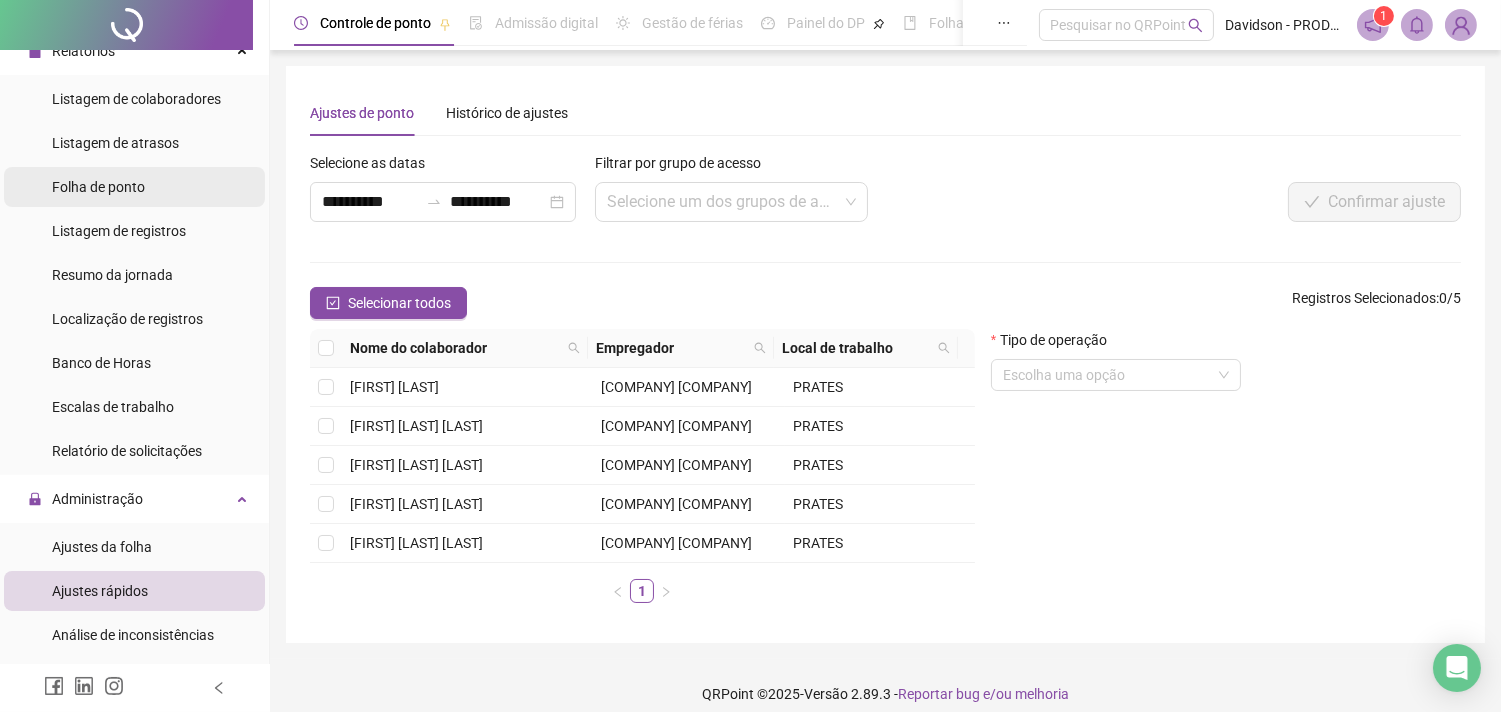 click on "Folha de ponto" at bounding box center (98, 187) 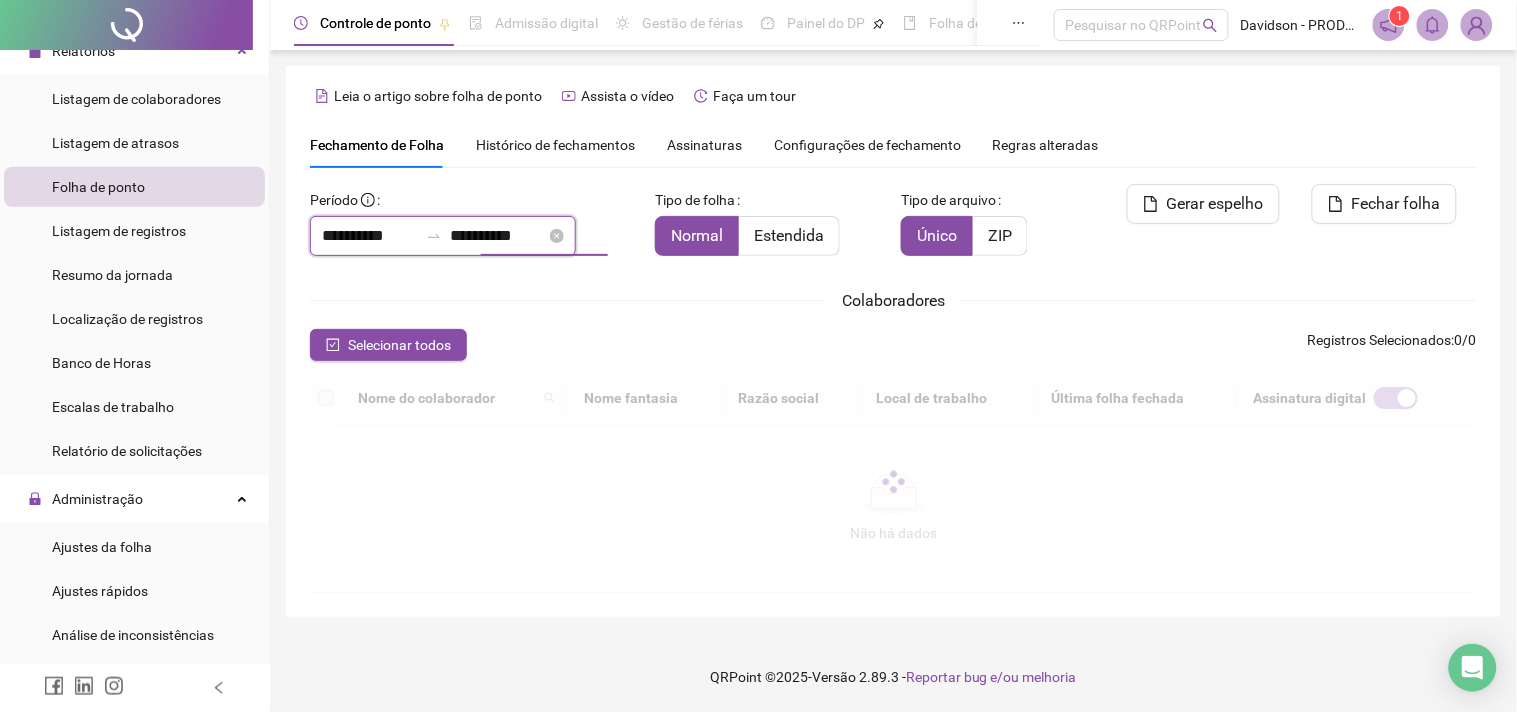 click on "**********" at bounding box center [498, 236] 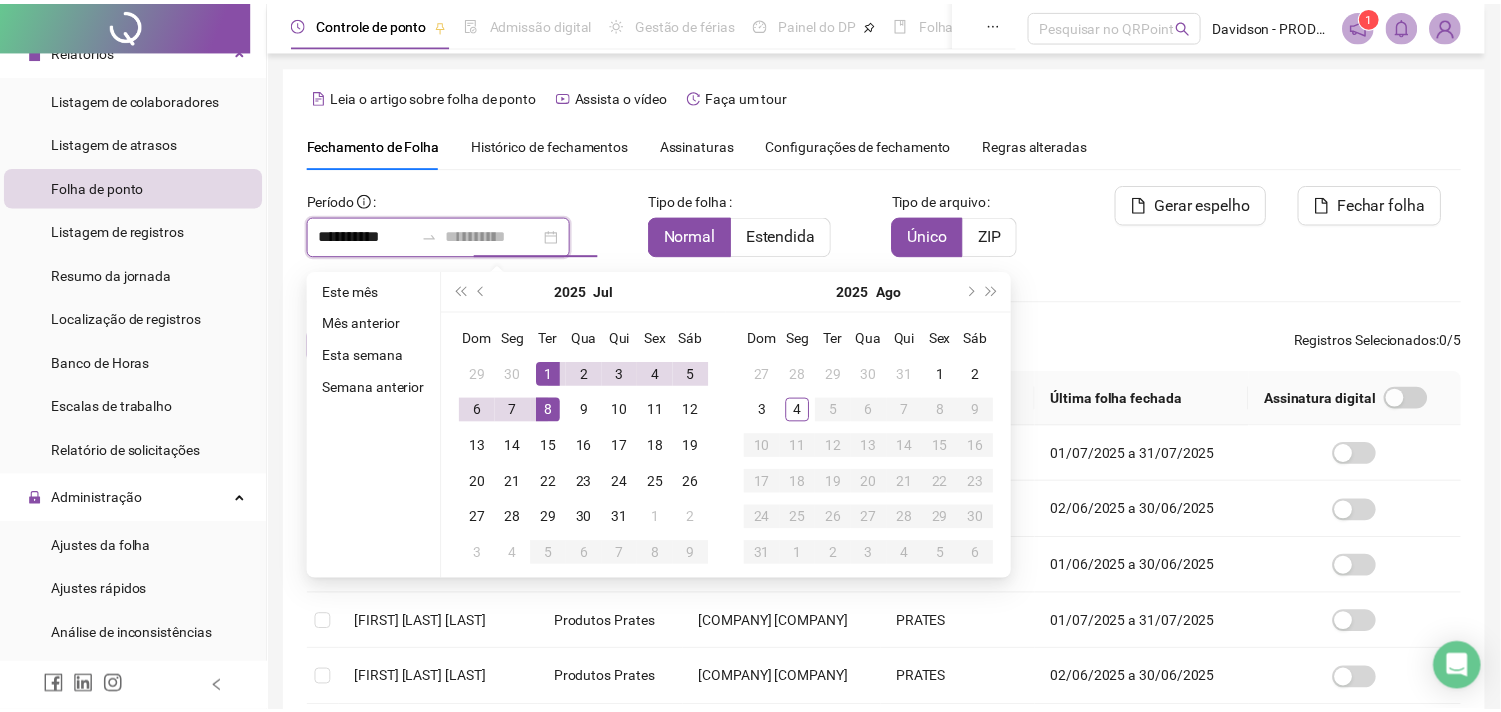 scroll, scrollTop: 53, scrollLeft: 0, axis: vertical 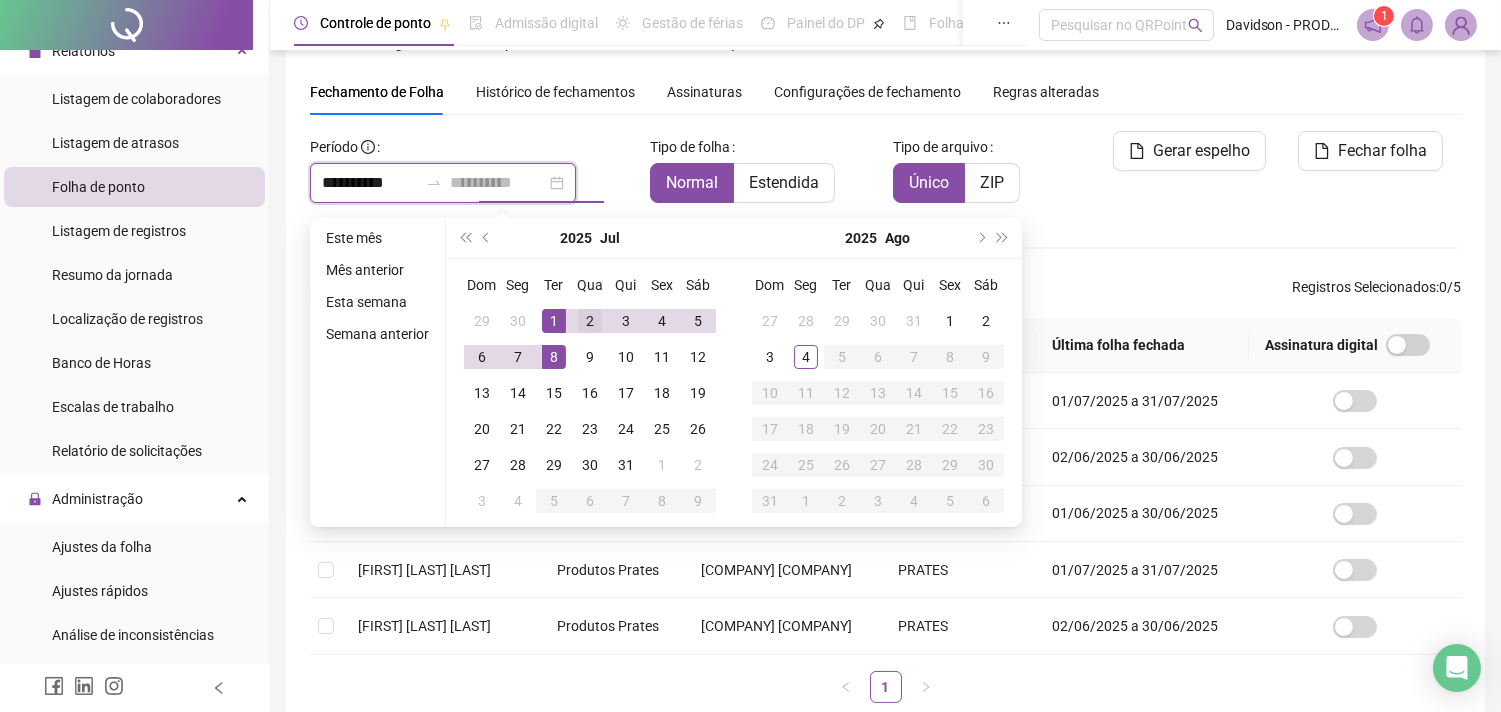 type on "**********" 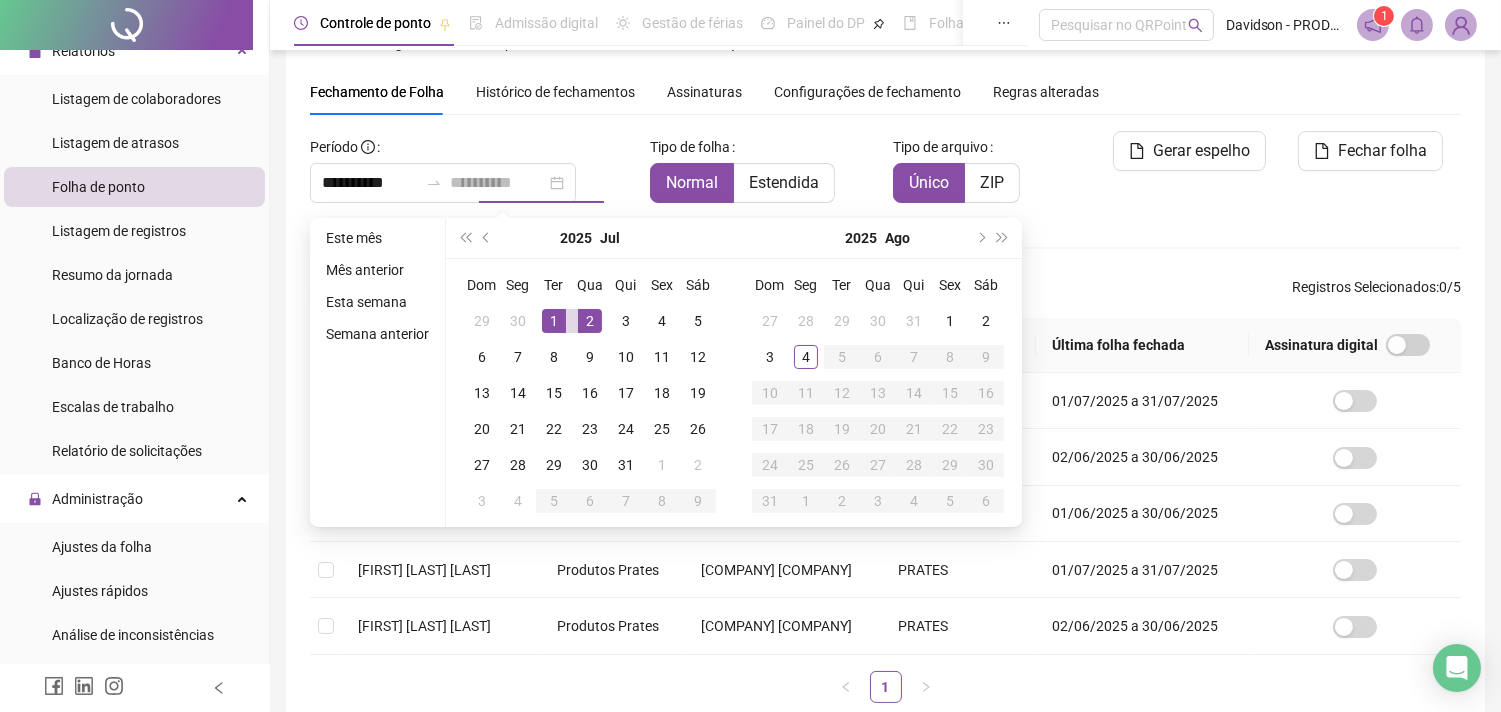 click on "2" at bounding box center (590, 321) 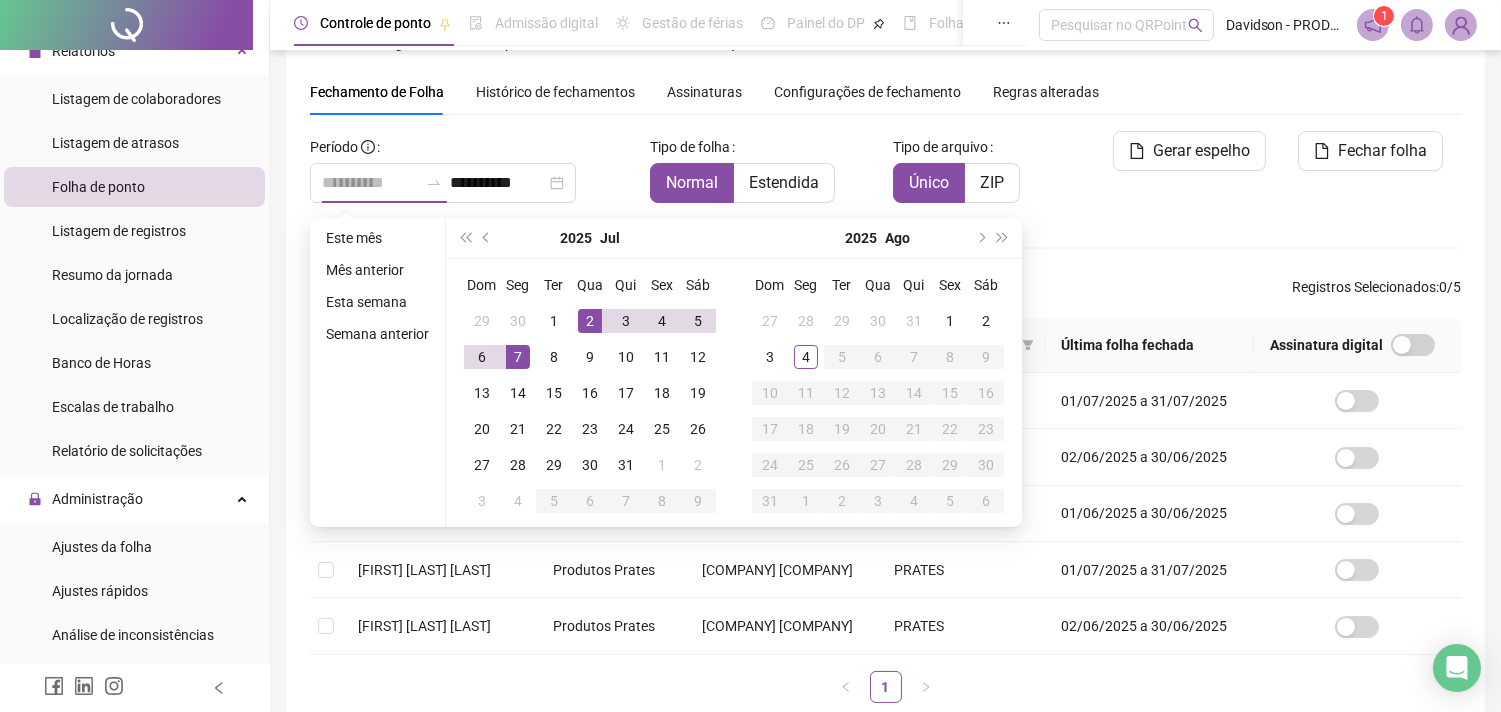 click on "7" at bounding box center (518, 357) 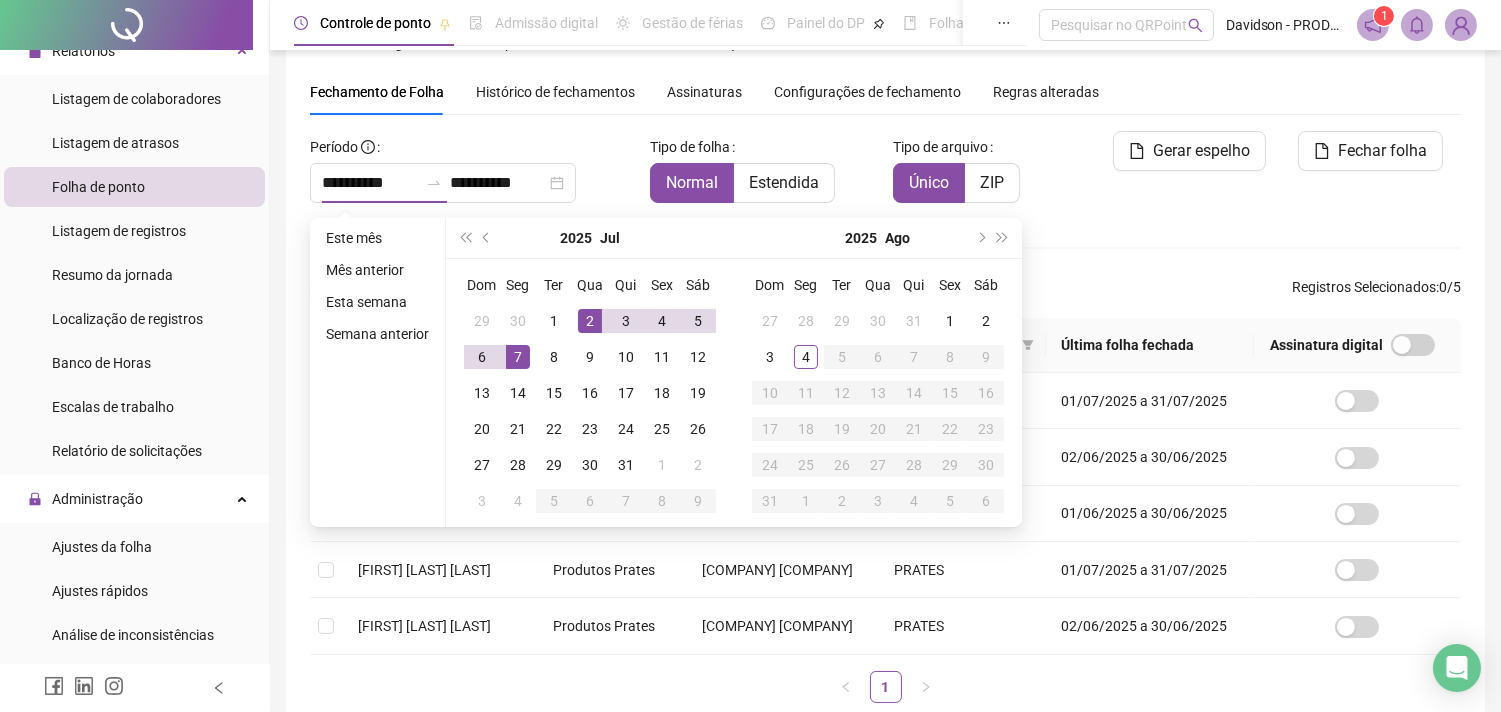 type on "**********" 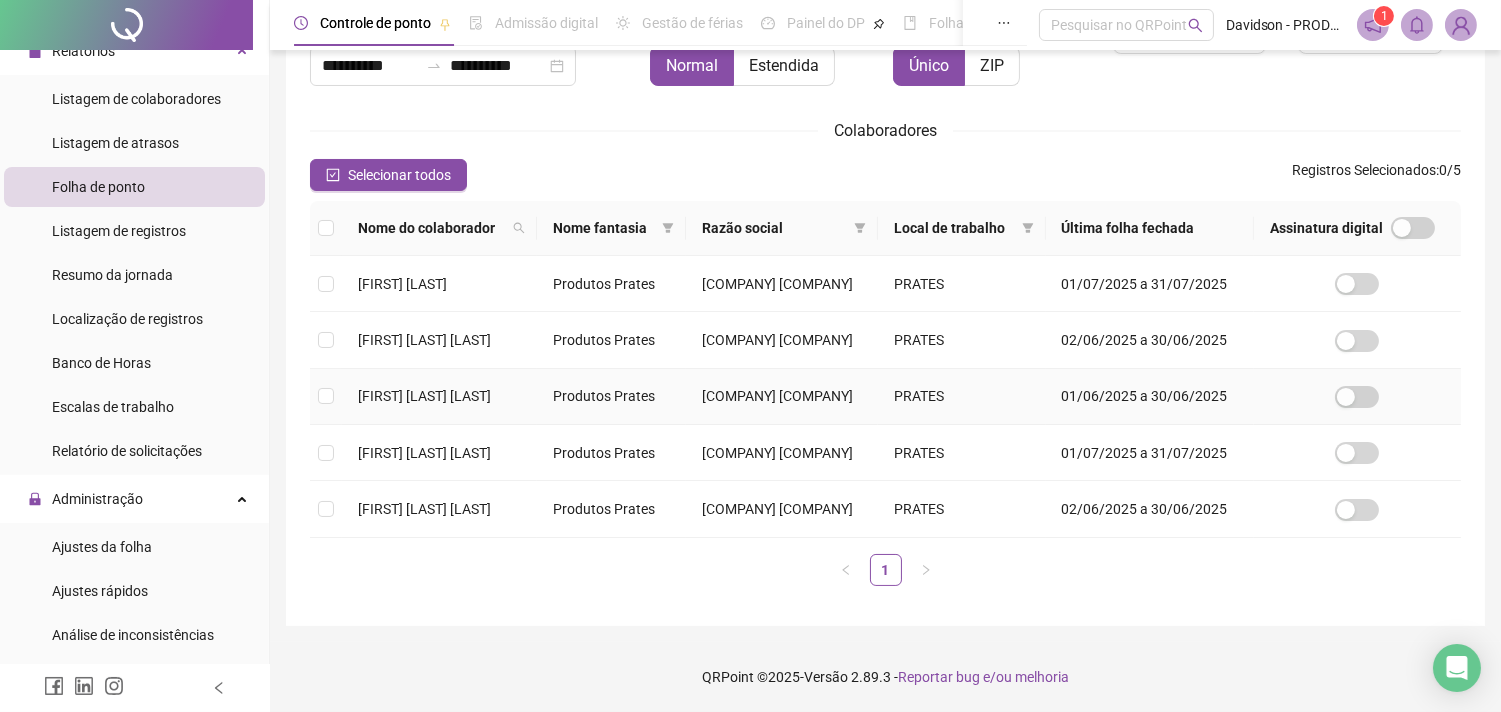 click on "[FIRST] [LAST] [LAST]" at bounding box center (424, 396) 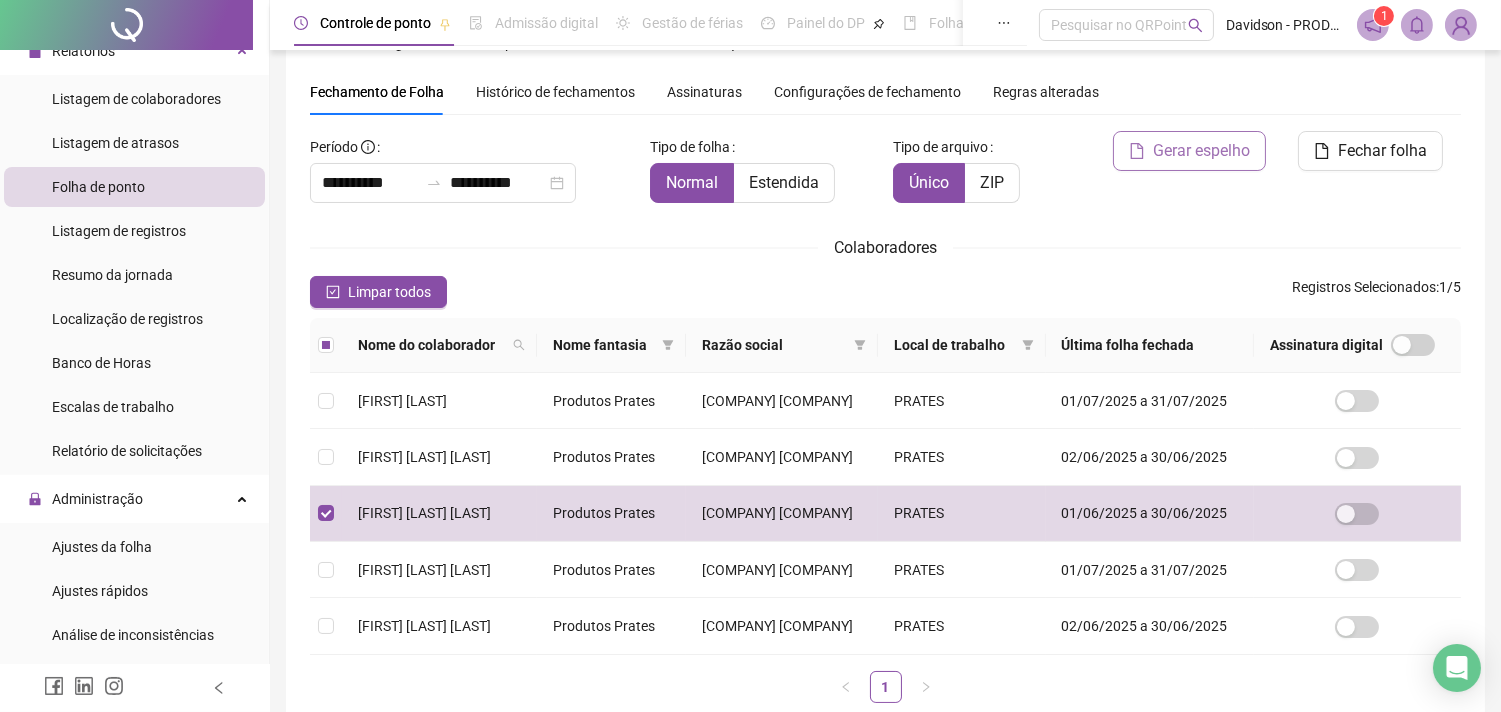 click on "Gerar espelho" at bounding box center [1201, 151] 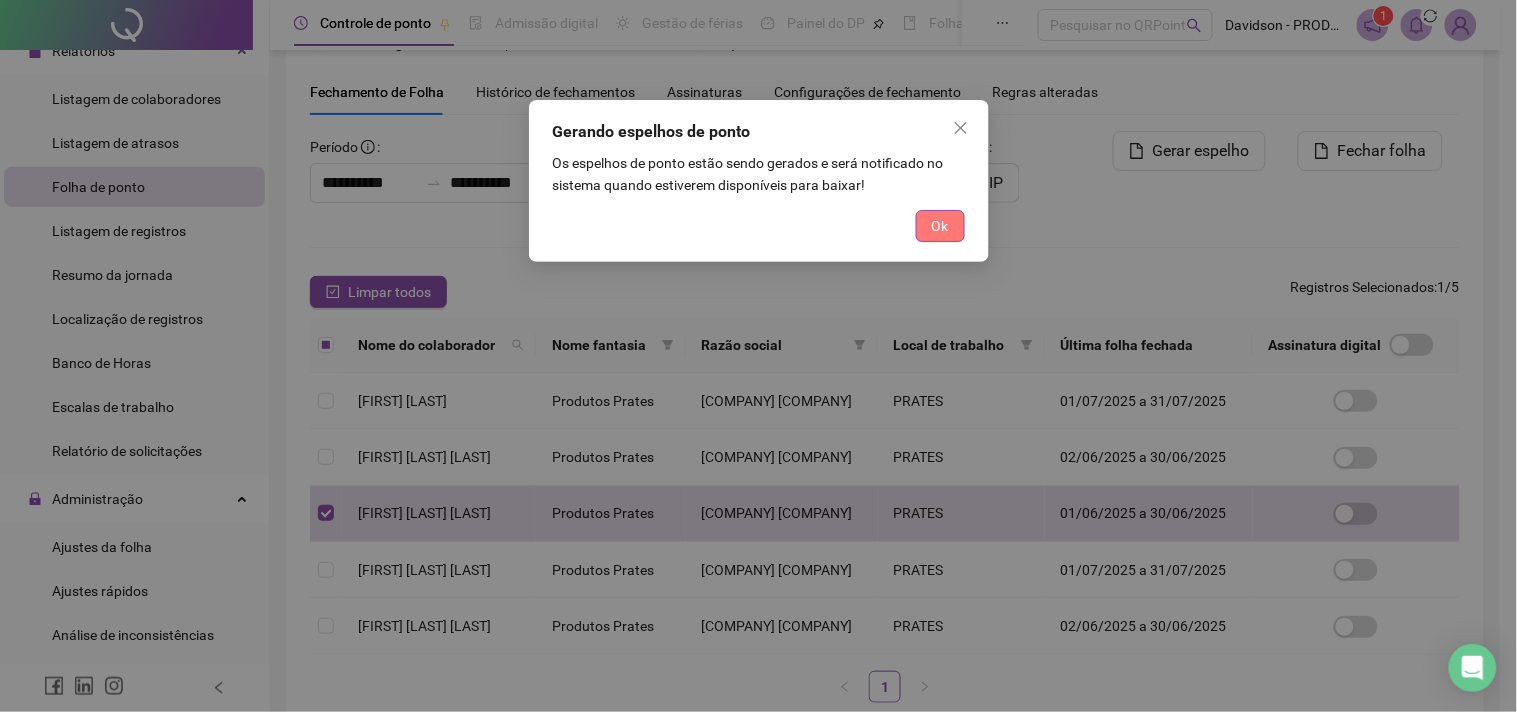 click on "Ok" at bounding box center (940, 226) 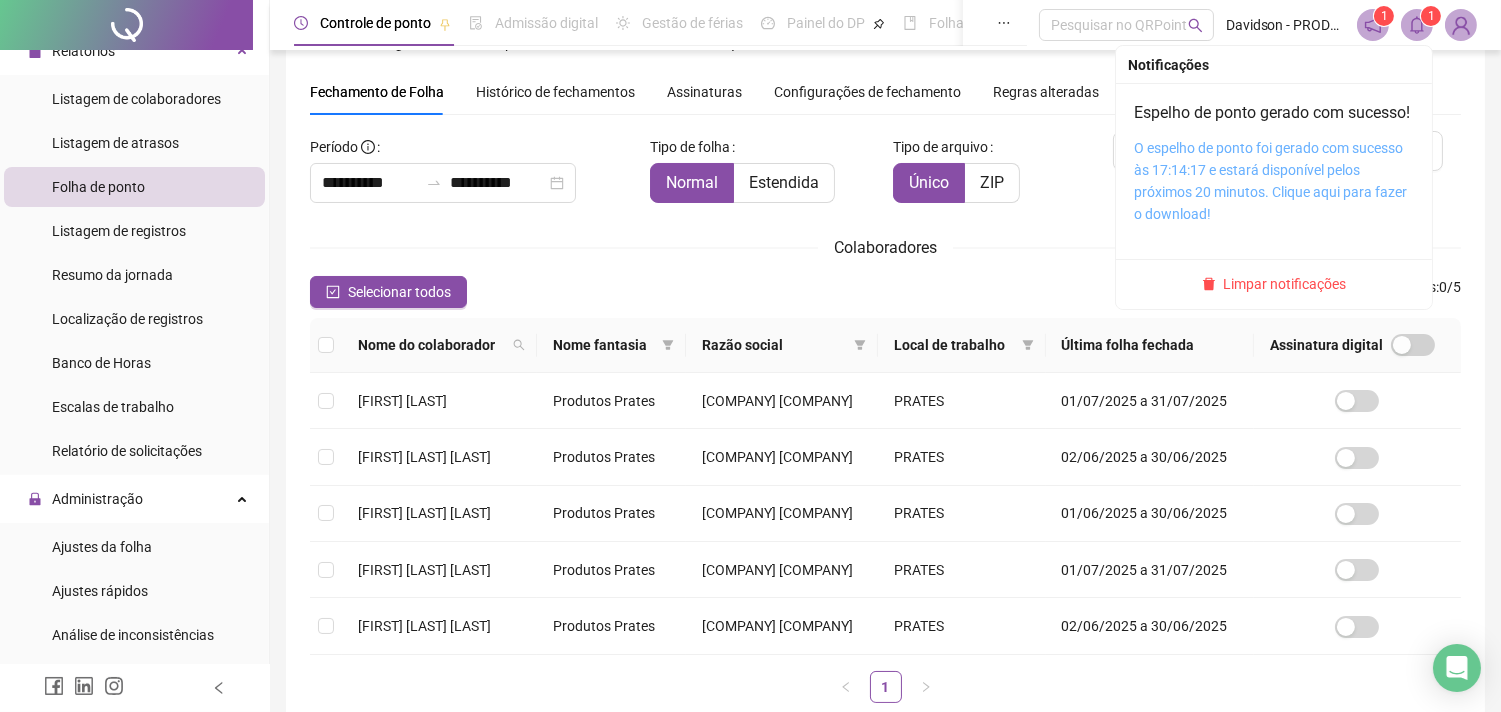 click on "O espelho de ponto foi gerado com sucesso às 17:14:17 e estará disponível pelos próximos 20 minutos.
Clique aqui para fazer o download!" at bounding box center [1270, 181] 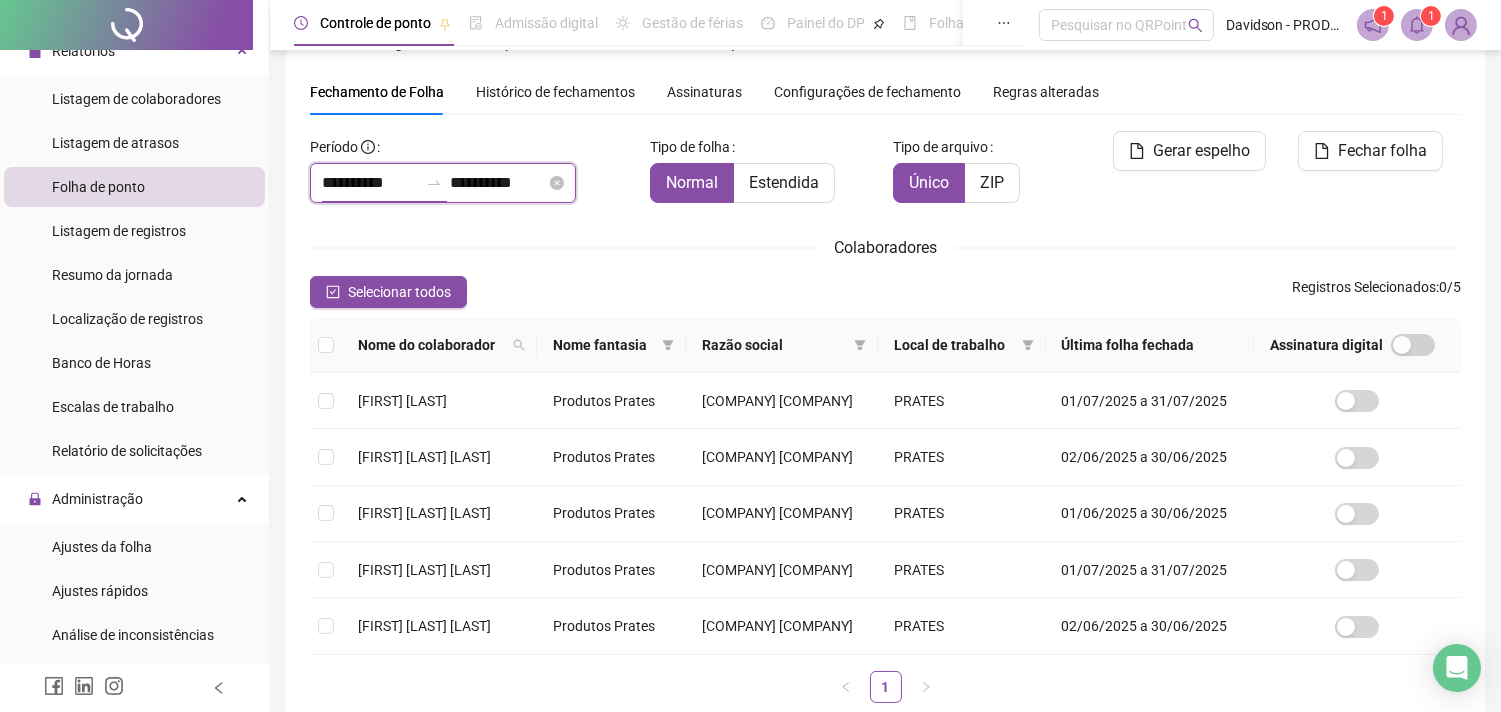 click on "**********" at bounding box center [370, 183] 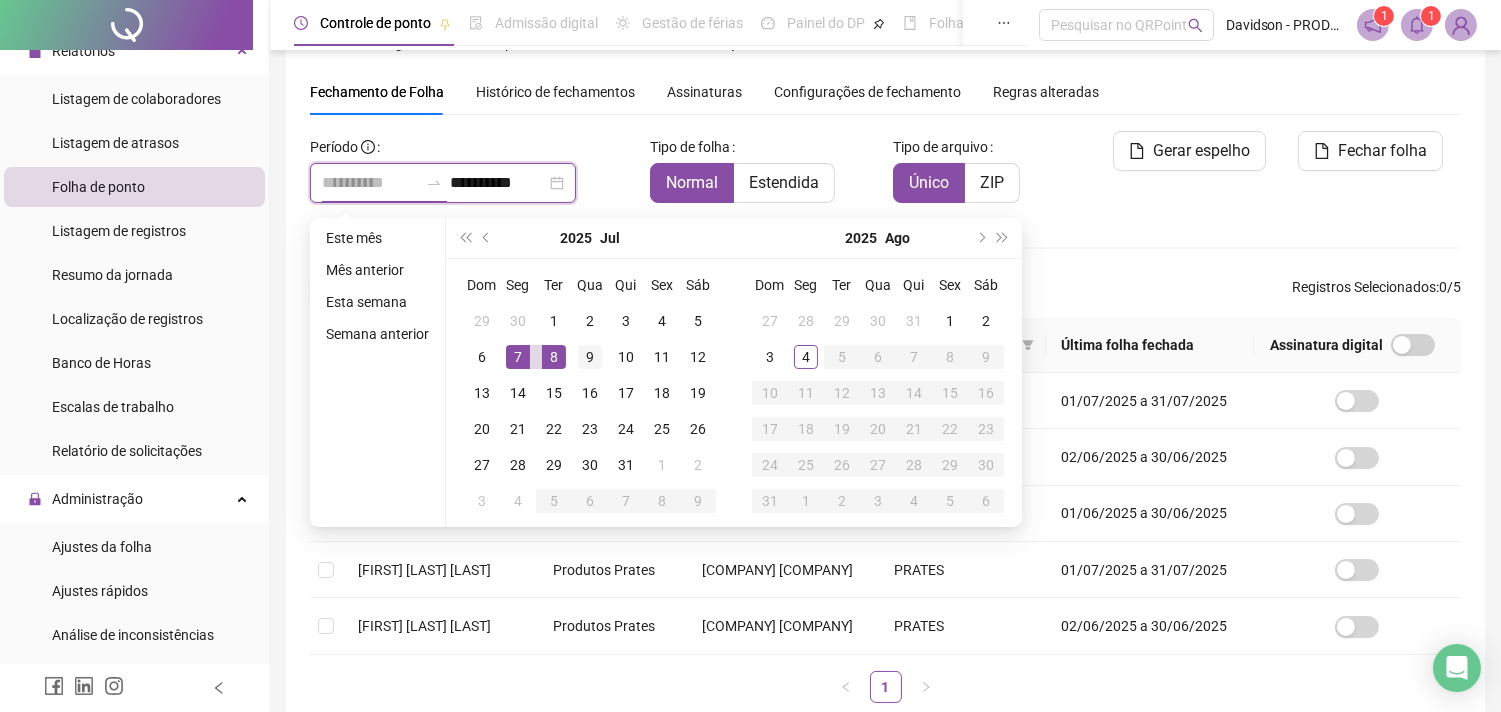 type on "**********" 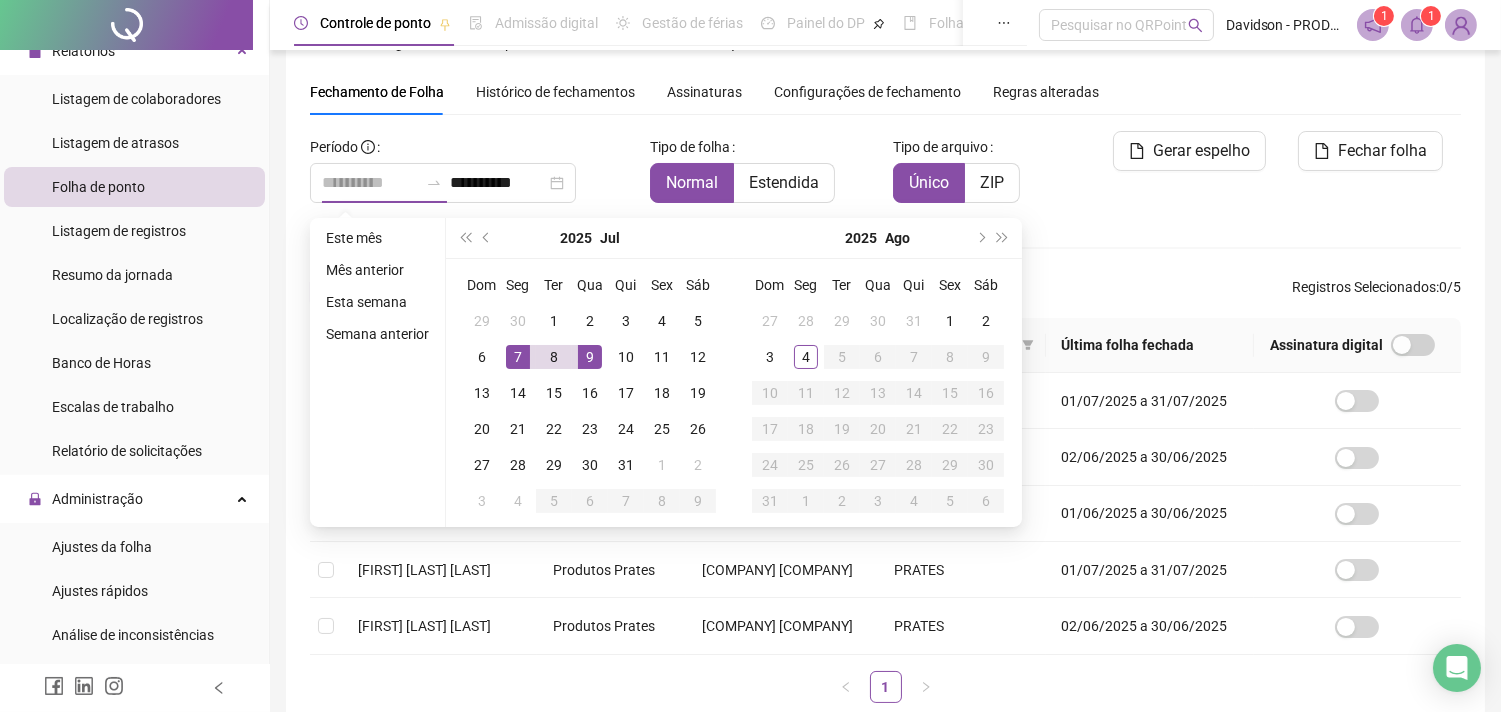 click on "9" at bounding box center [590, 357] 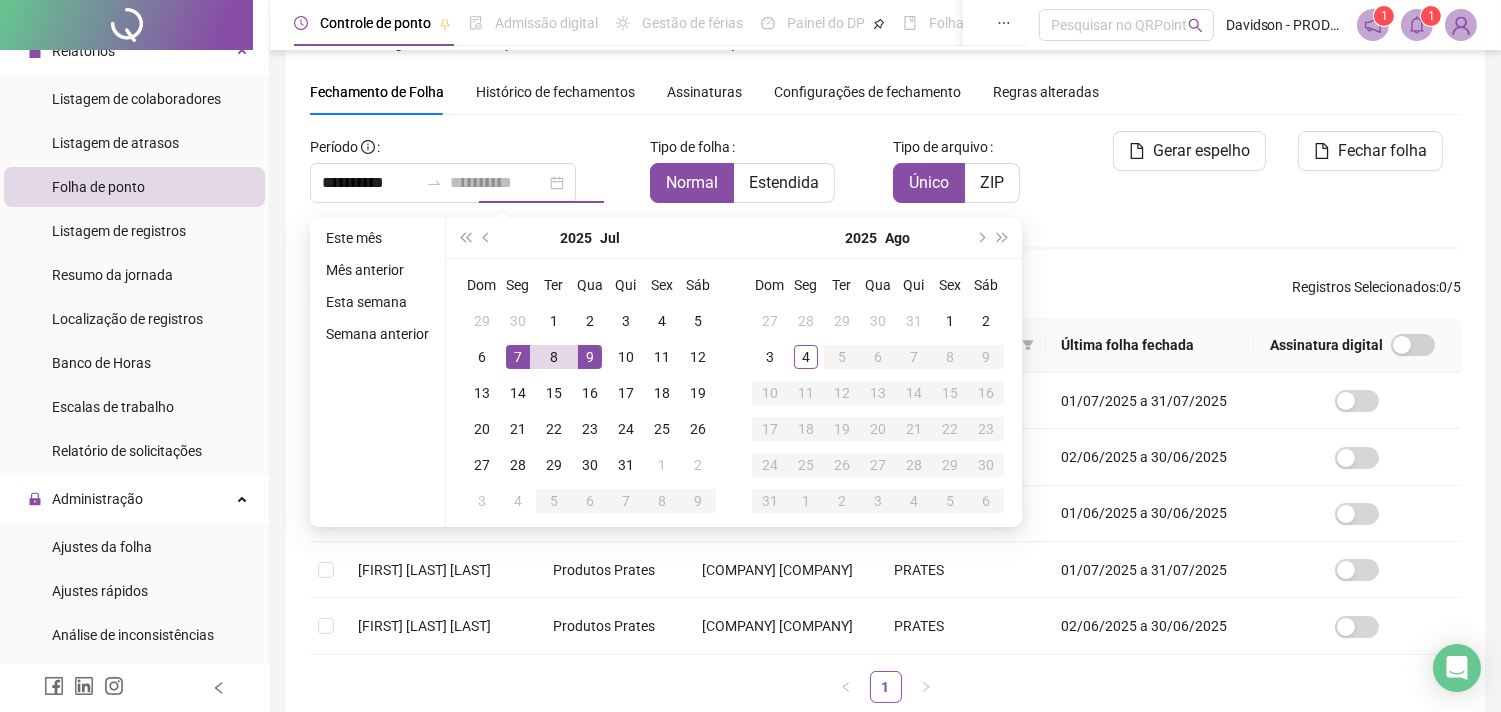 click on "9" at bounding box center [590, 357] 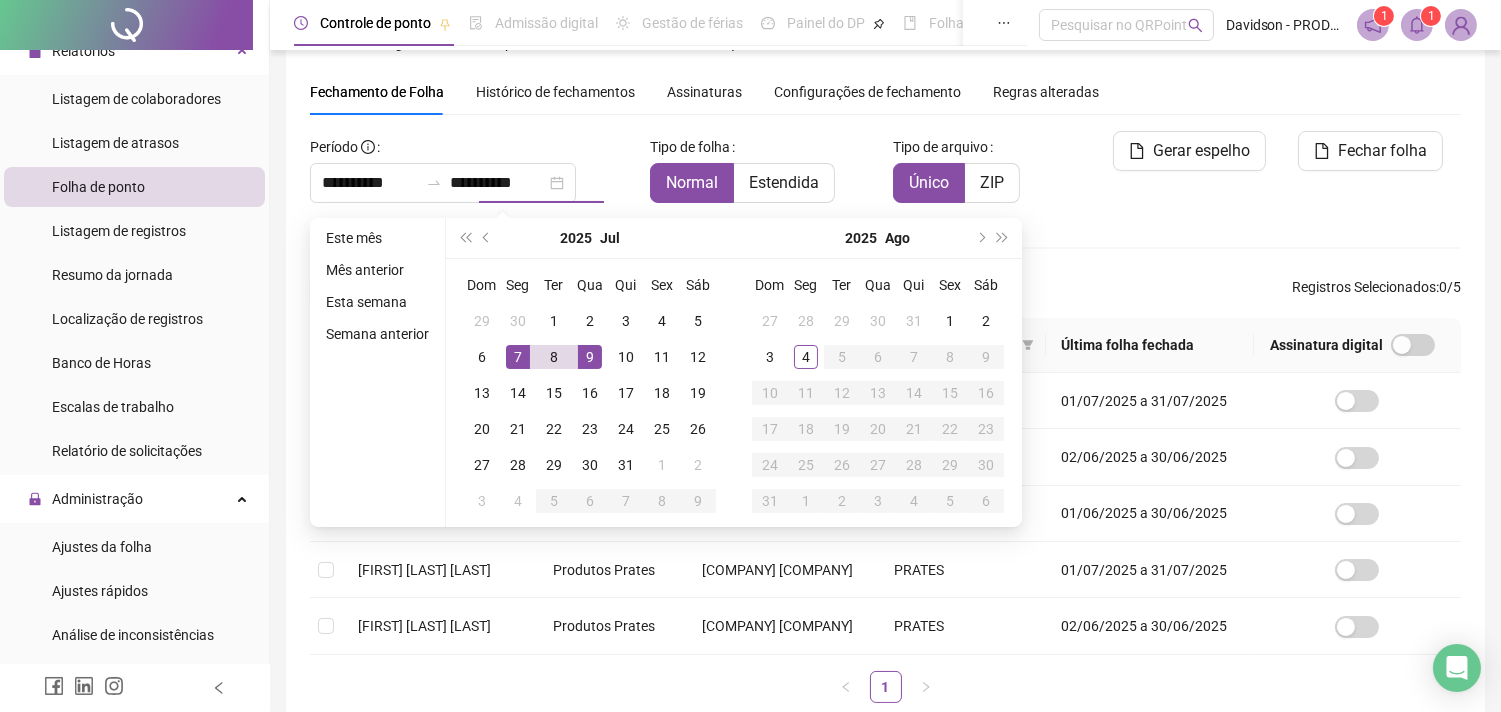 type on "**********" 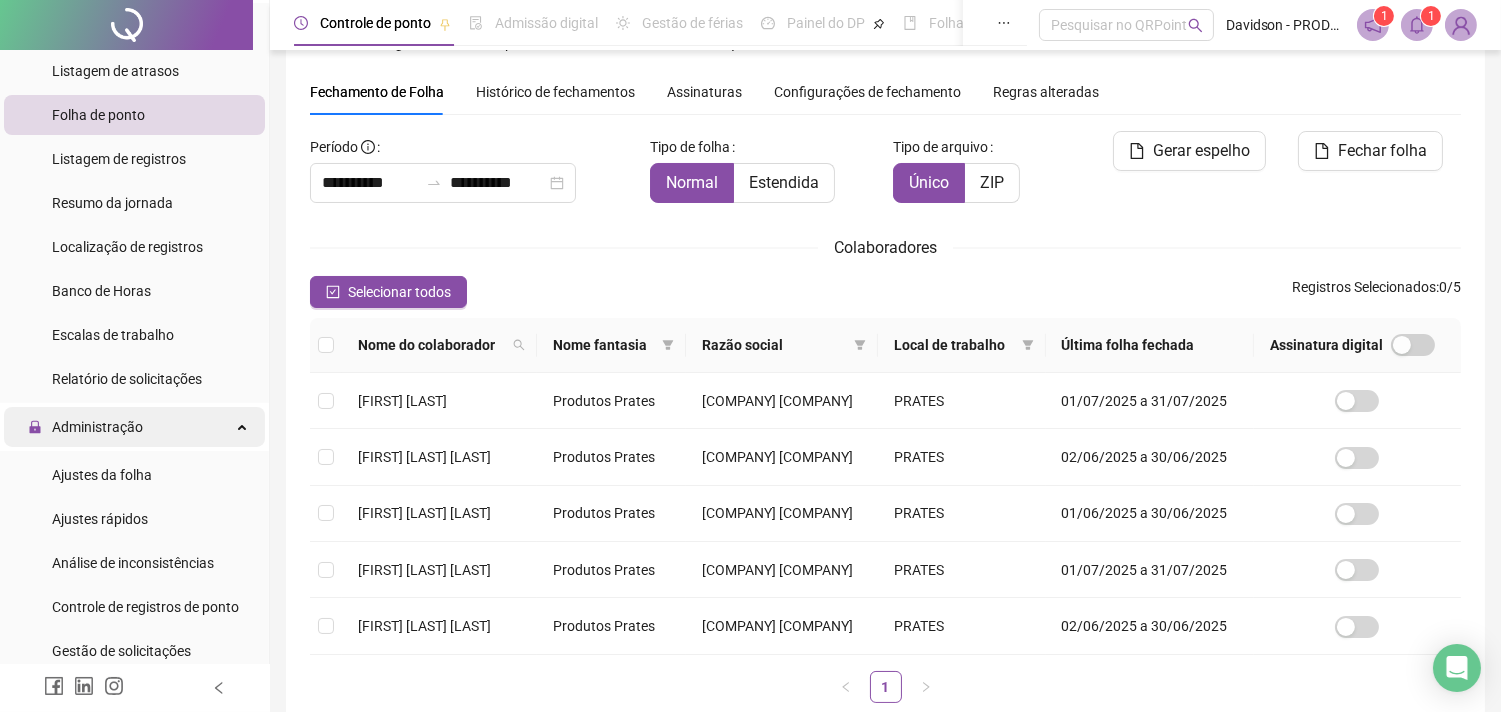 scroll, scrollTop: 222, scrollLeft: 0, axis: vertical 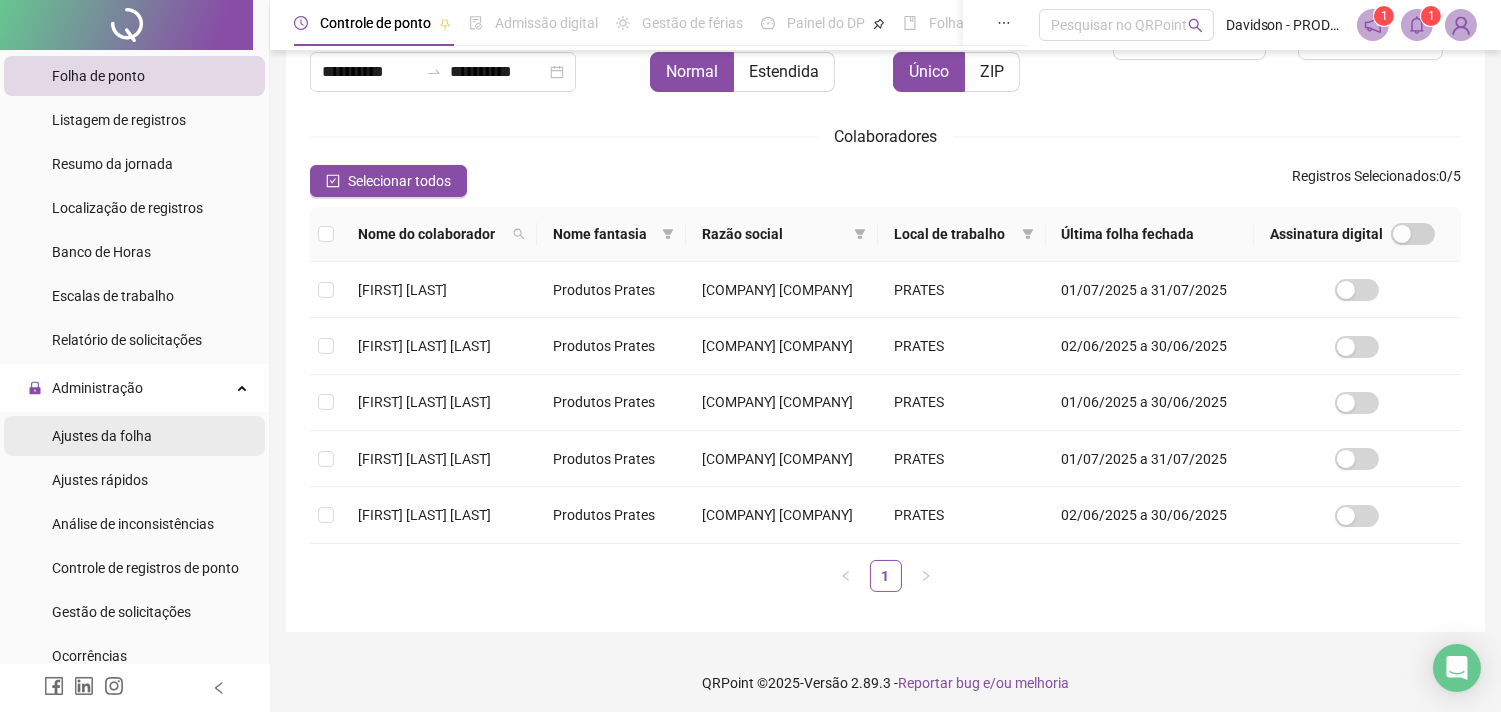 click on "Ajustes da folha" at bounding box center (102, 436) 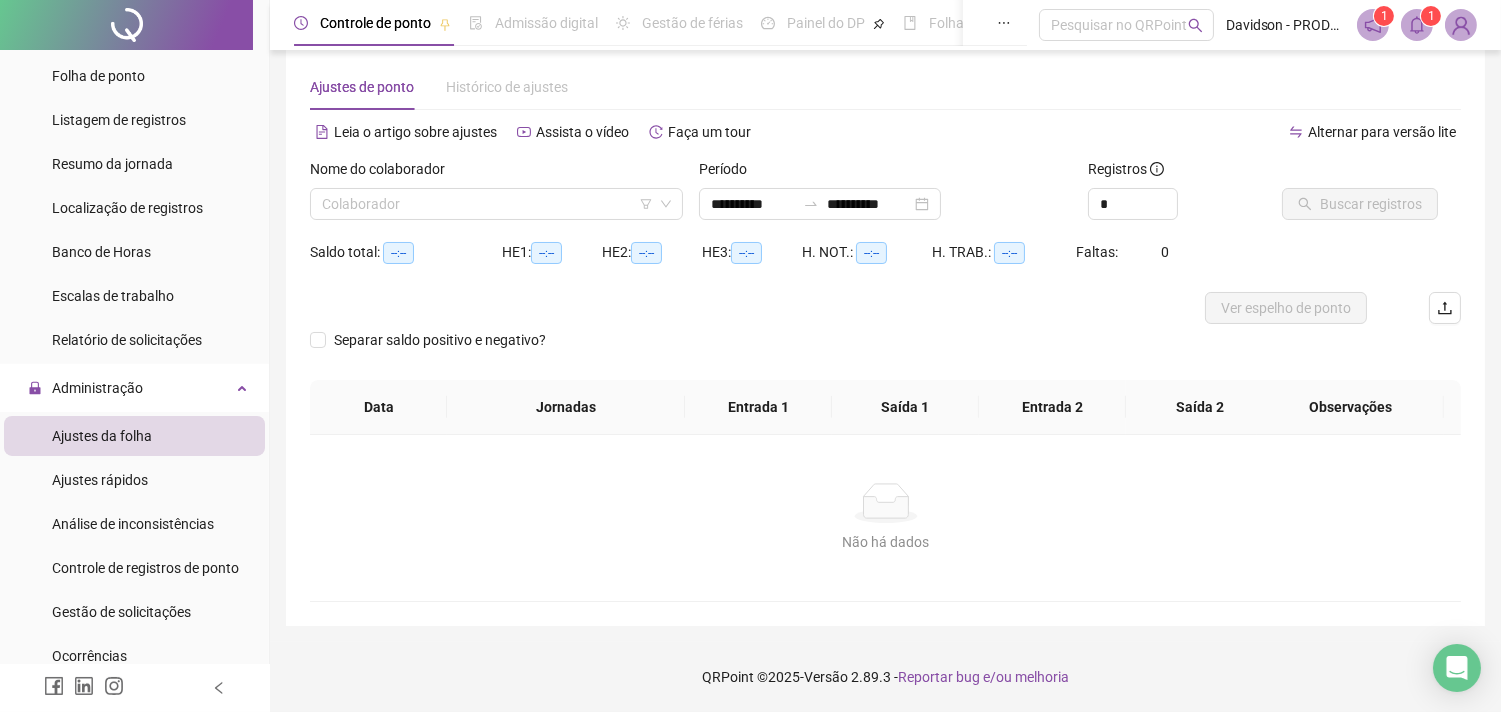 scroll, scrollTop: 25, scrollLeft: 0, axis: vertical 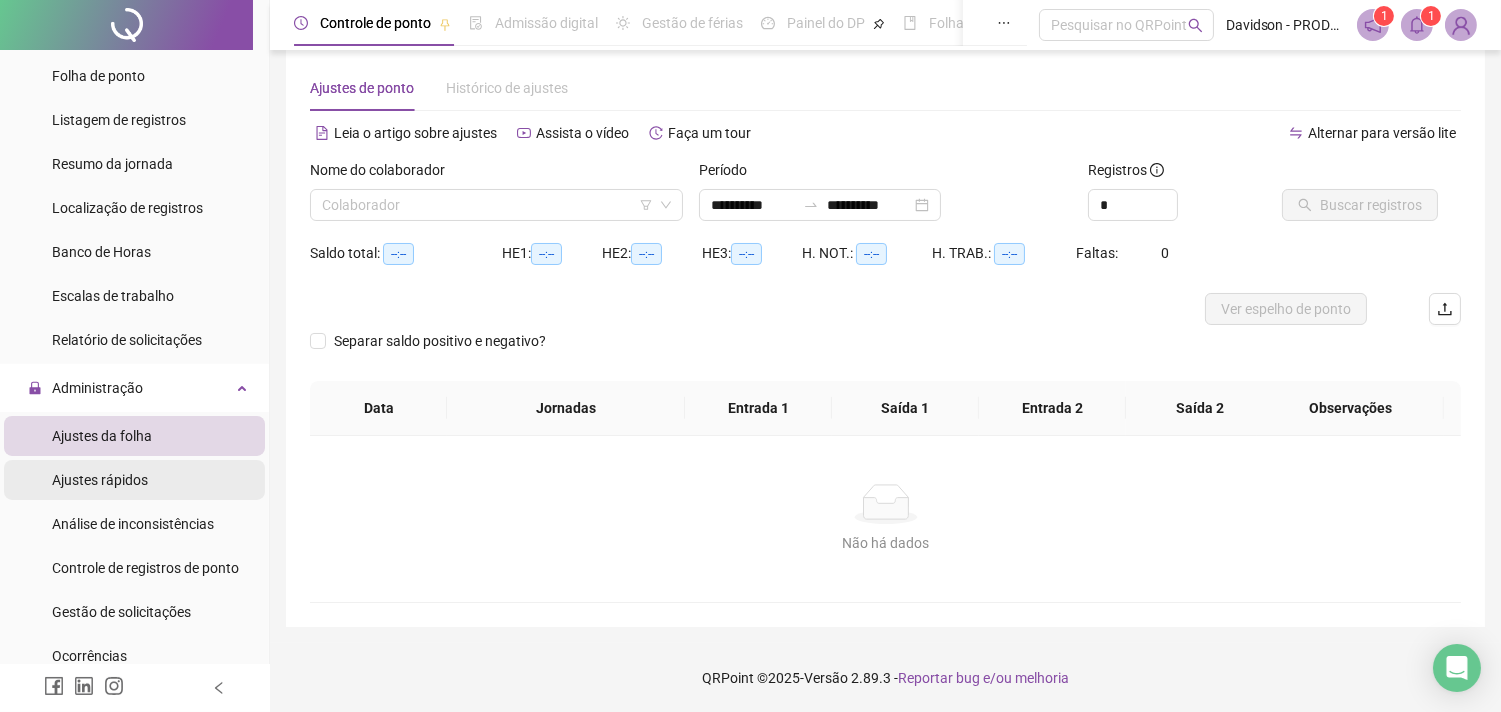 click on "Ajustes rápidos" at bounding box center (100, 480) 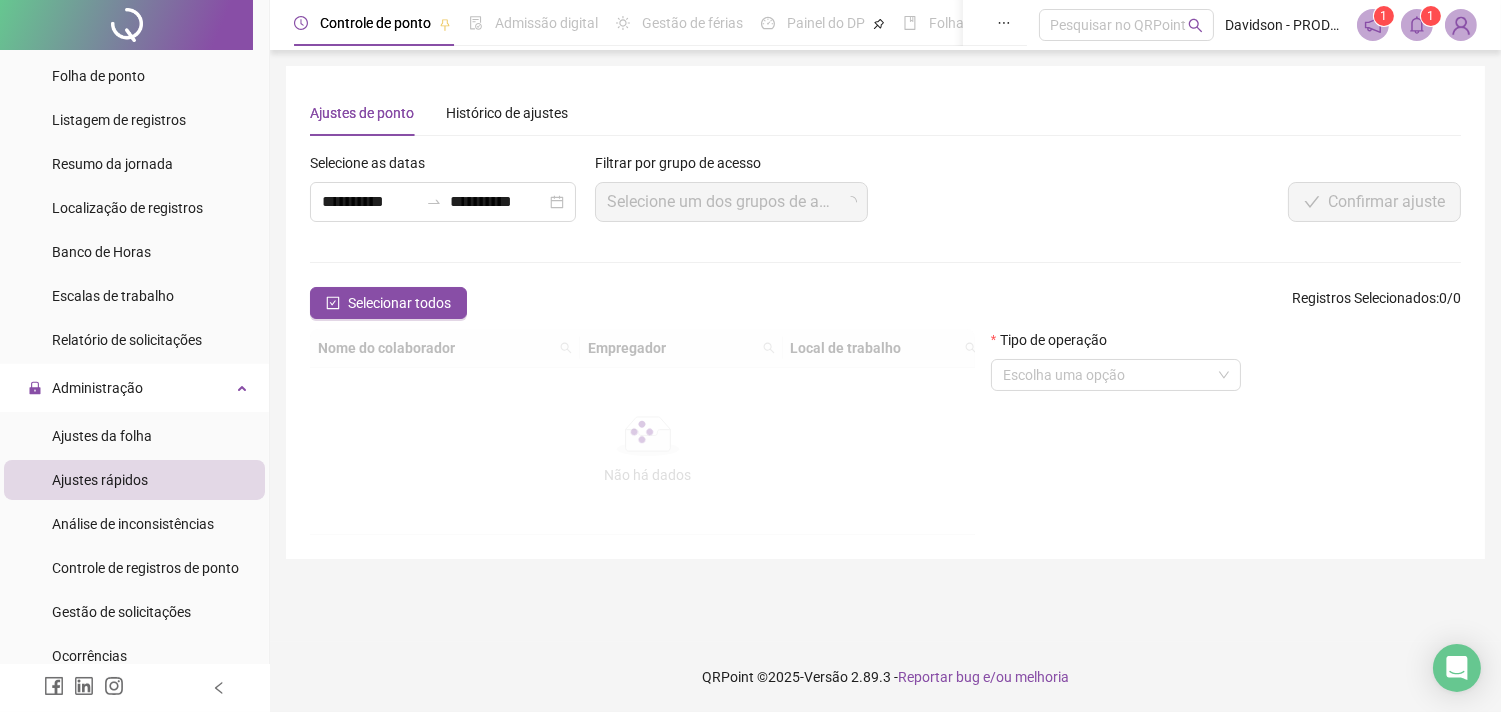 scroll, scrollTop: 0, scrollLeft: 0, axis: both 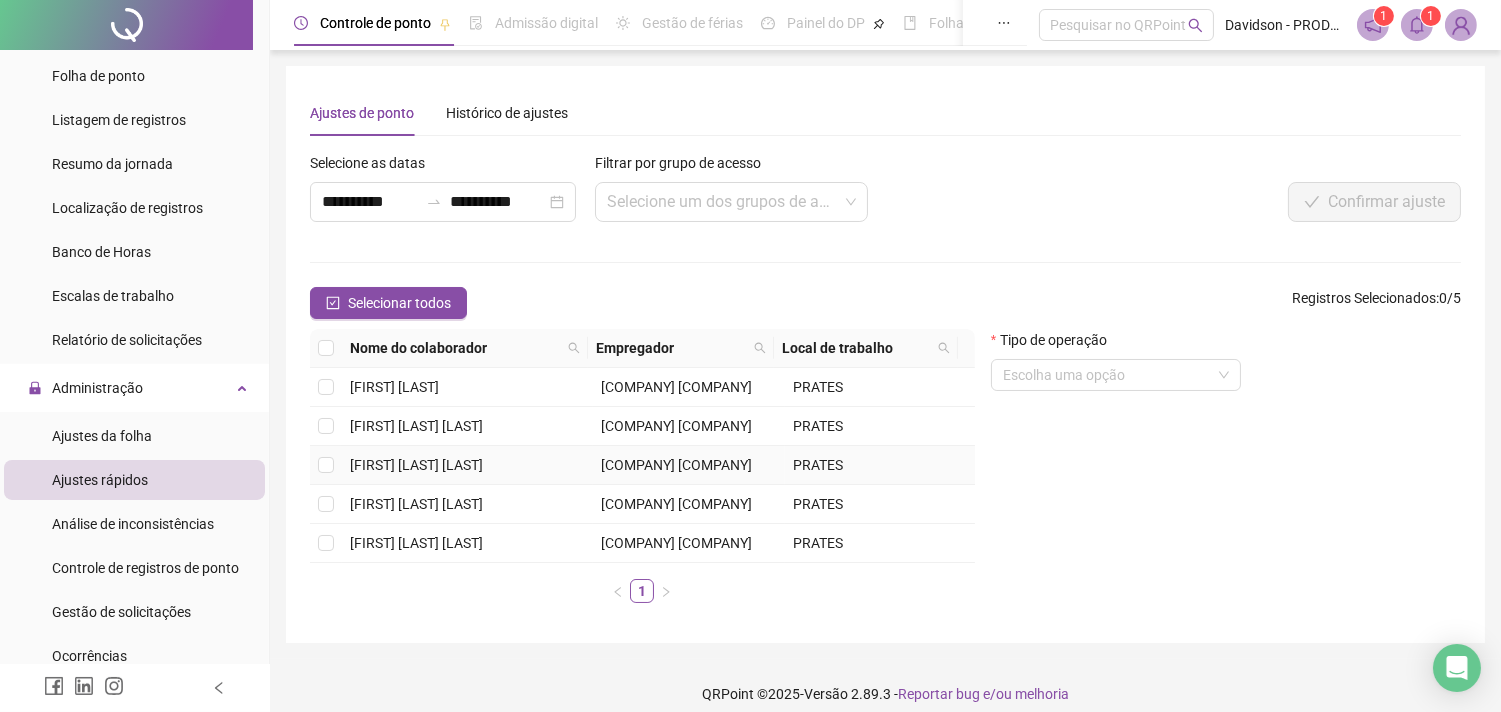click on "[FIRST] [LAST] [LAST]" at bounding box center [416, 465] 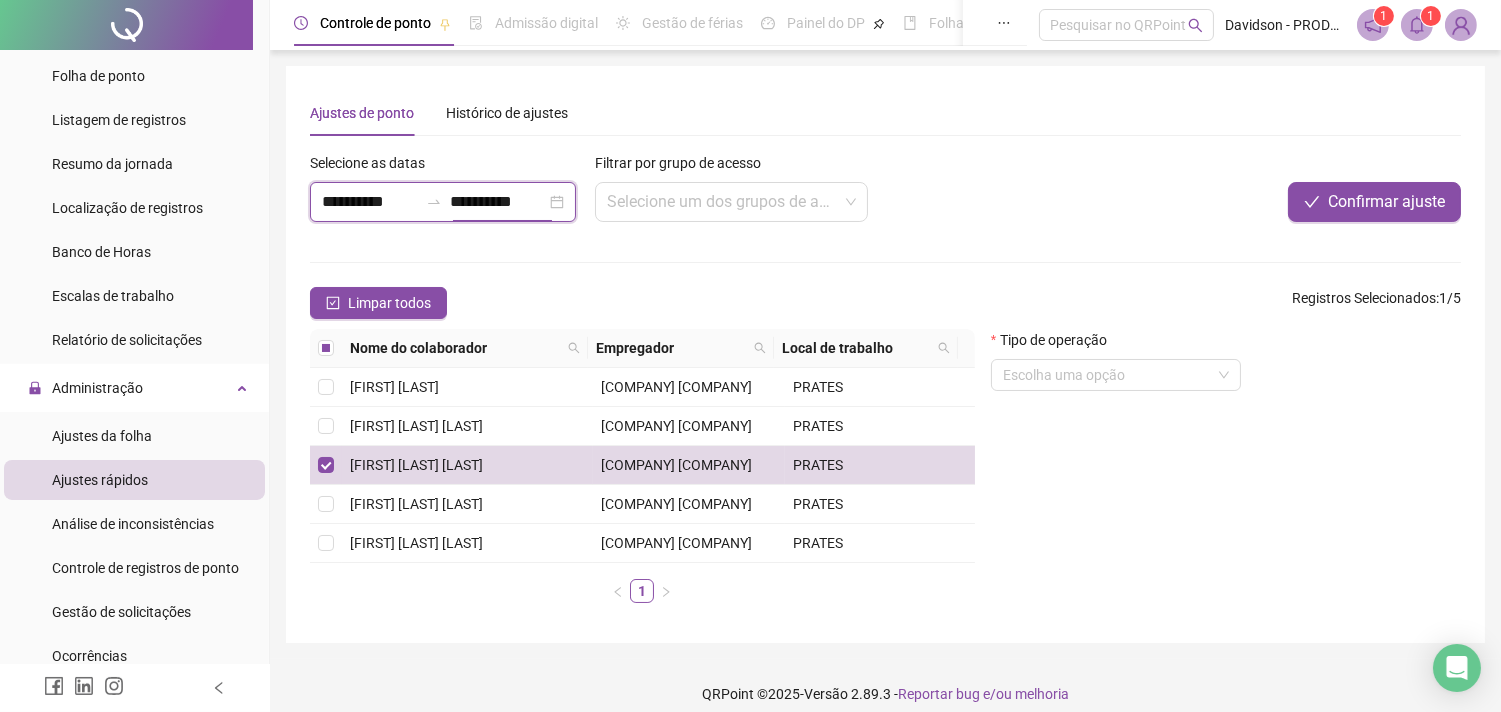click on "**********" at bounding box center (498, 202) 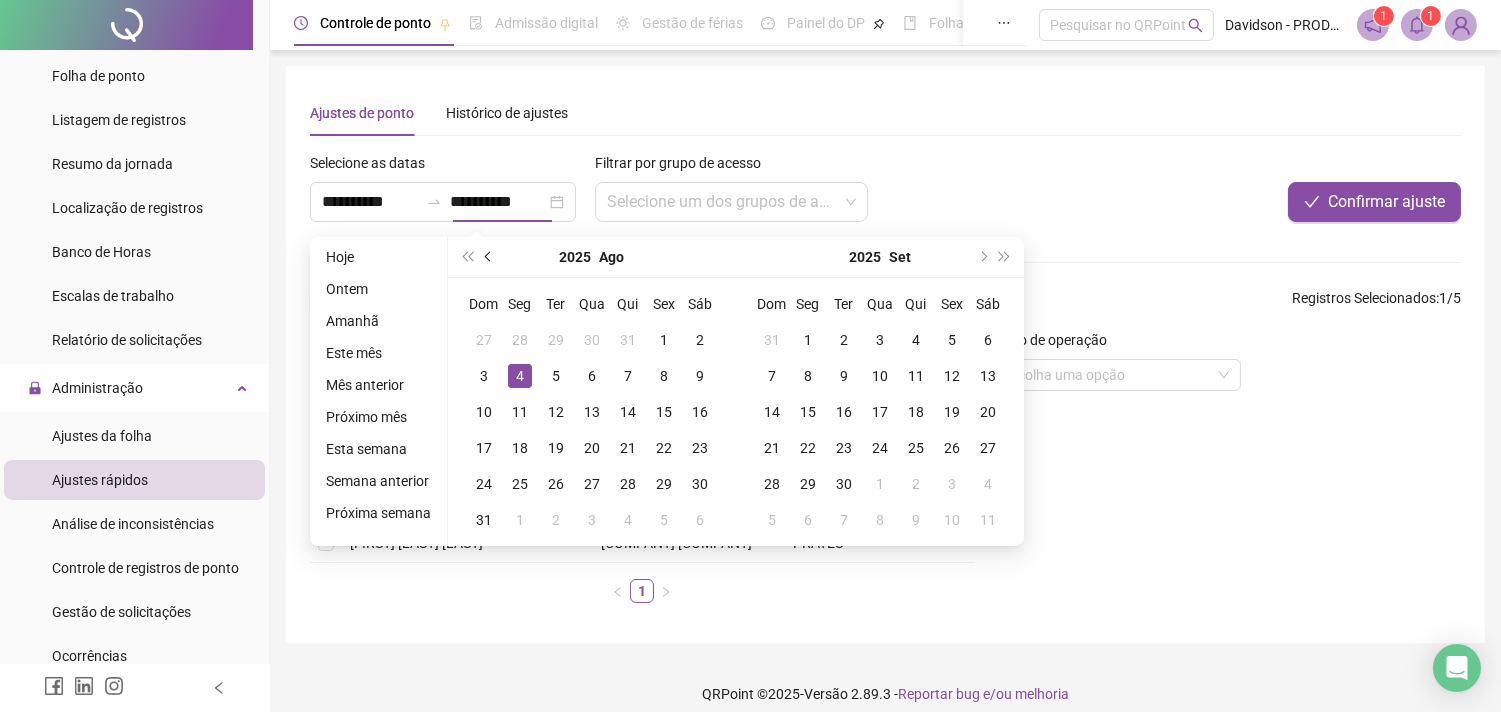 click at bounding box center (490, 257) 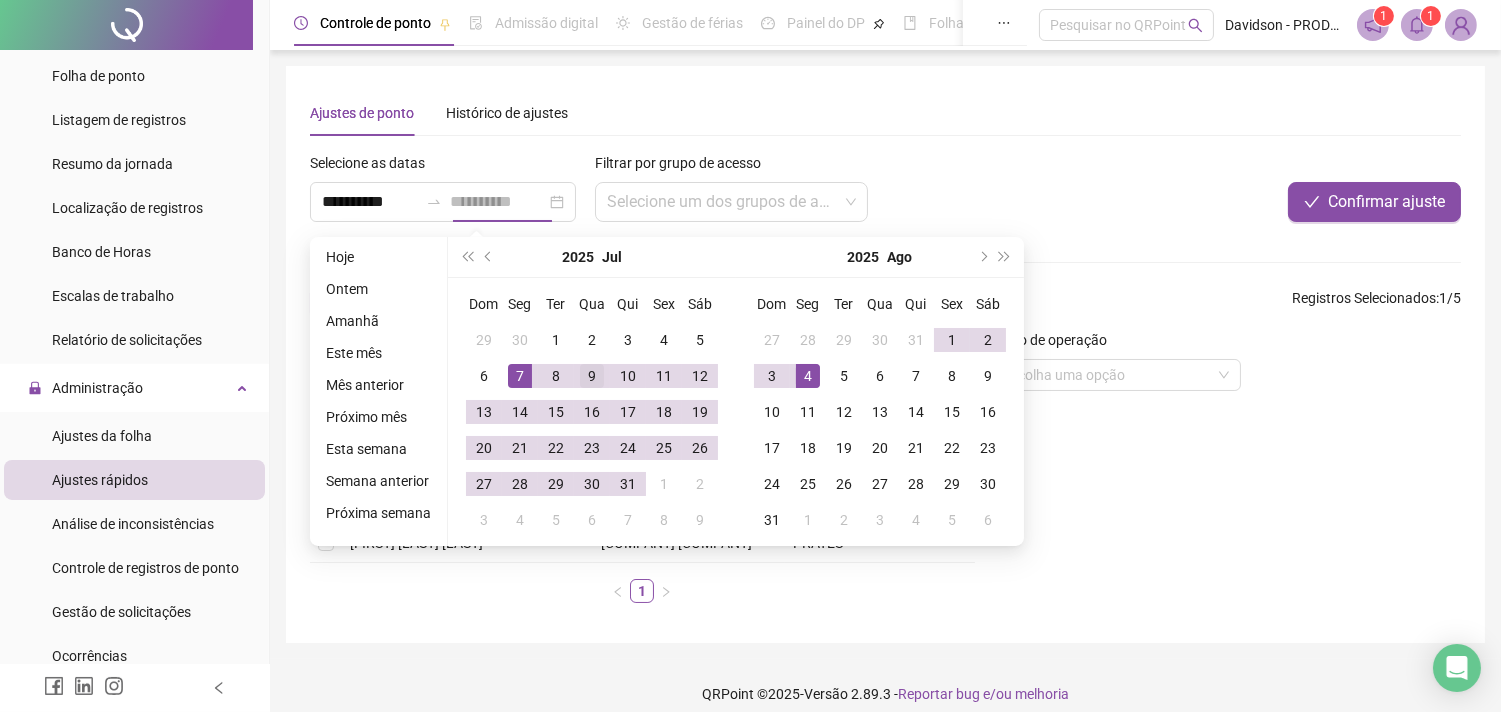 type on "**********" 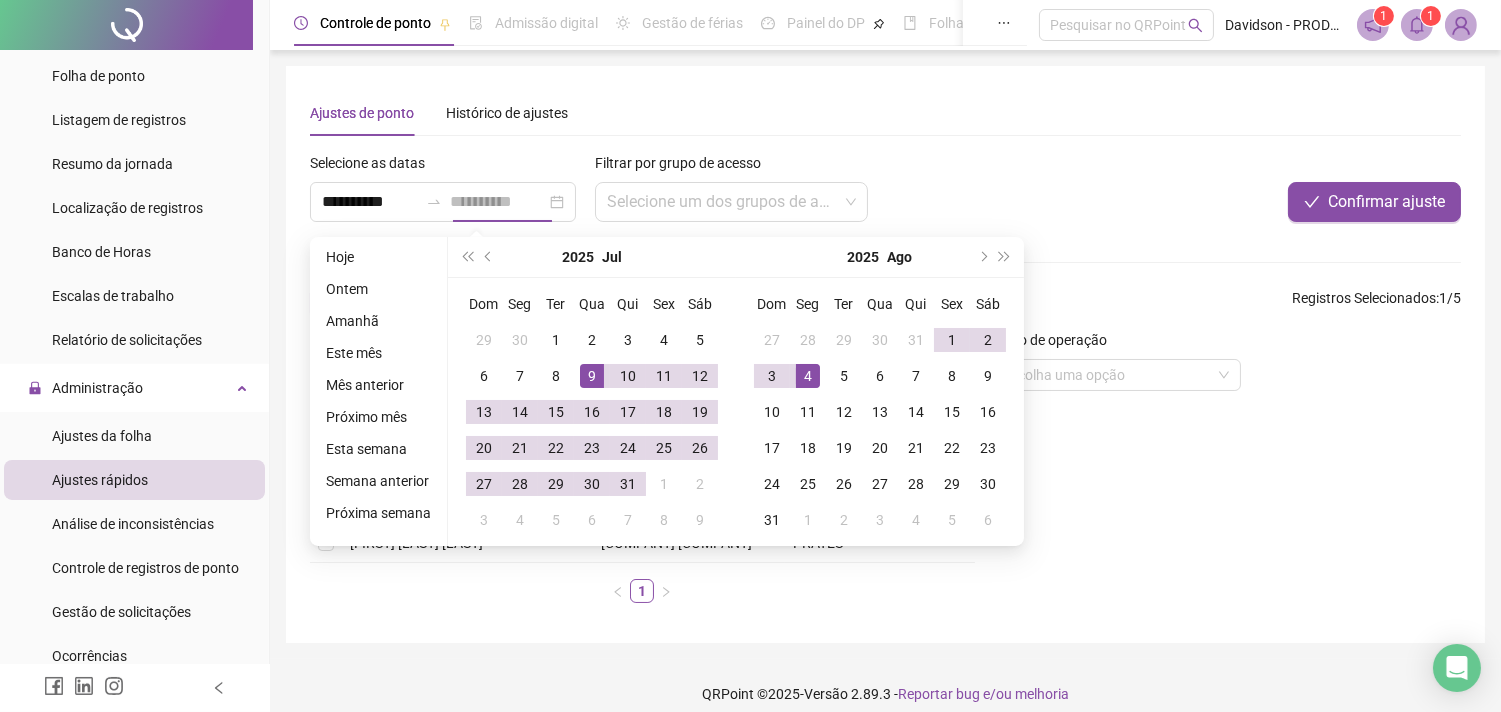 click on "9" at bounding box center [592, 376] 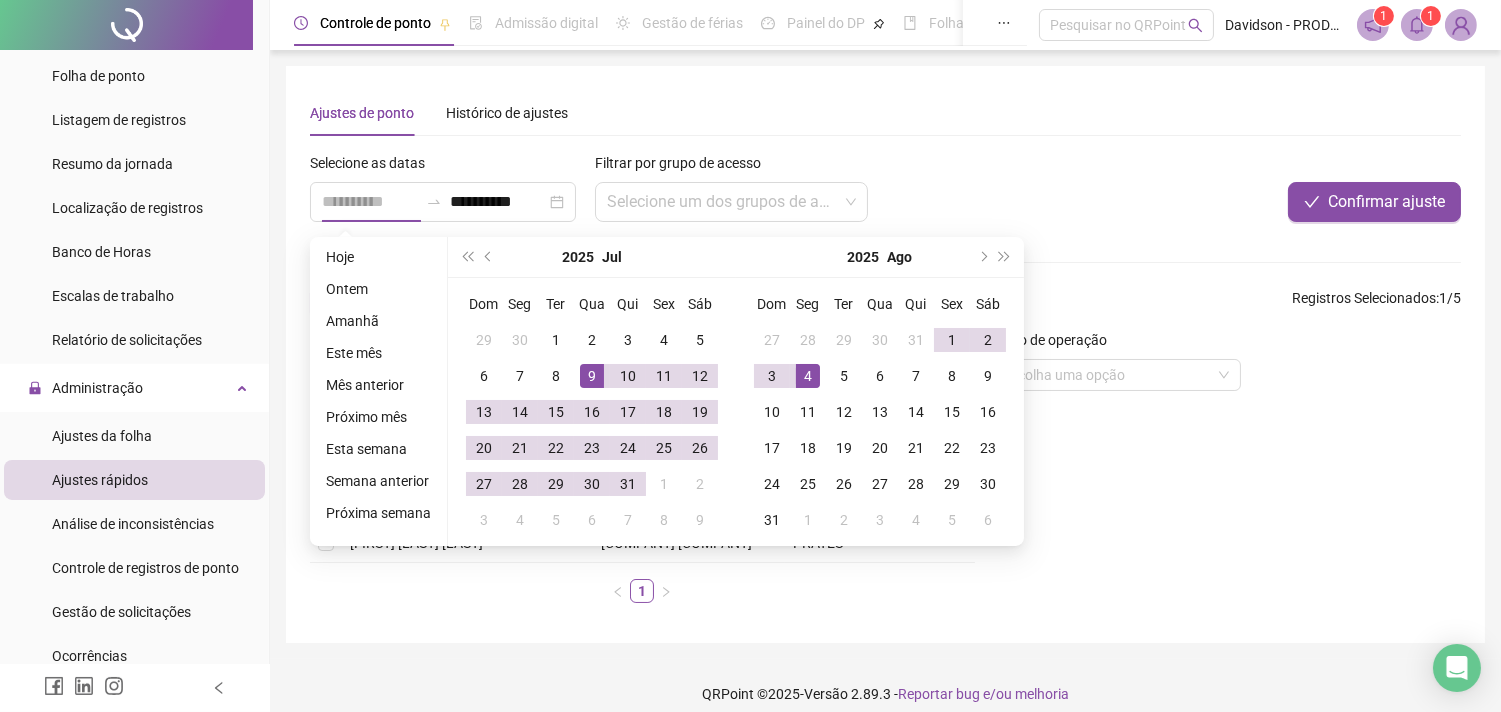 click on "9" at bounding box center (592, 376) 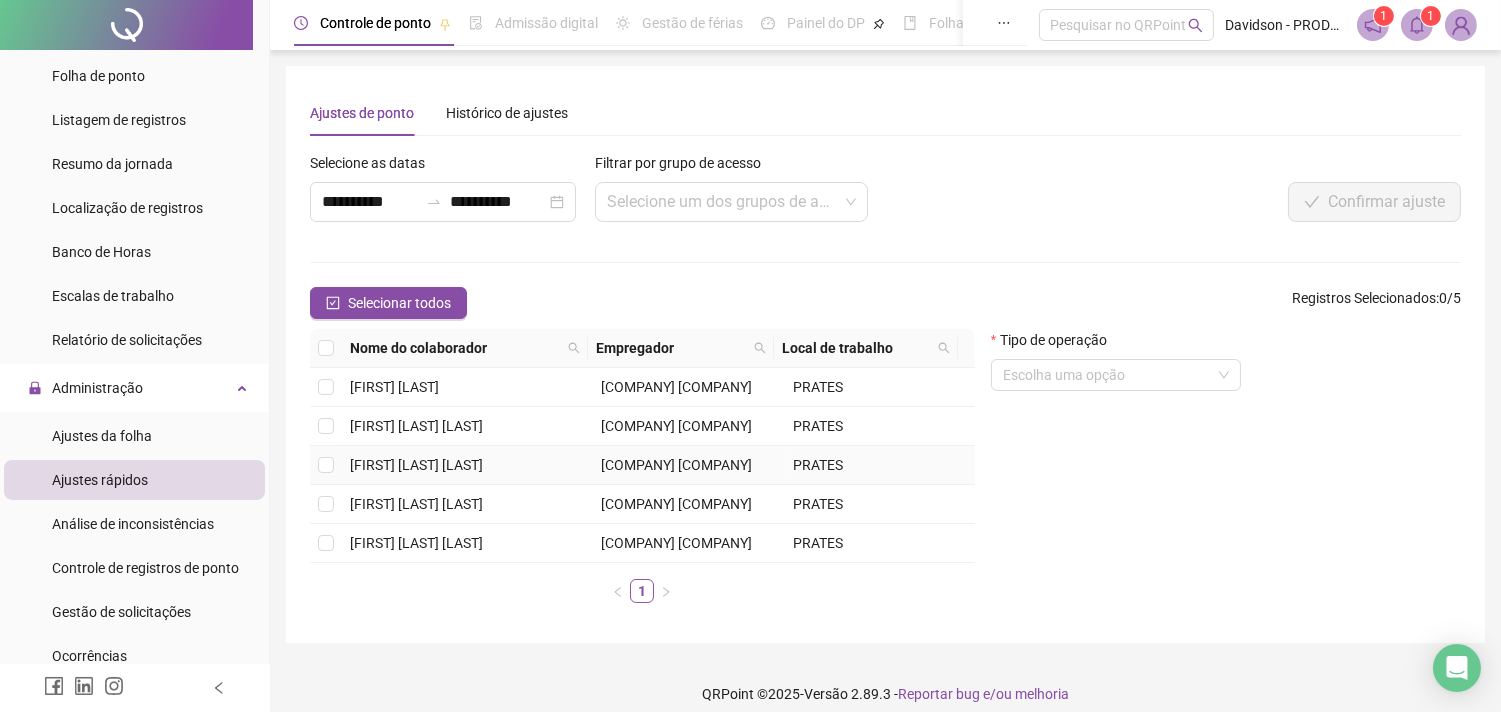 click on "[FIRST] [LAST] [LAST]" at bounding box center [416, 465] 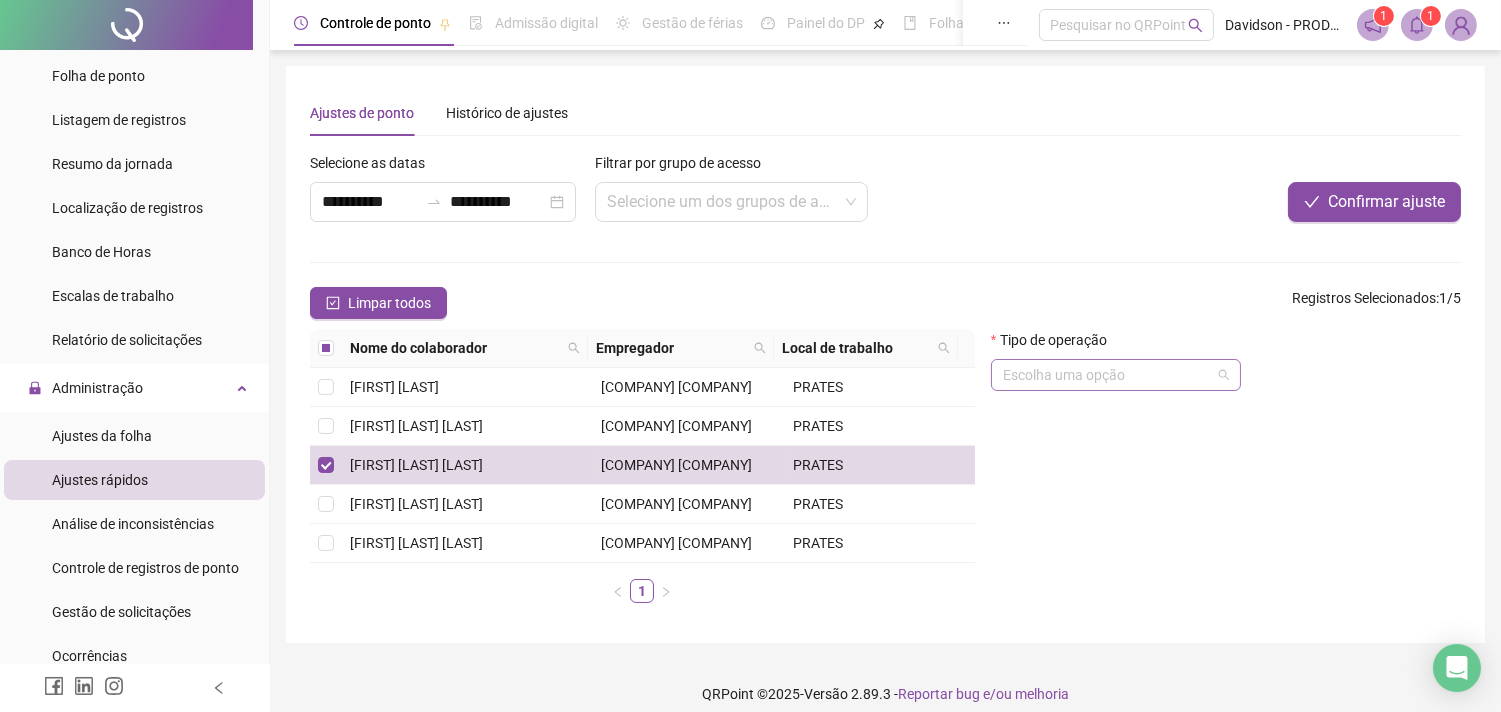 click at bounding box center (1116, 375) 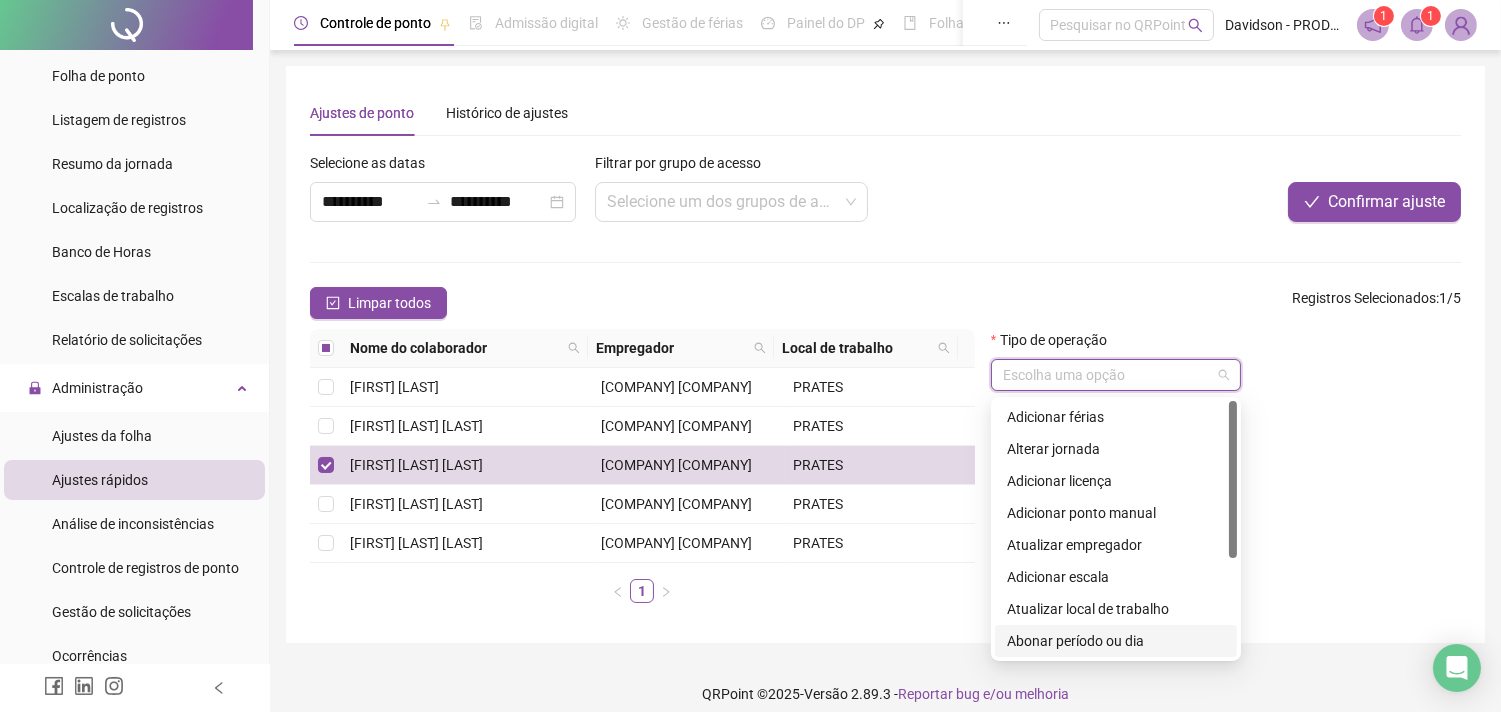 click on "Abonar período ou dia" at bounding box center [1116, 641] 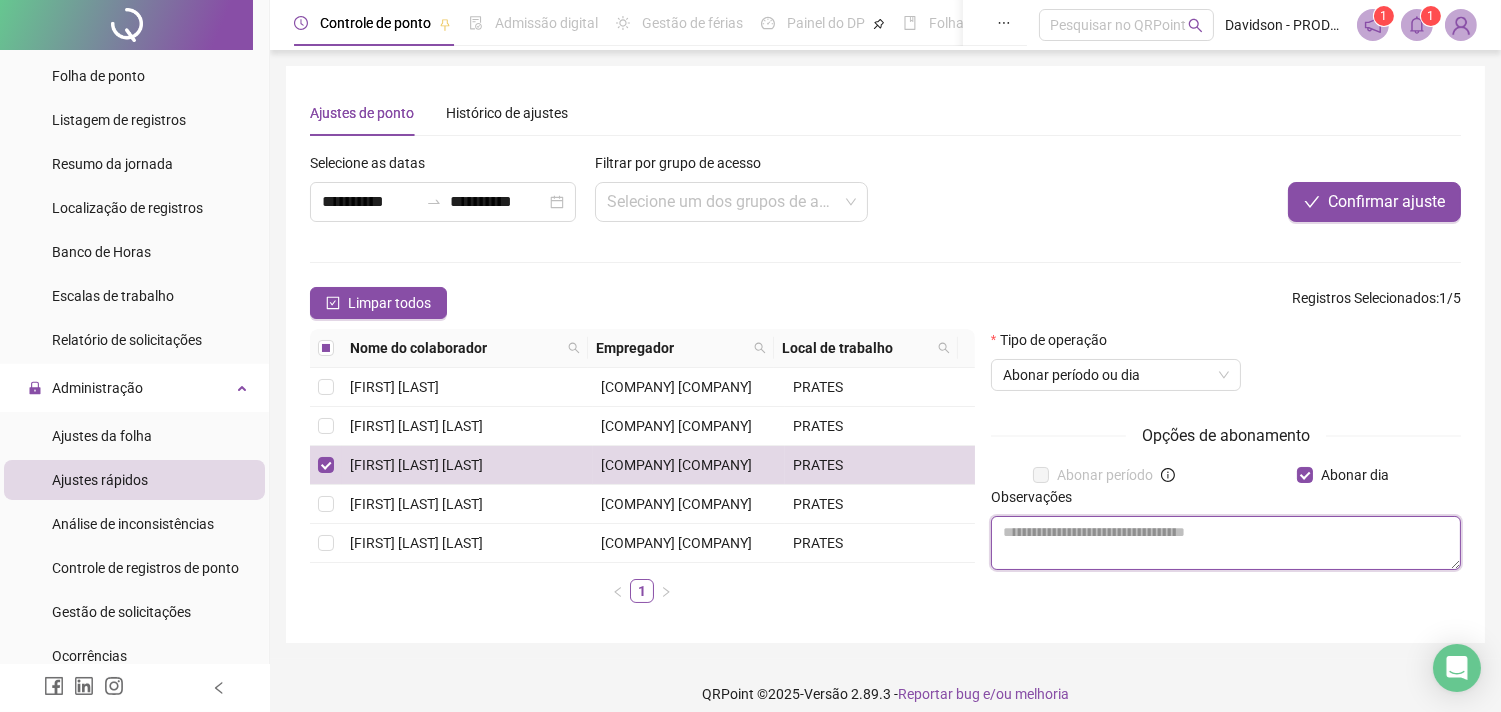 click at bounding box center (1226, 543) 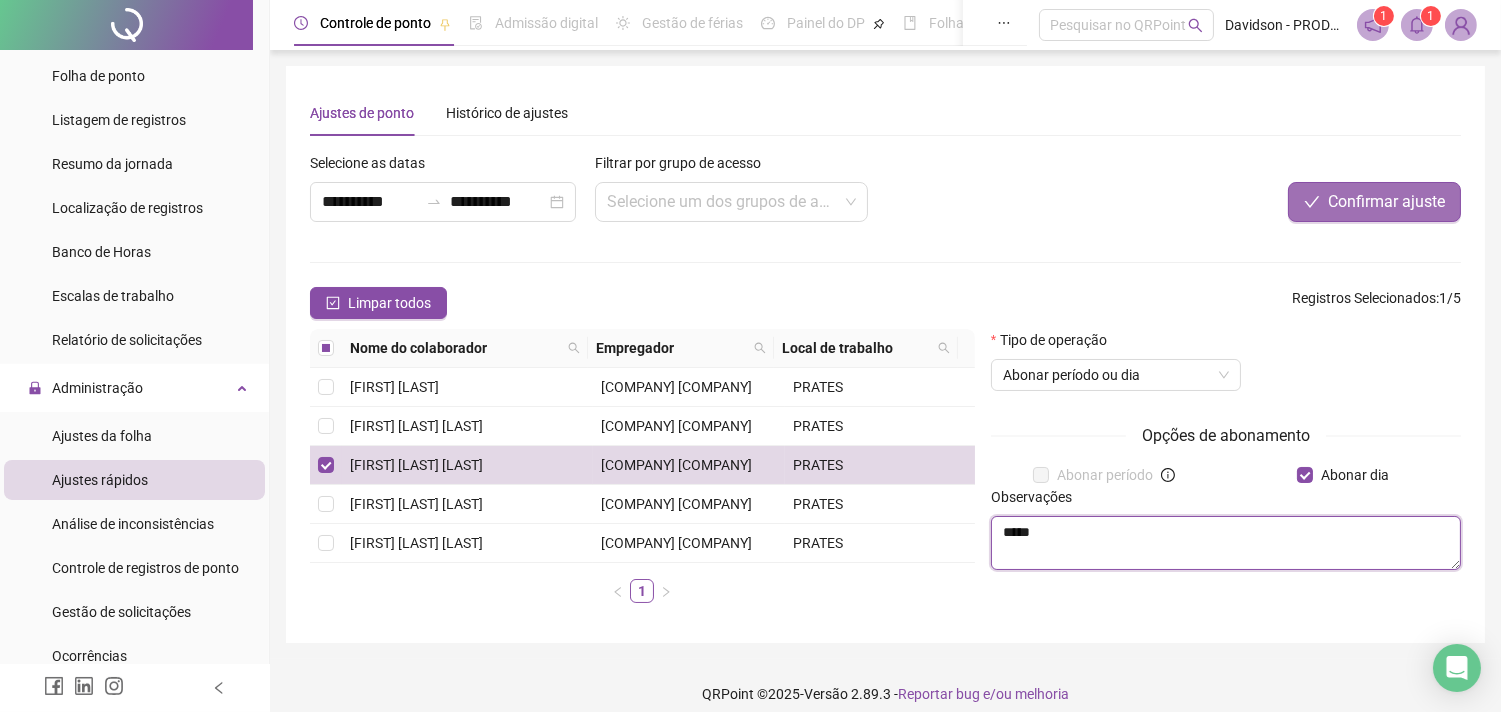 type on "*****" 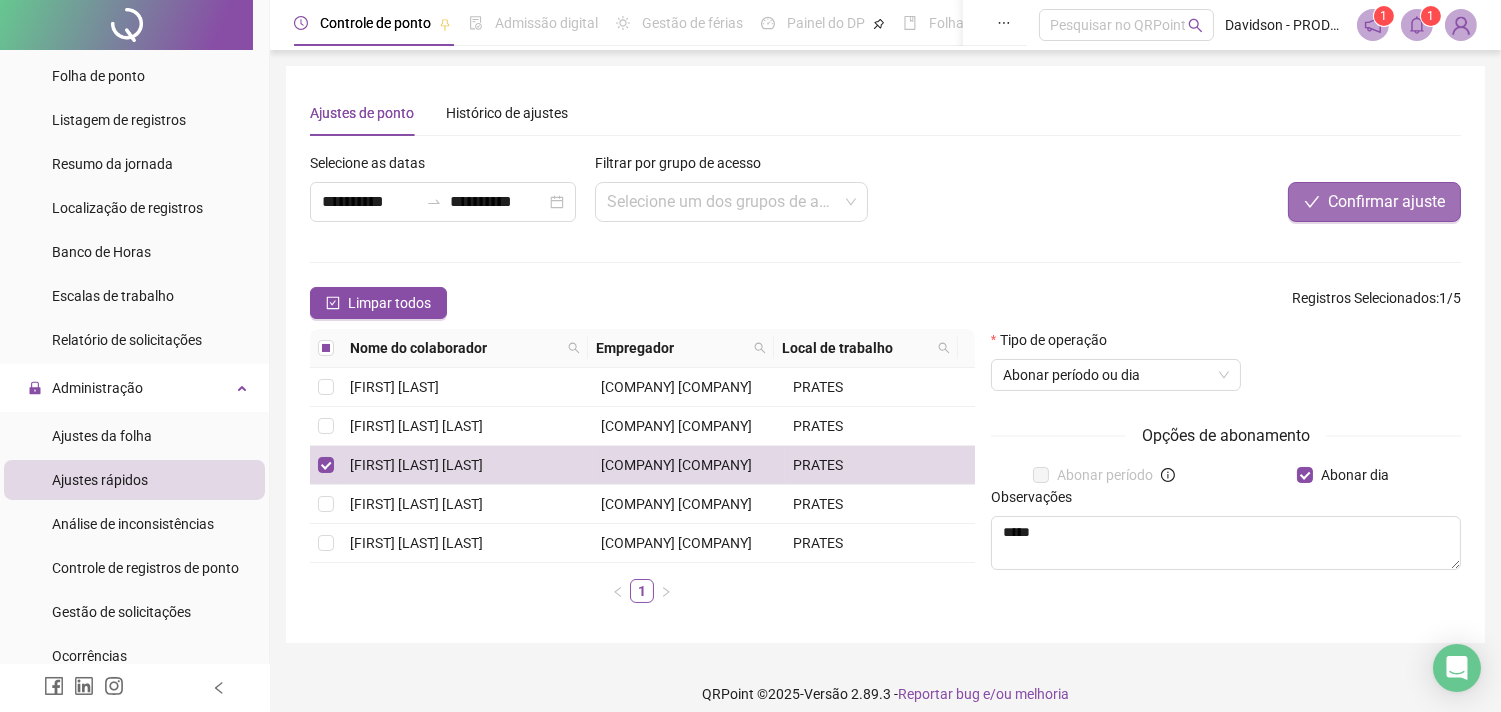 click on "Confirmar ajuste" at bounding box center [1386, 202] 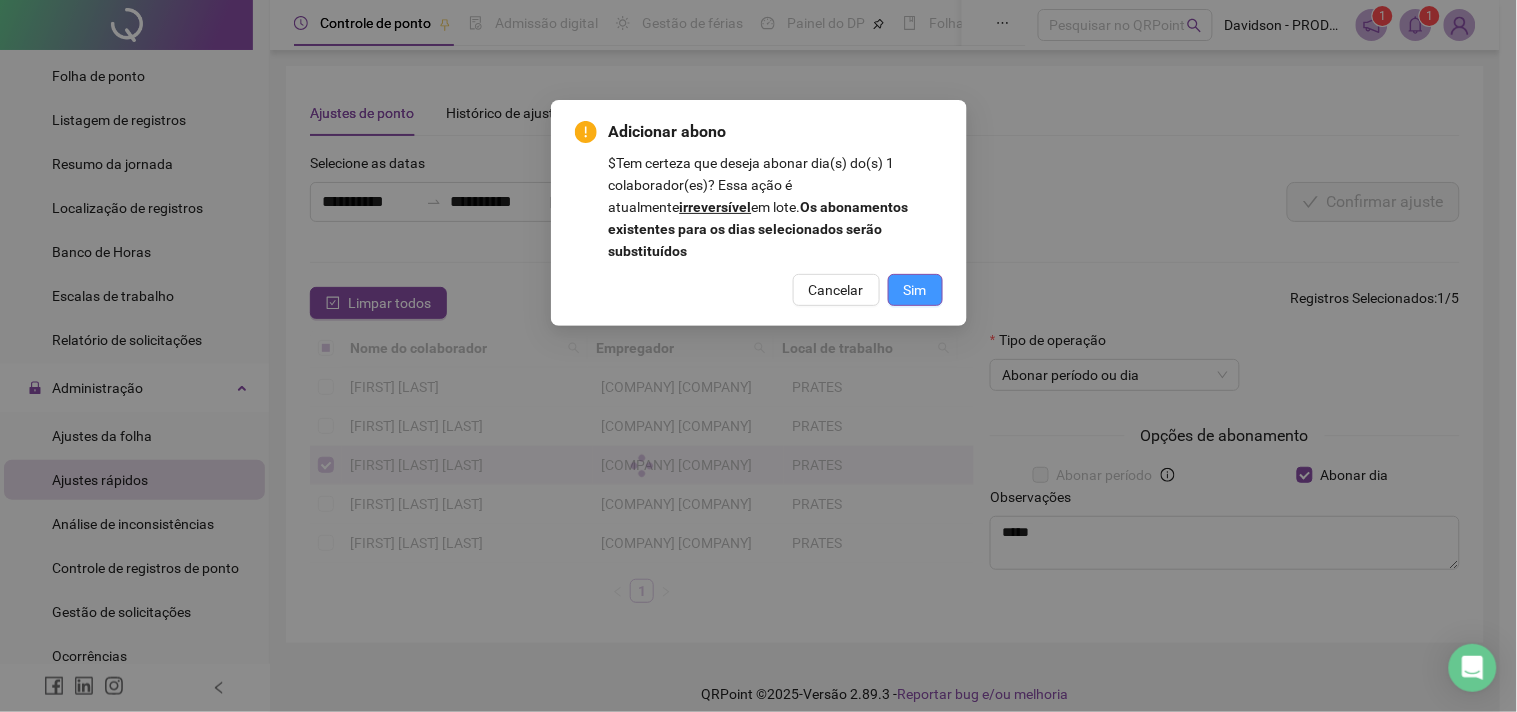 click on "Sim" at bounding box center [915, 290] 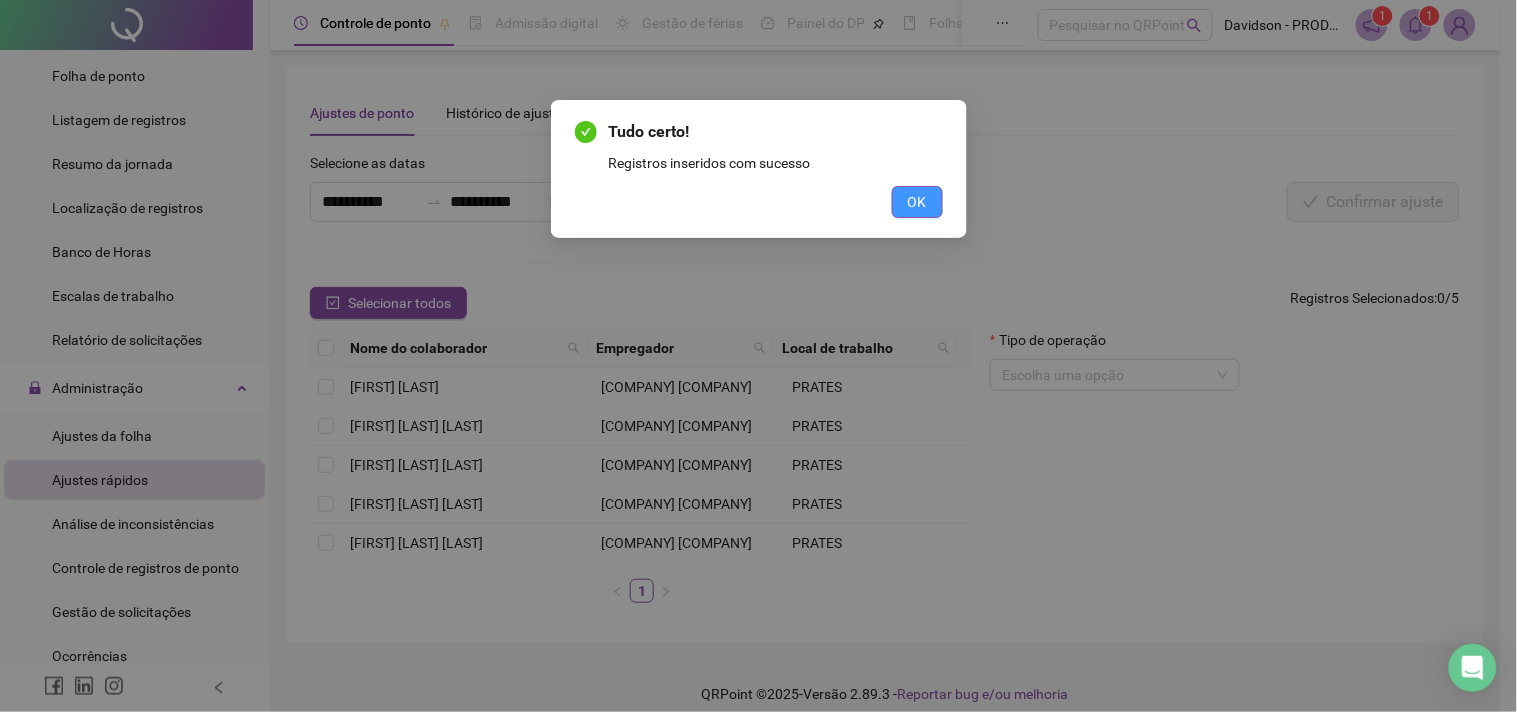 click on "OK" at bounding box center (917, 202) 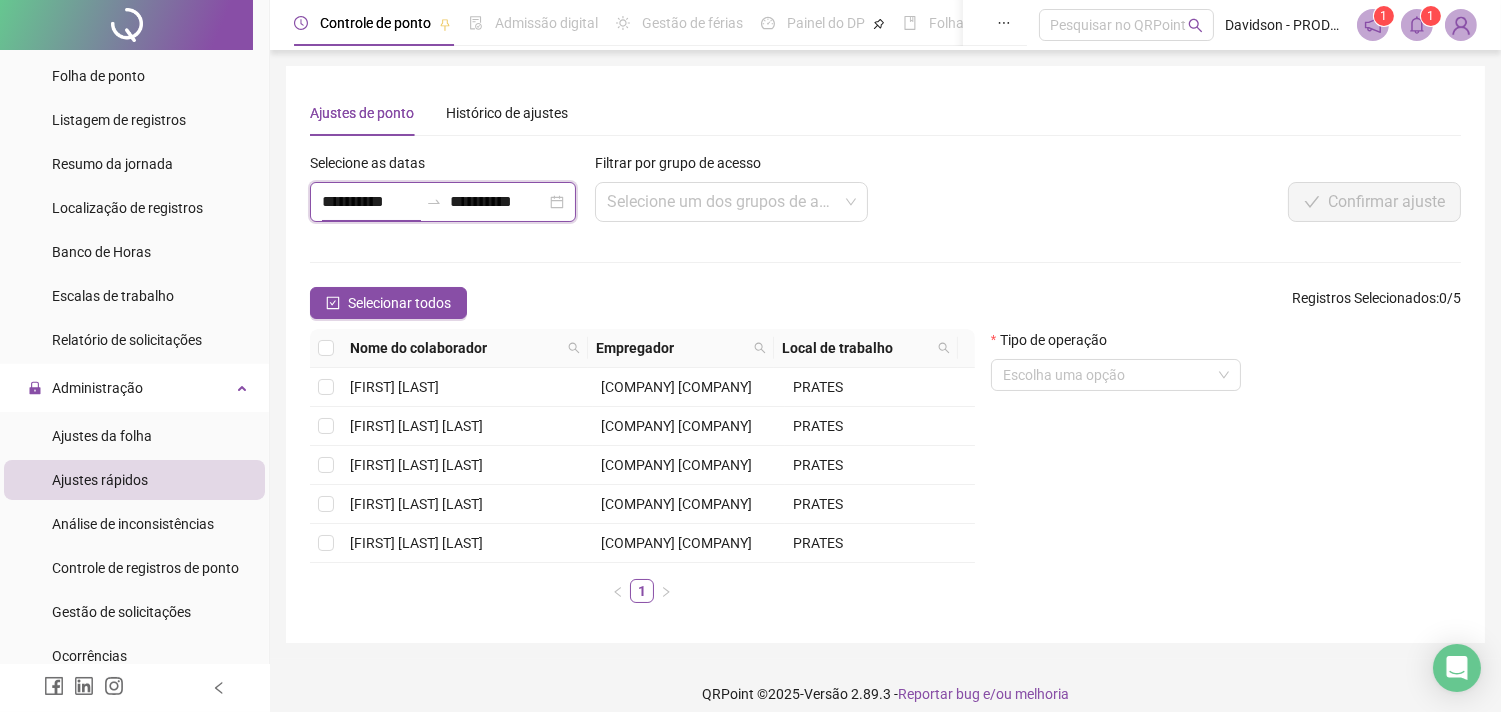 drag, startPoint x: 425, startPoint y: 204, endPoint x: 411, endPoint y: 191, distance: 19.104973 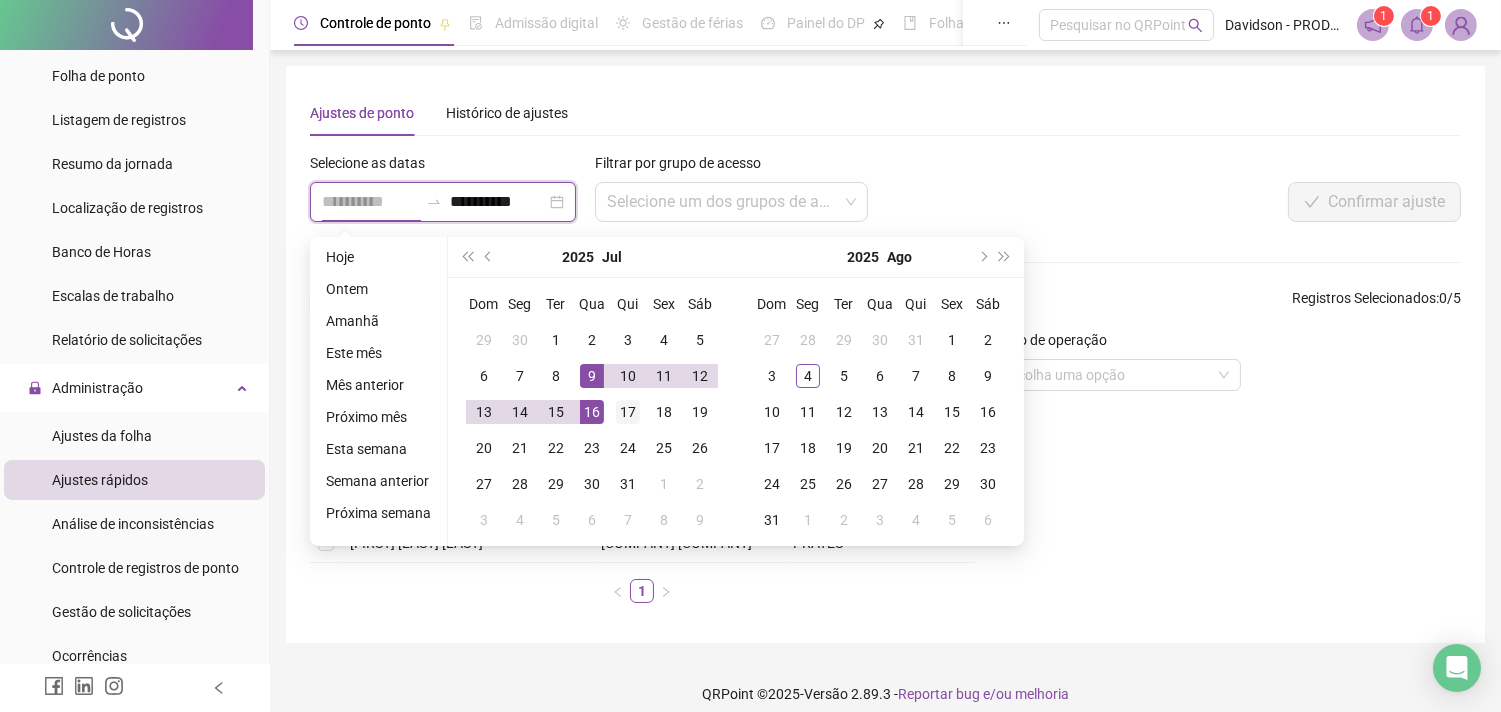 type on "**********" 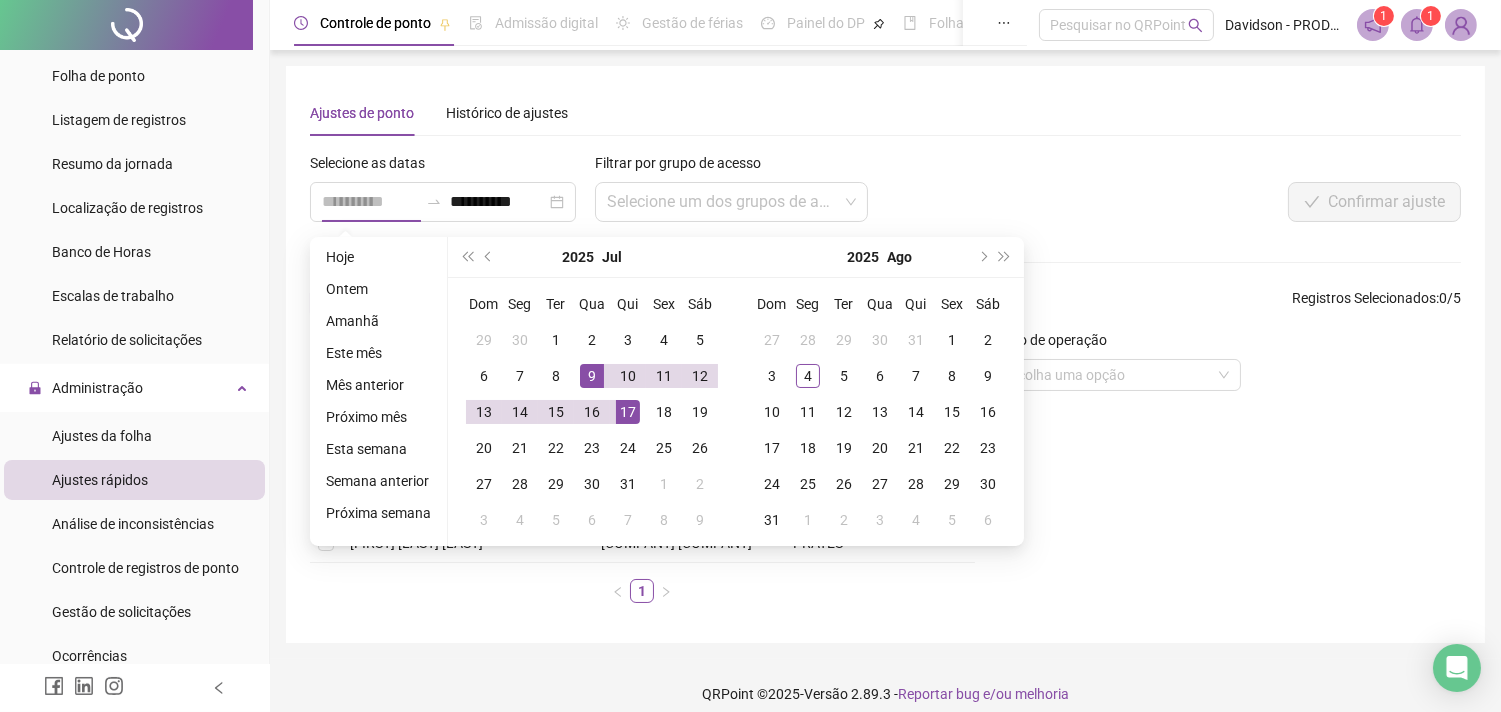 click on "17" at bounding box center (628, 412) 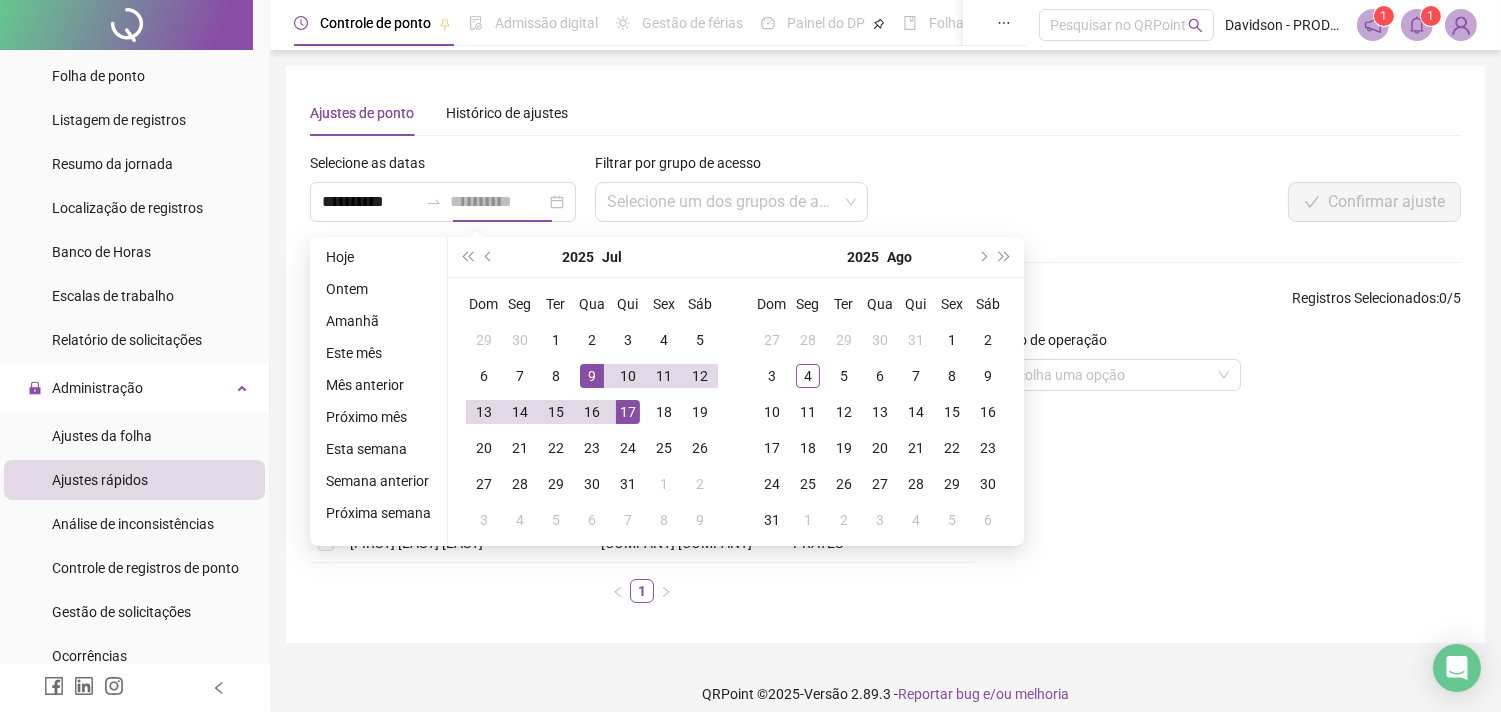 click on "17" at bounding box center [628, 412] 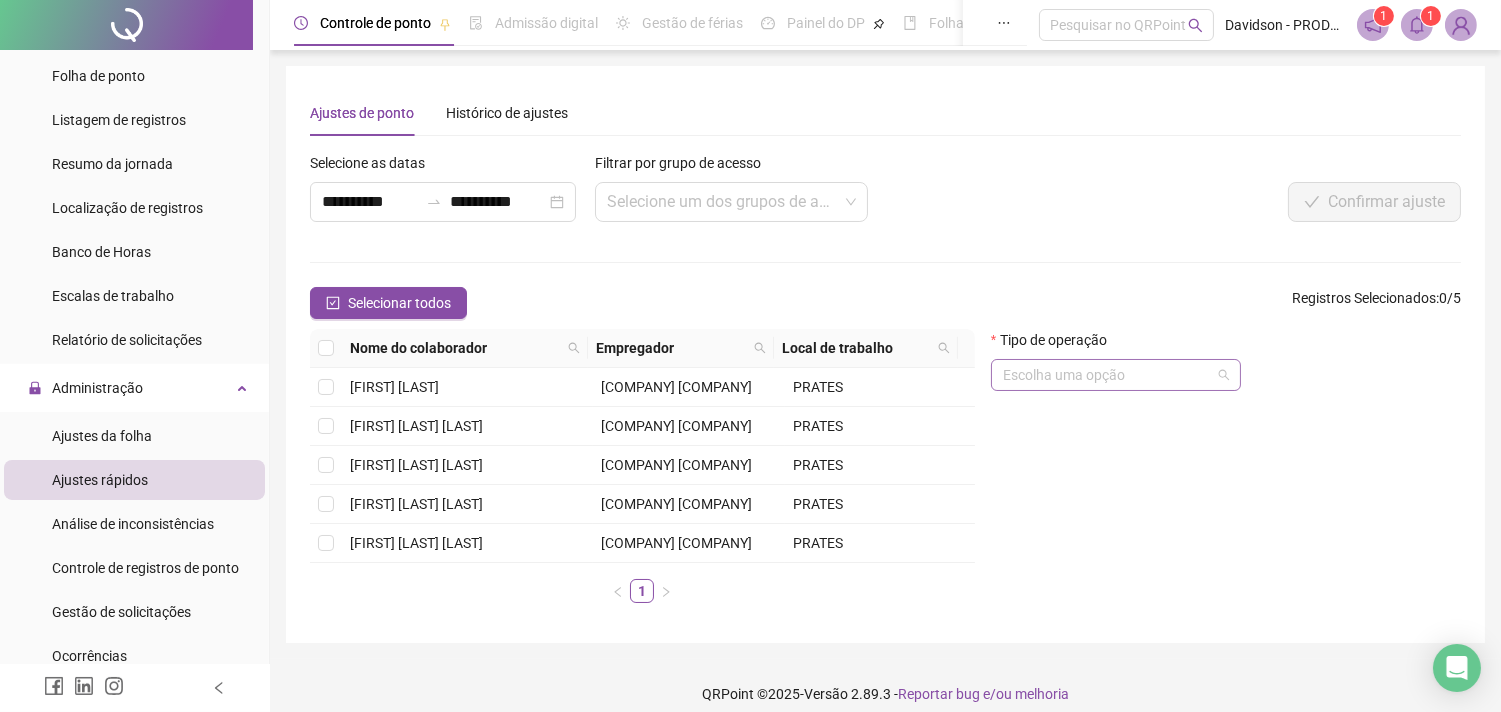 click on "Escolha uma opção" at bounding box center [1116, 375] 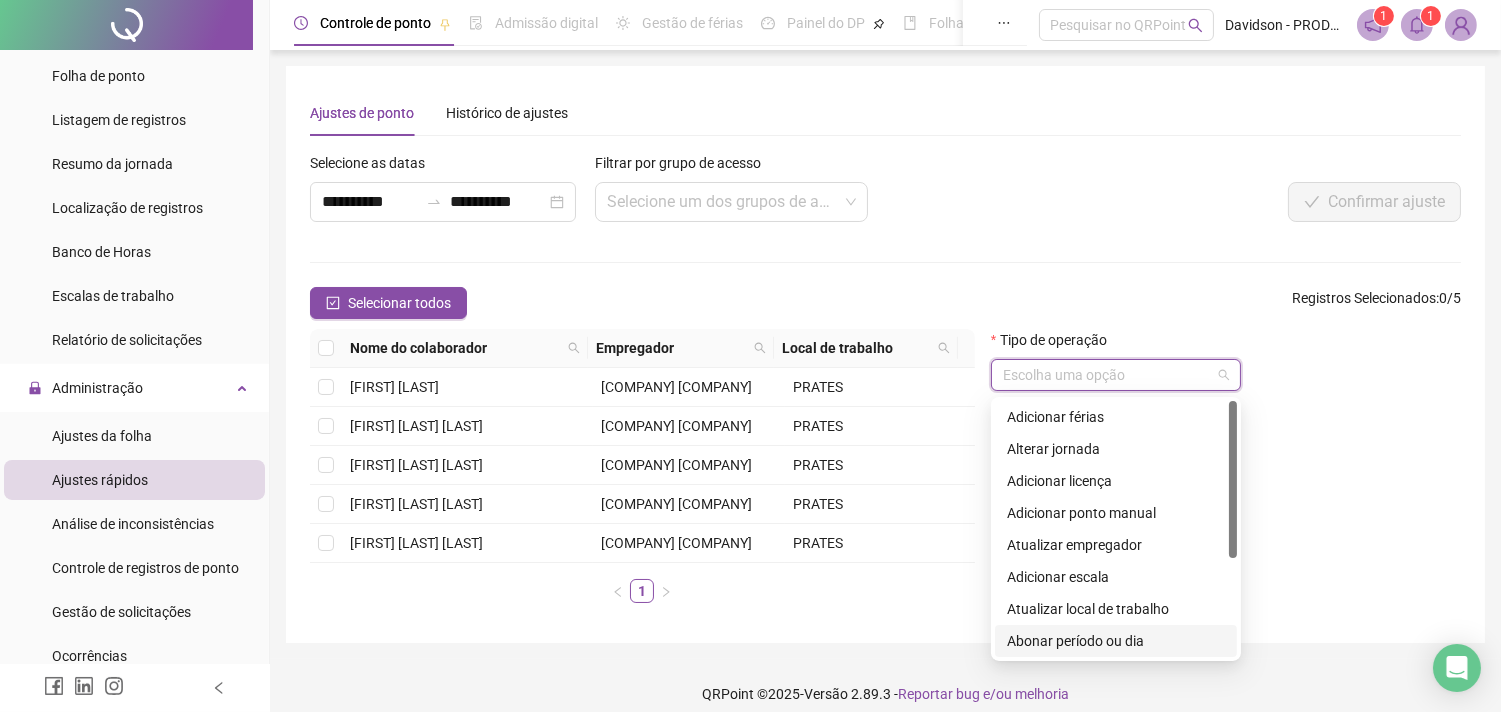 click on "Abonar período ou dia" at bounding box center [1116, 641] 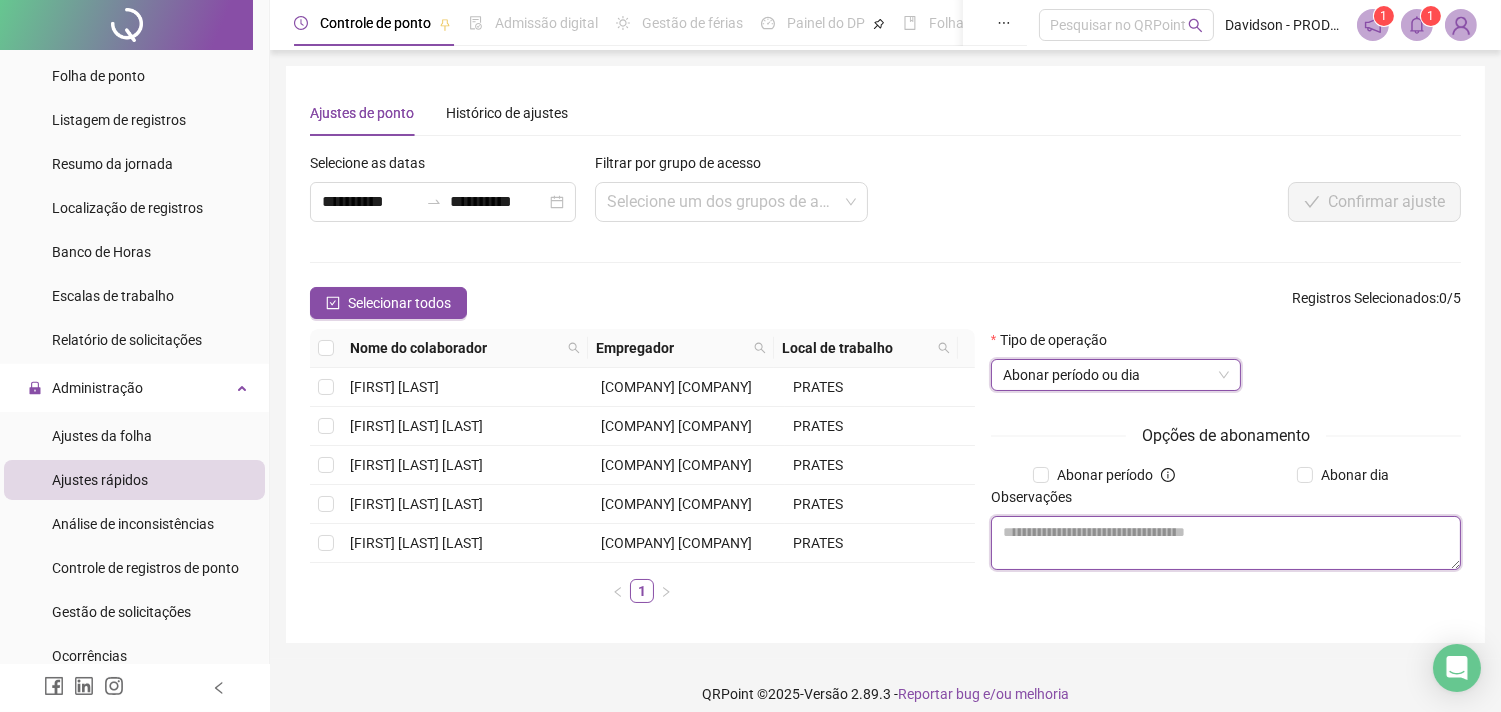 click at bounding box center [1226, 543] 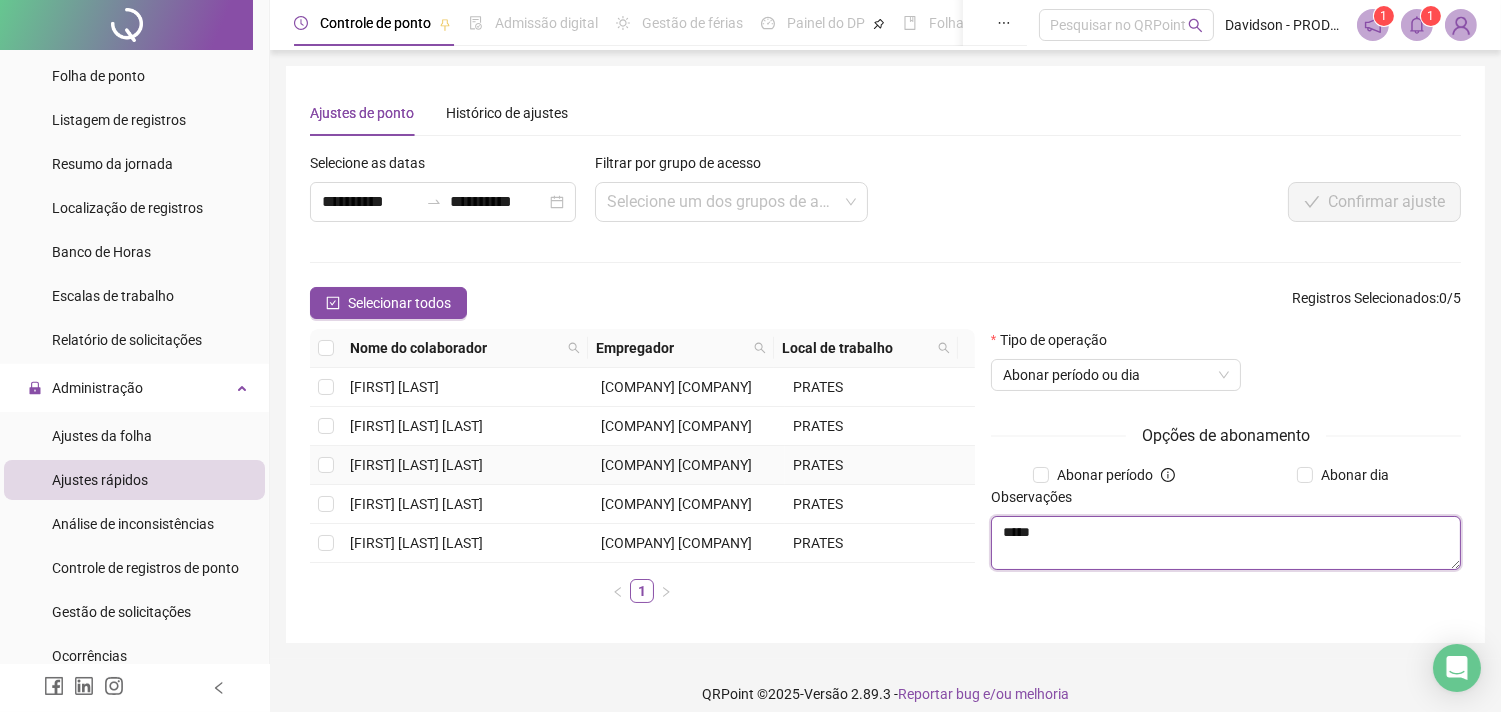 type on "*****" 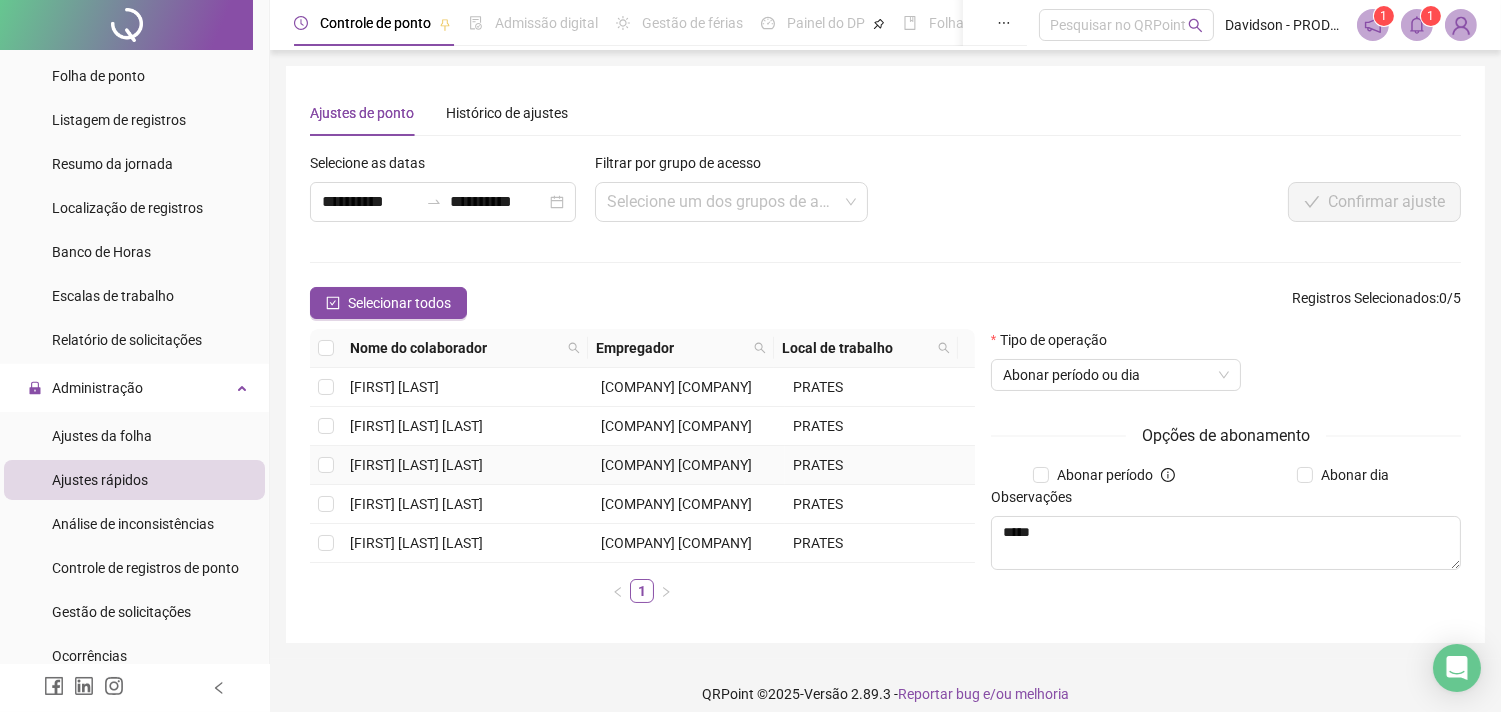 click on "[COMPANY] [COMPANY]" at bounding box center [676, 465] 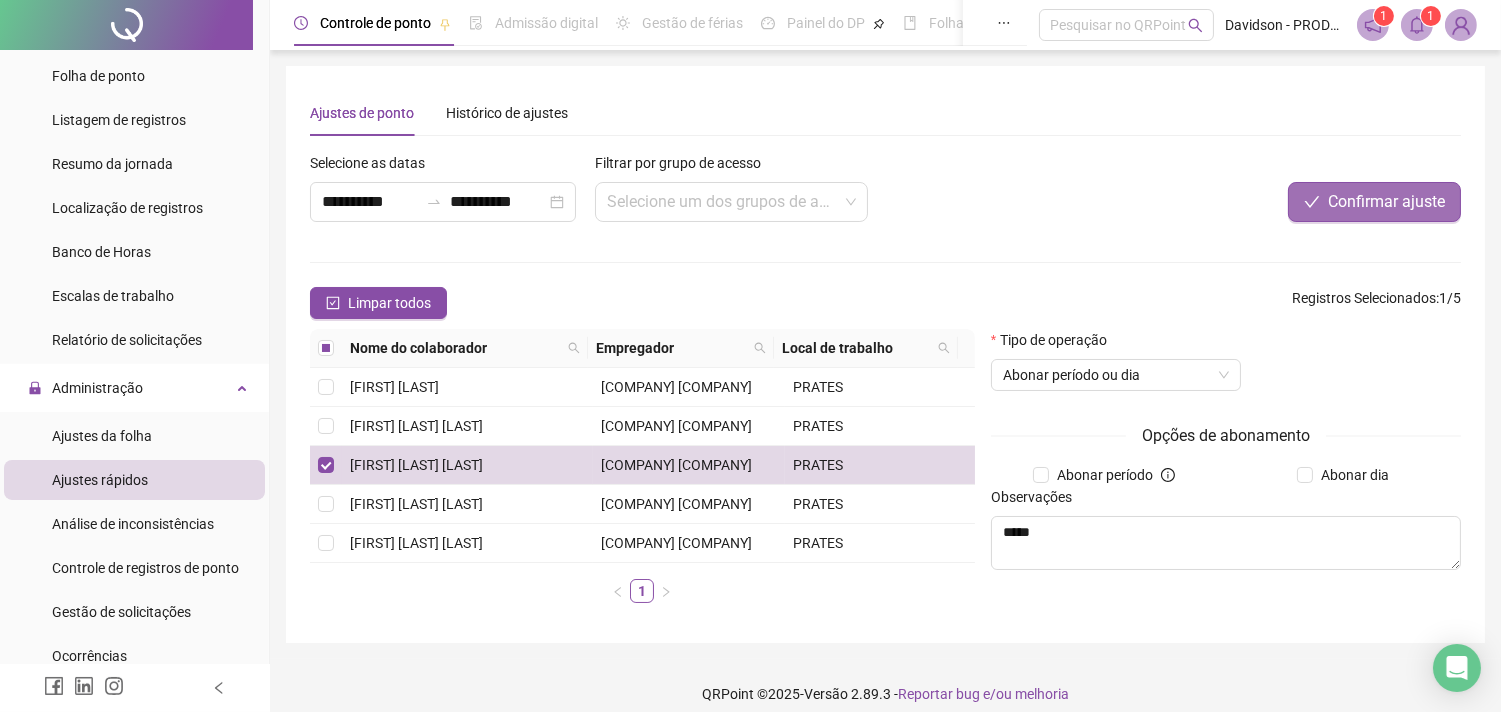 click on "Confirmar ajuste" at bounding box center (1386, 202) 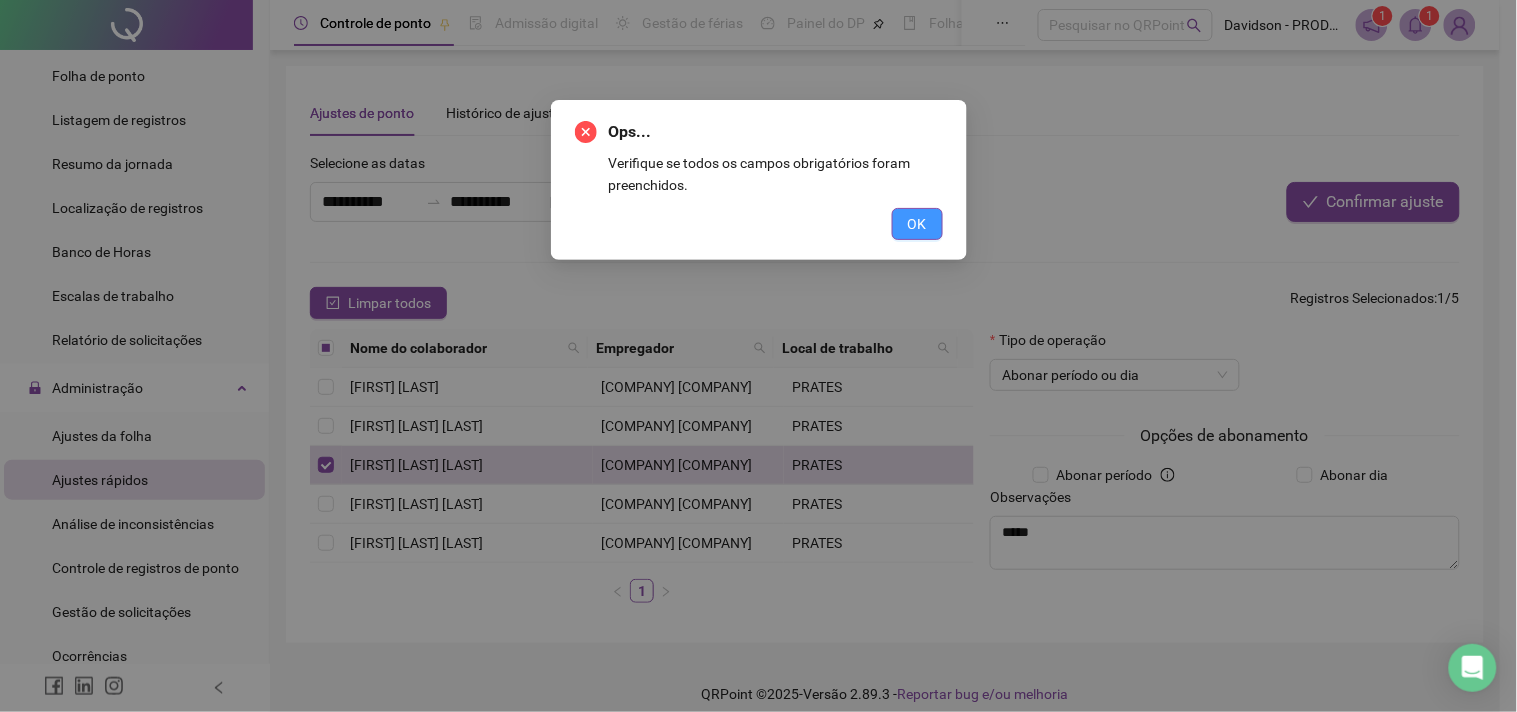 click on "OK" at bounding box center (917, 224) 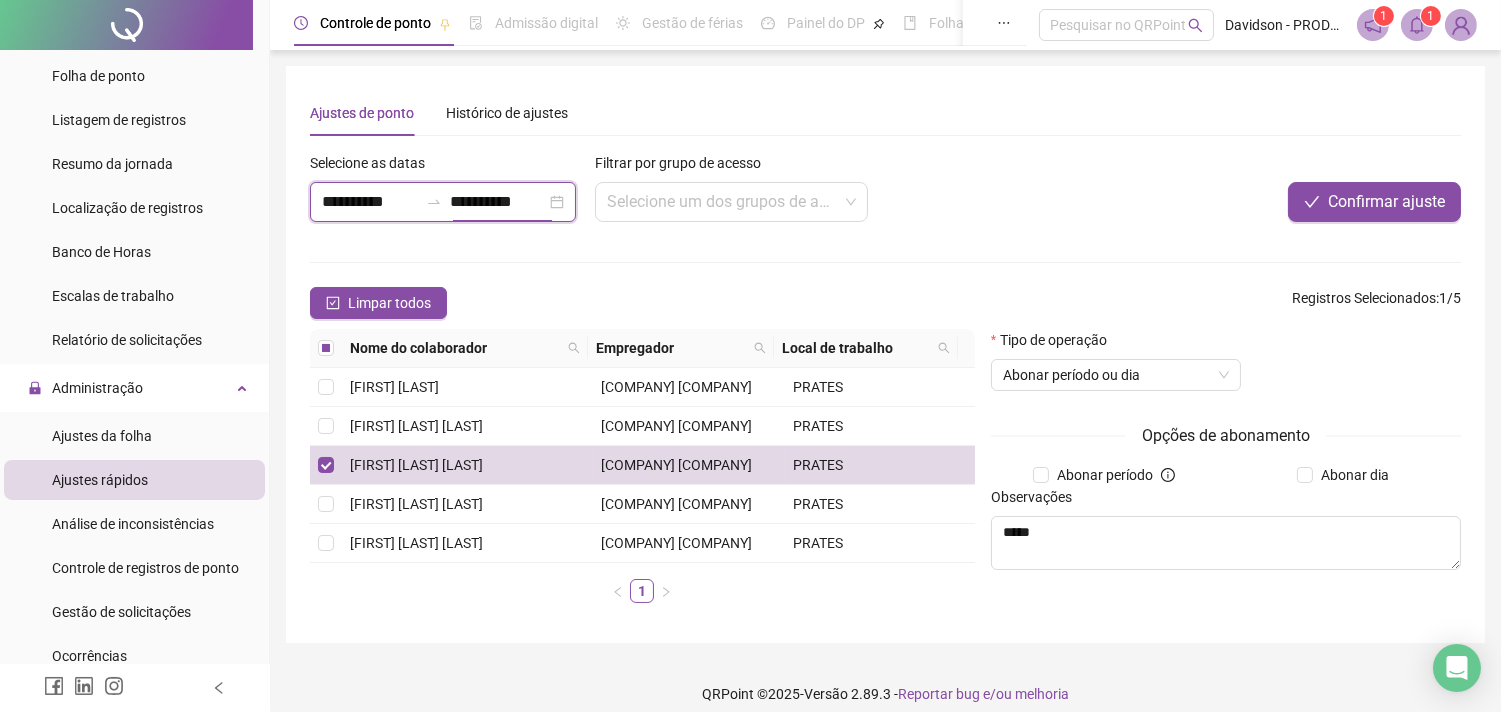 click on "**********" at bounding box center (498, 202) 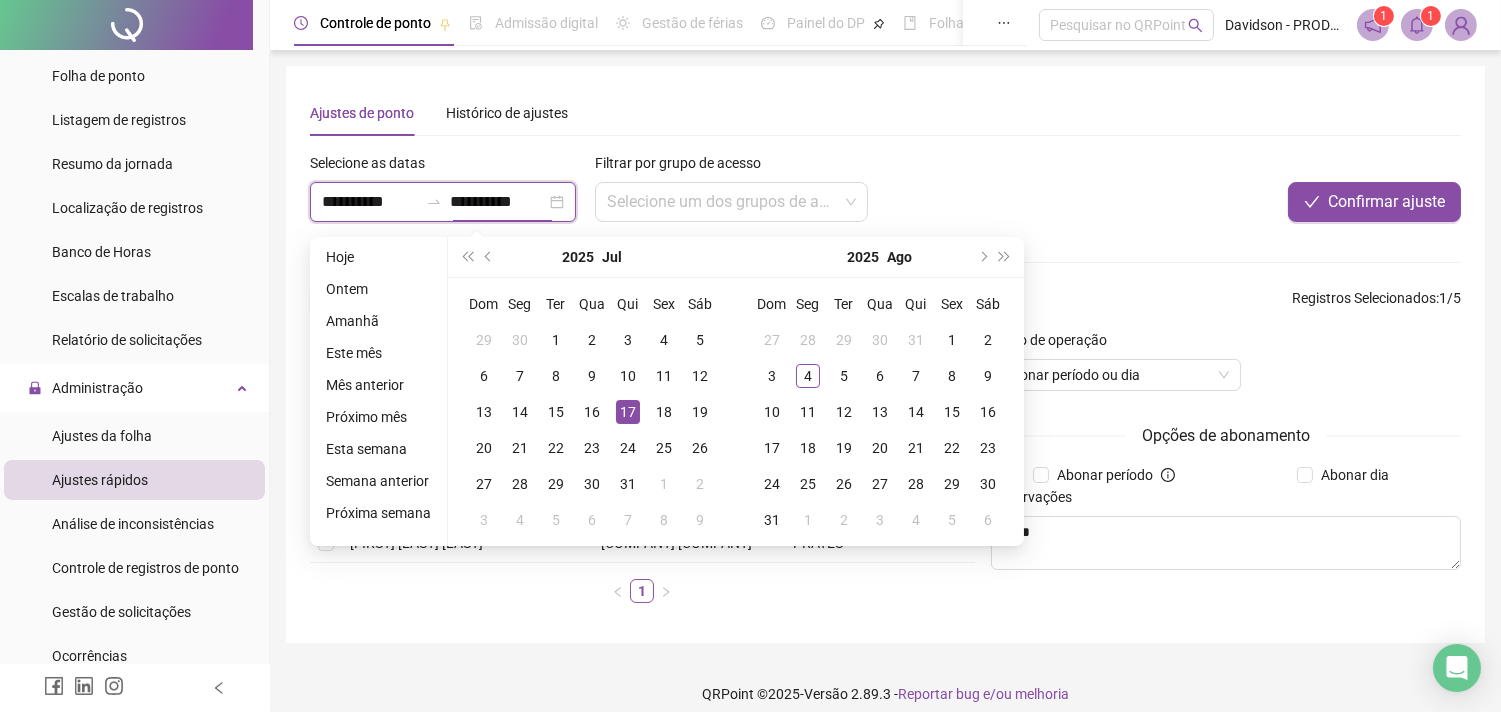 click on "**********" at bounding box center (498, 202) 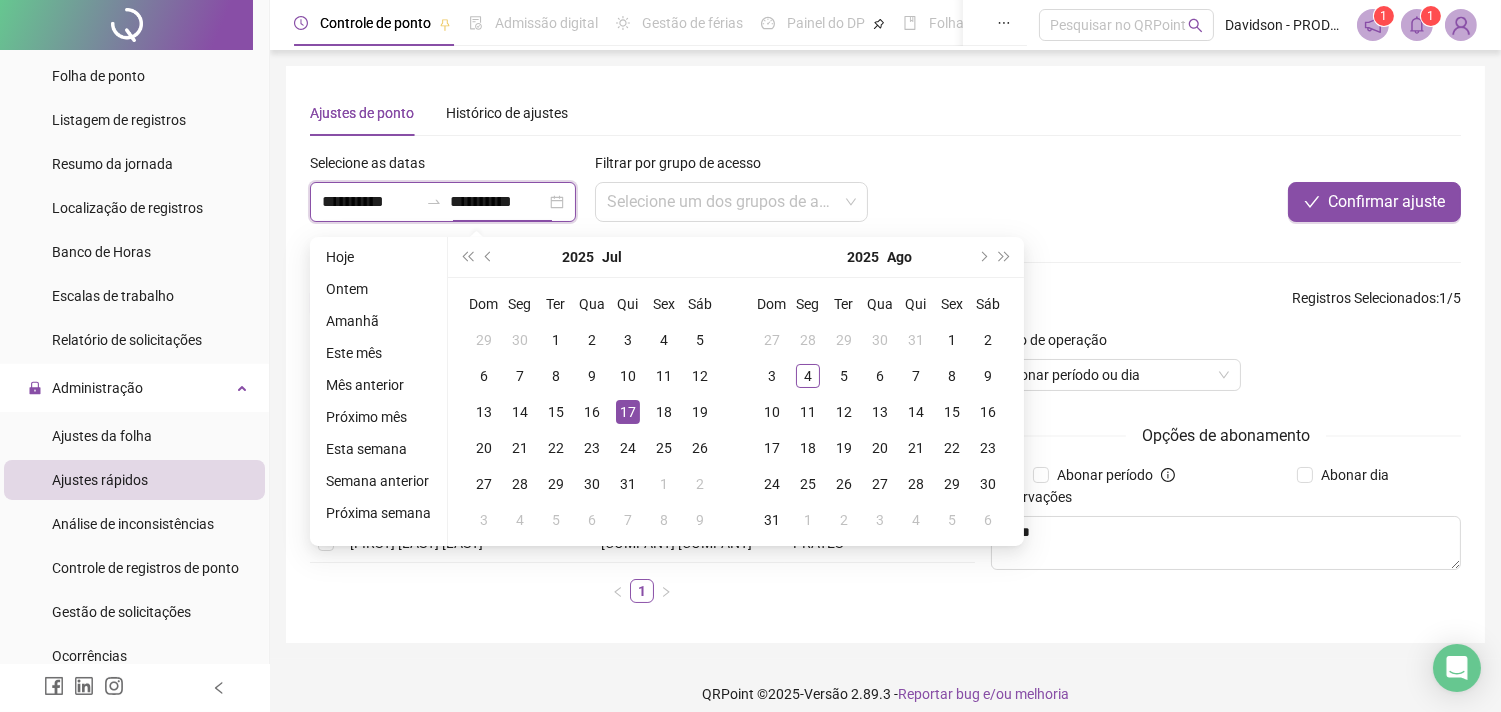 click on "**********" at bounding box center [498, 202] 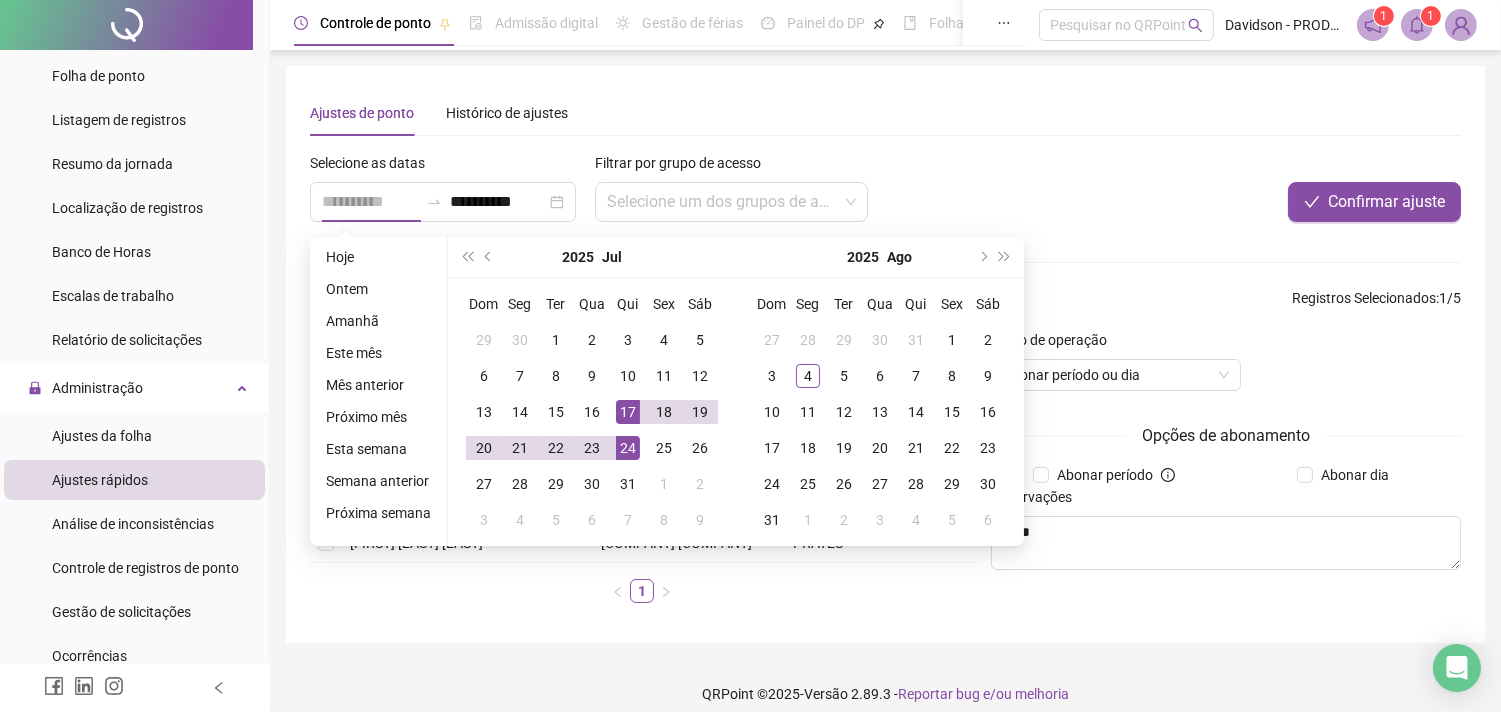 click on "24" at bounding box center [628, 448] 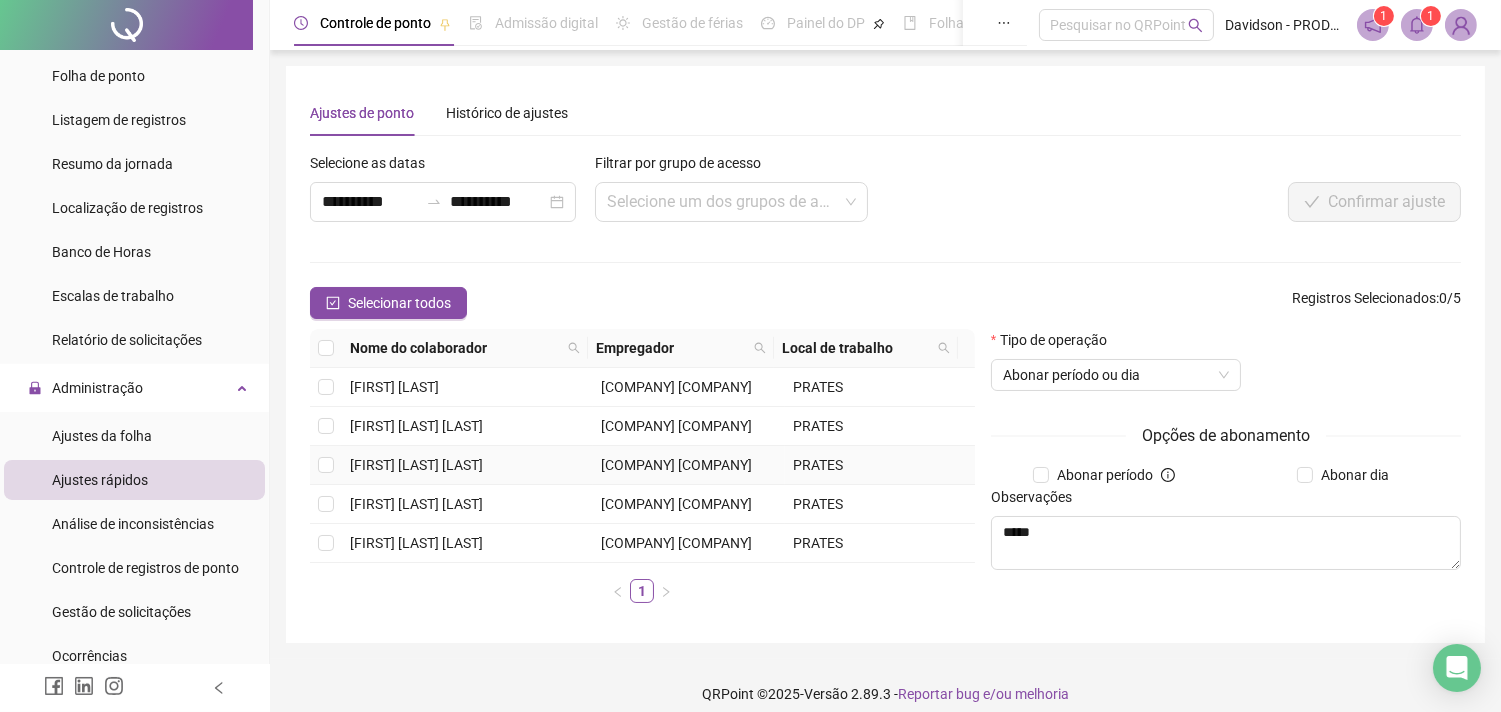 click on "[COMPANY] [COMPANY]" at bounding box center [689, 465] 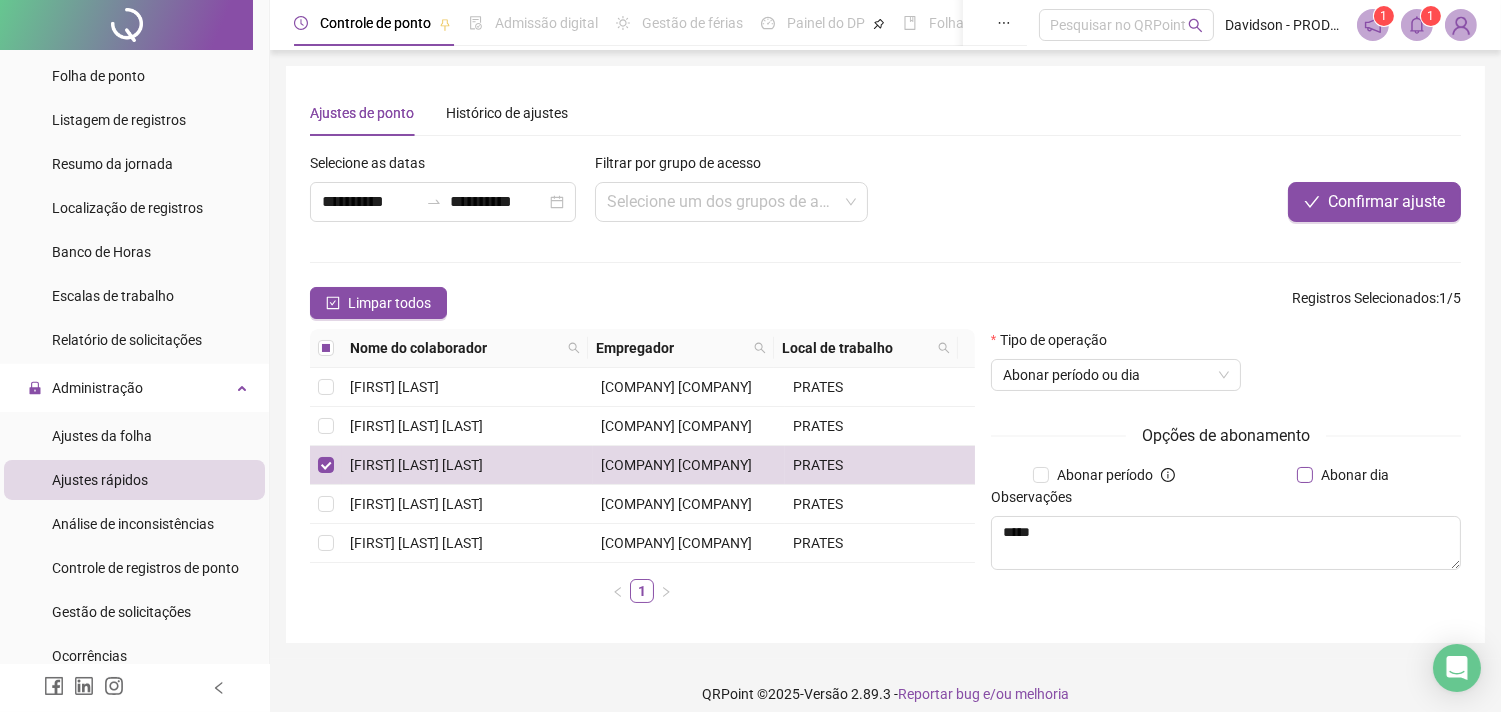 click on "Abonar dia" at bounding box center (1355, 475) 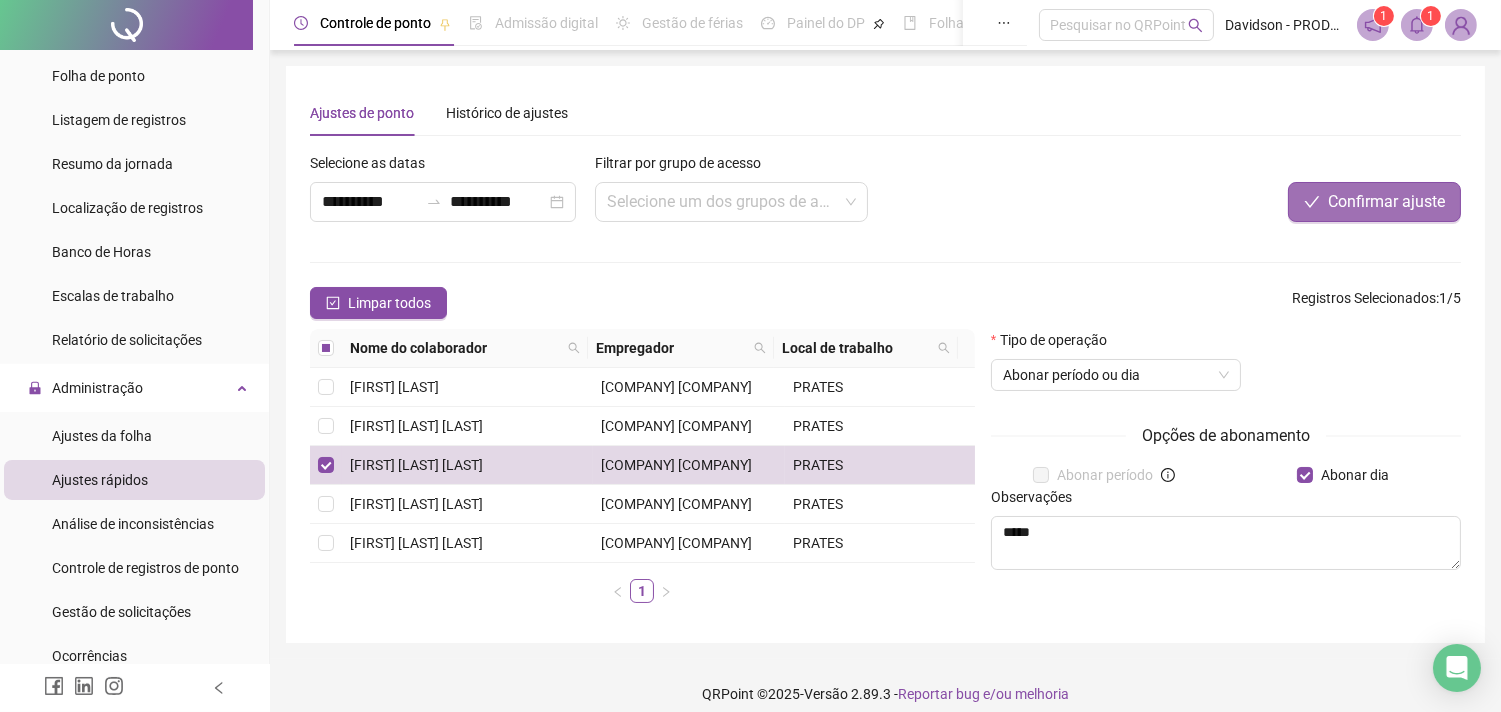 click on "Confirmar ajuste" at bounding box center (1386, 202) 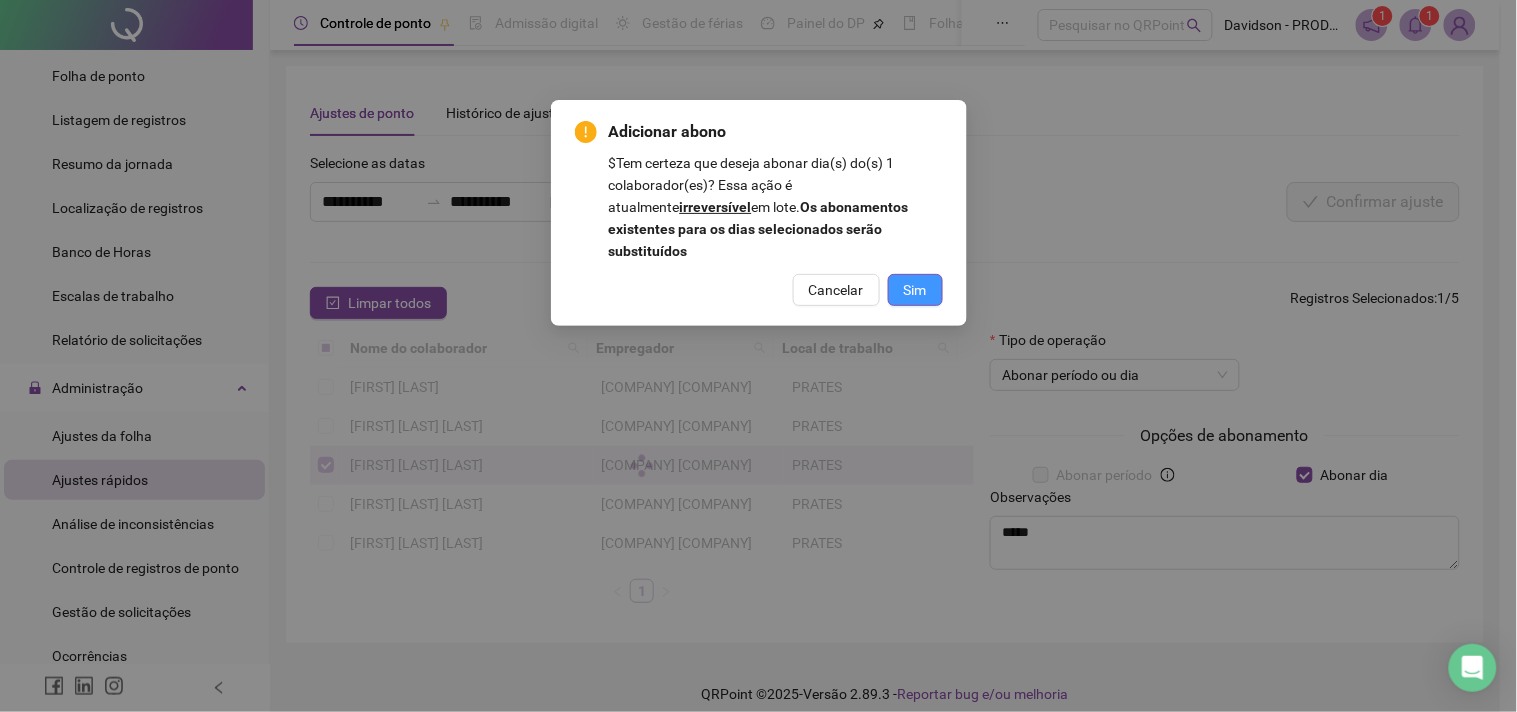 click on "Sim" at bounding box center [915, 290] 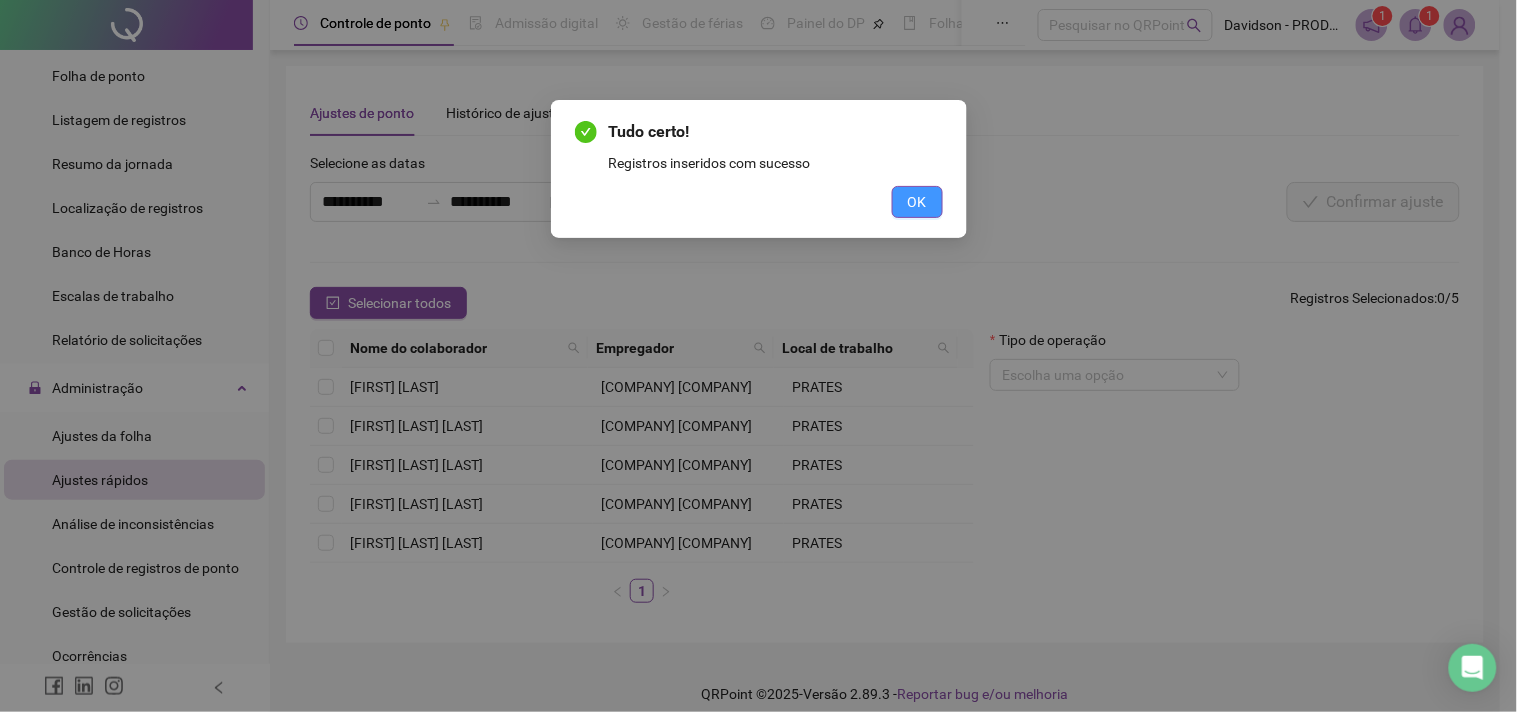 click on "OK" at bounding box center [917, 202] 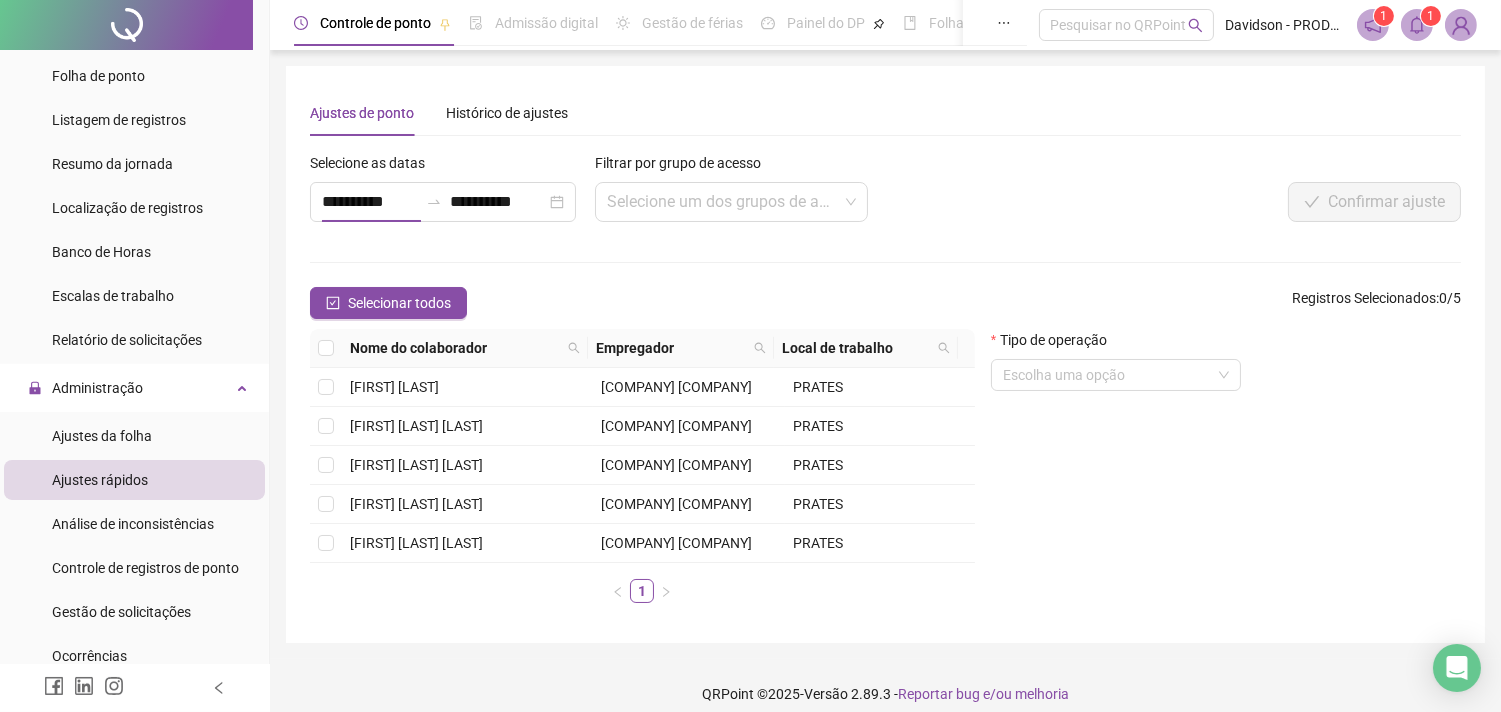 drag, startPoint x: 403, startPoint y: 206, endPoint x: 691, endPoint y: 406, distance: 350.6337 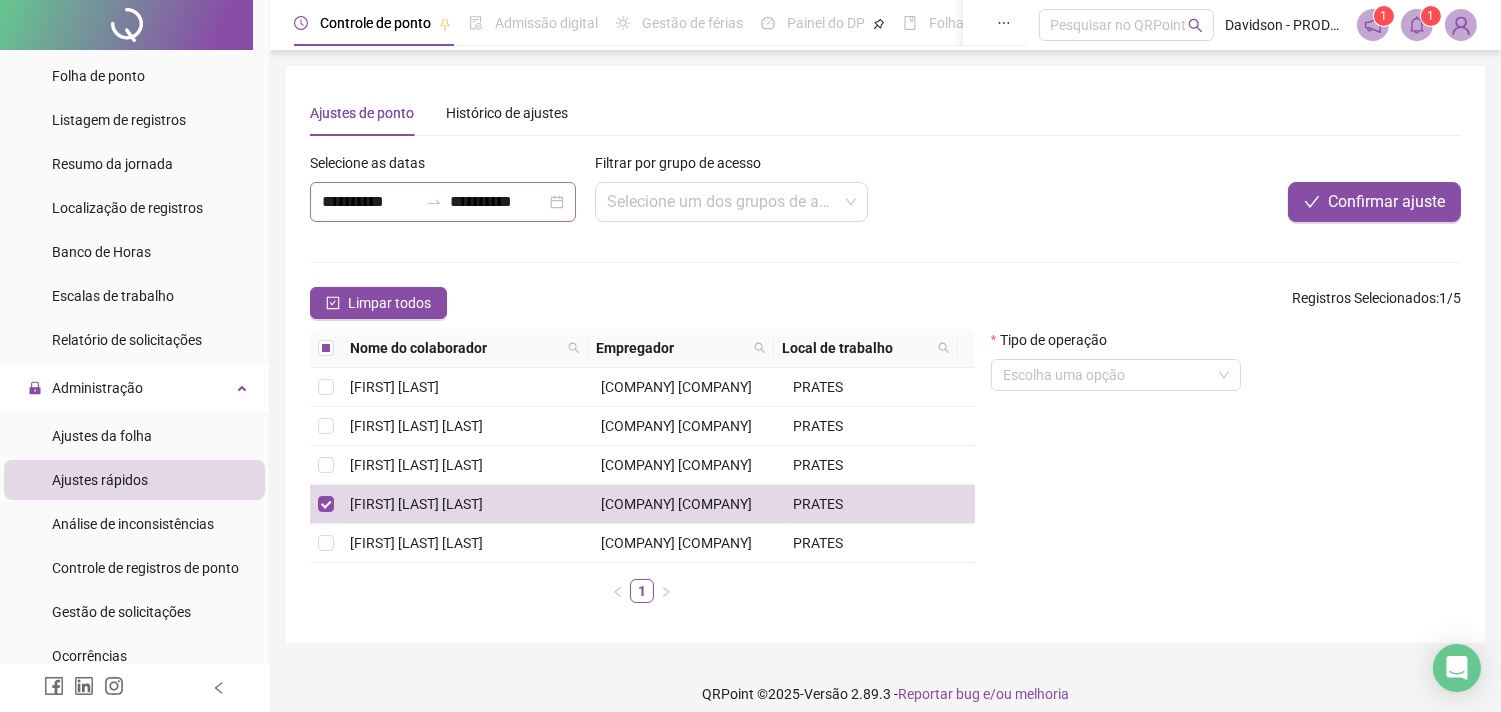 click on "**********" at bounding box center [443, 202] 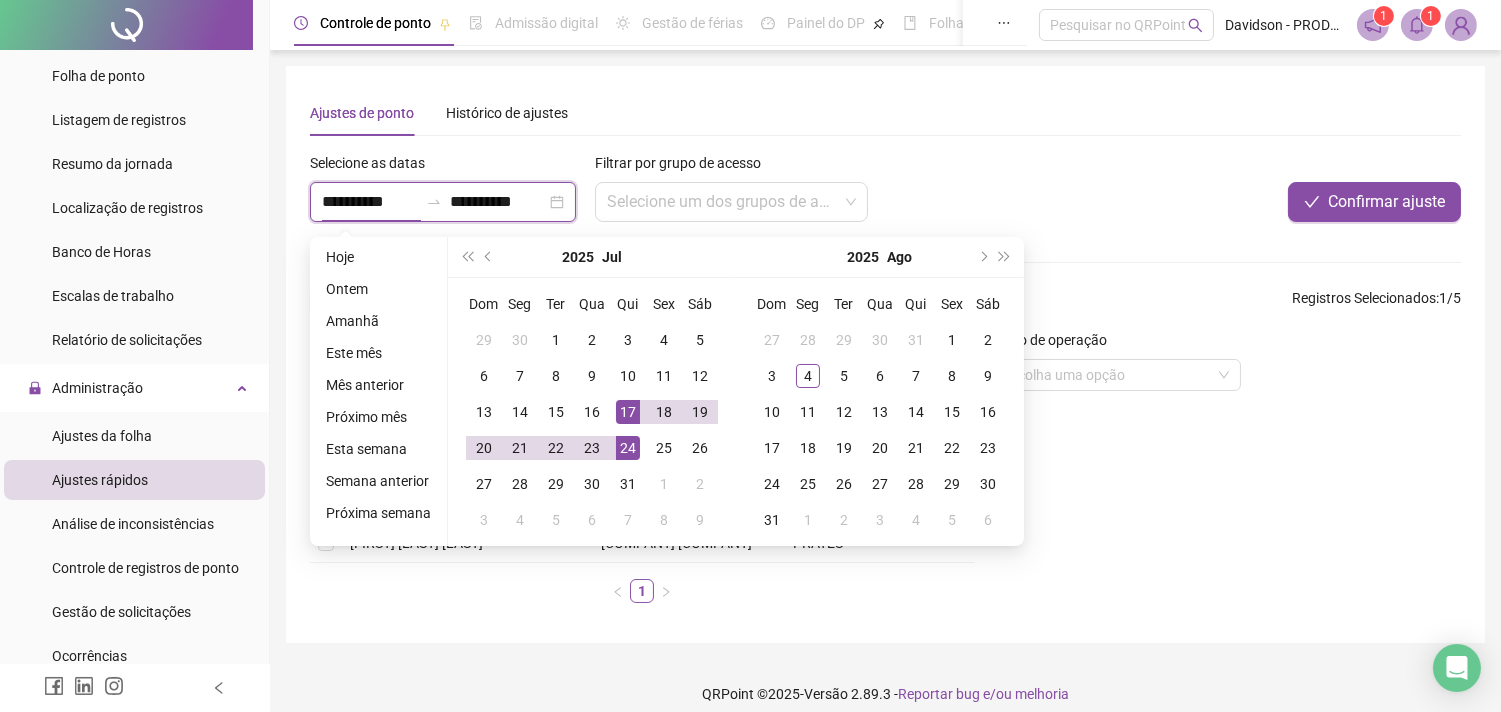 click on "**********" at bounding box center [498, 202] 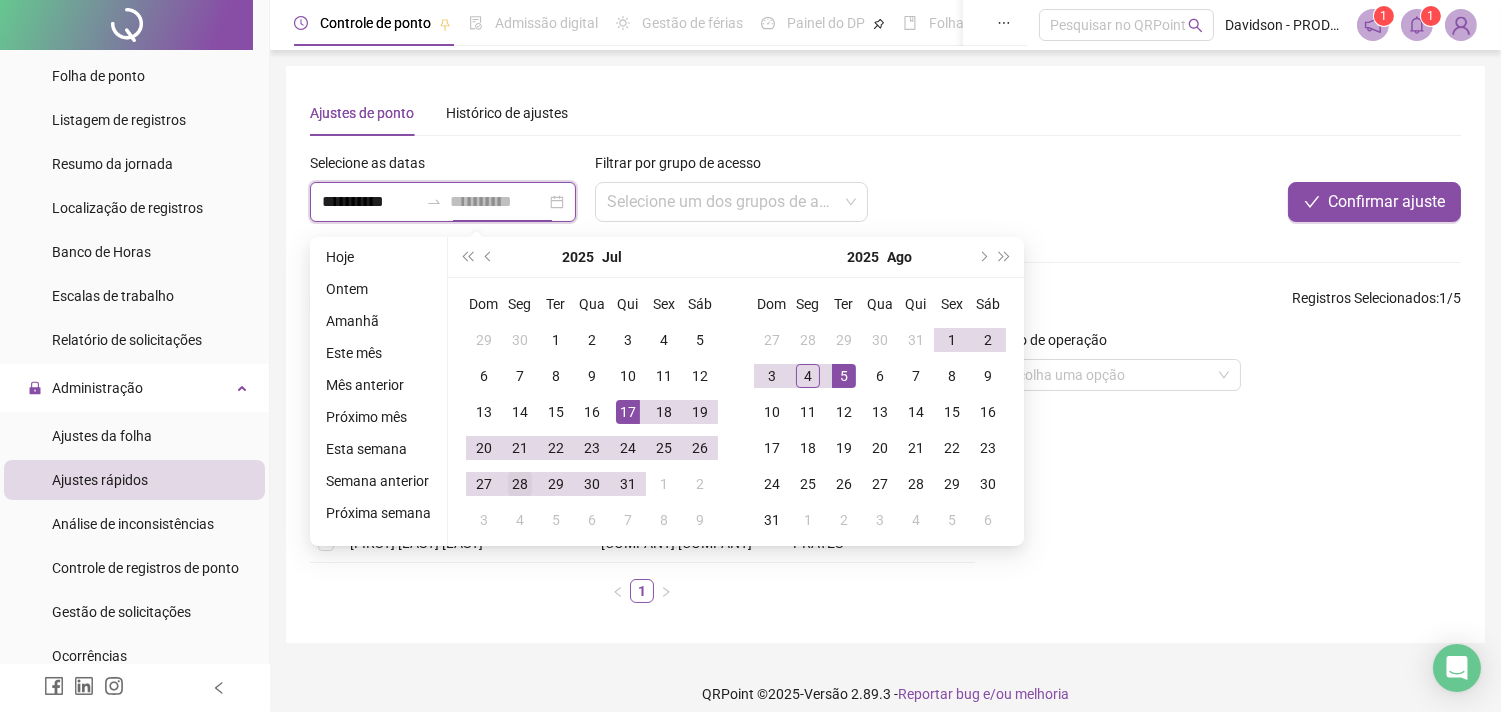 type on "**********" 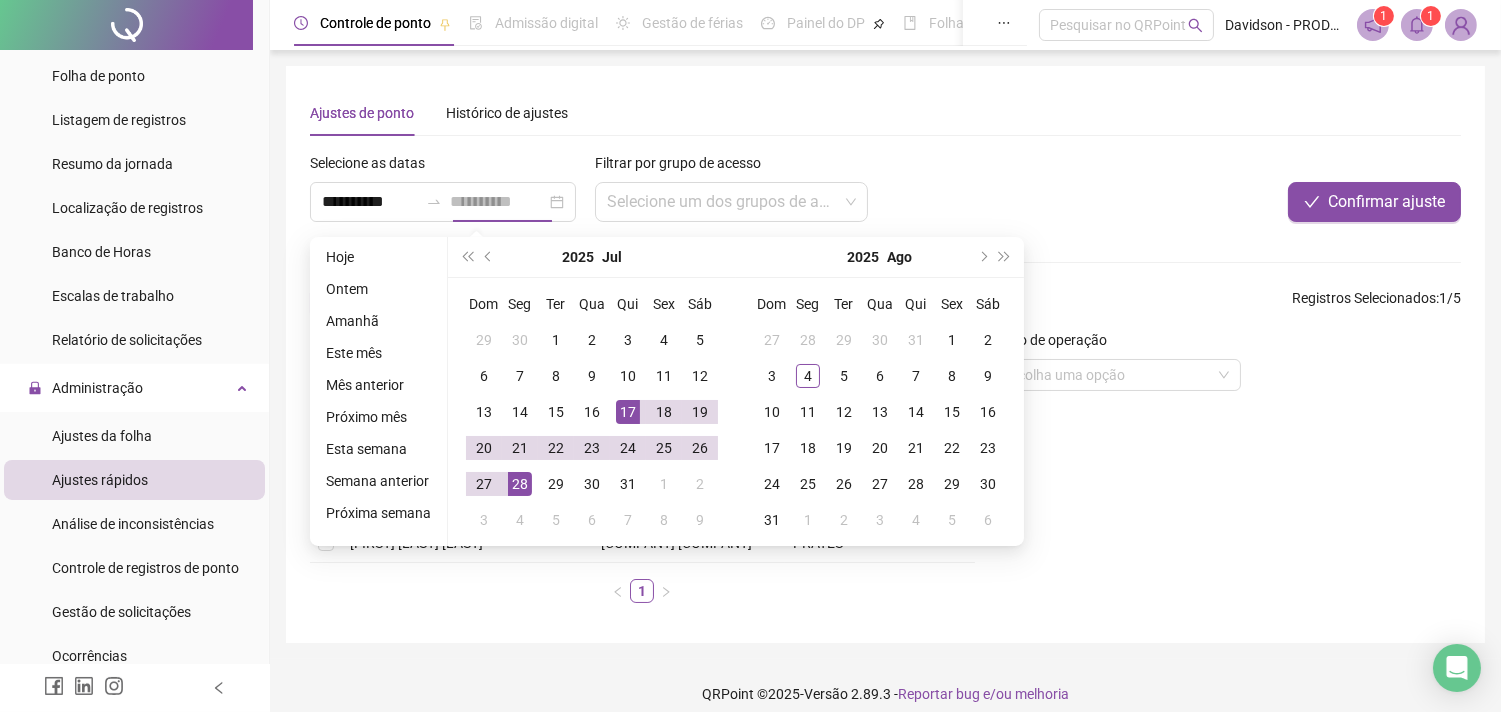 click on "28" at bounding box center (520, 484) 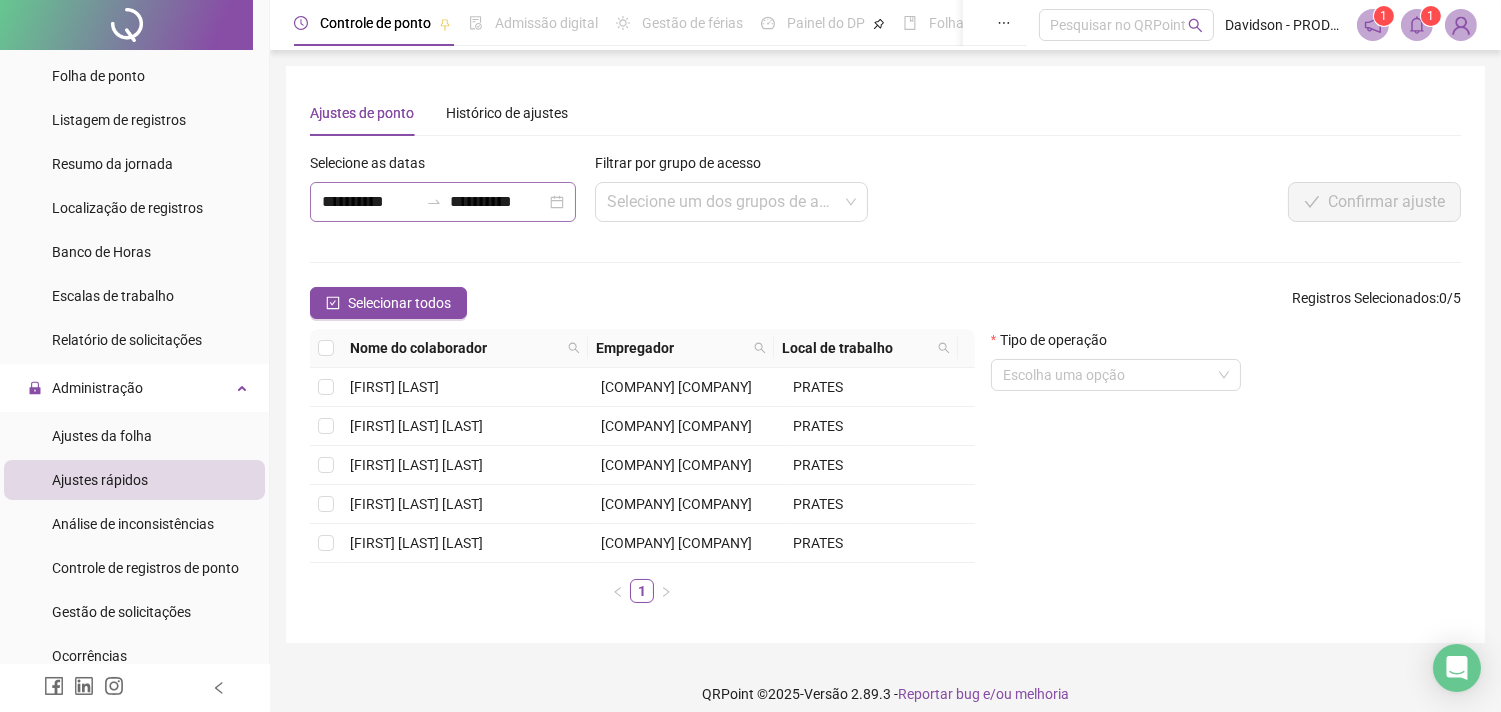 click 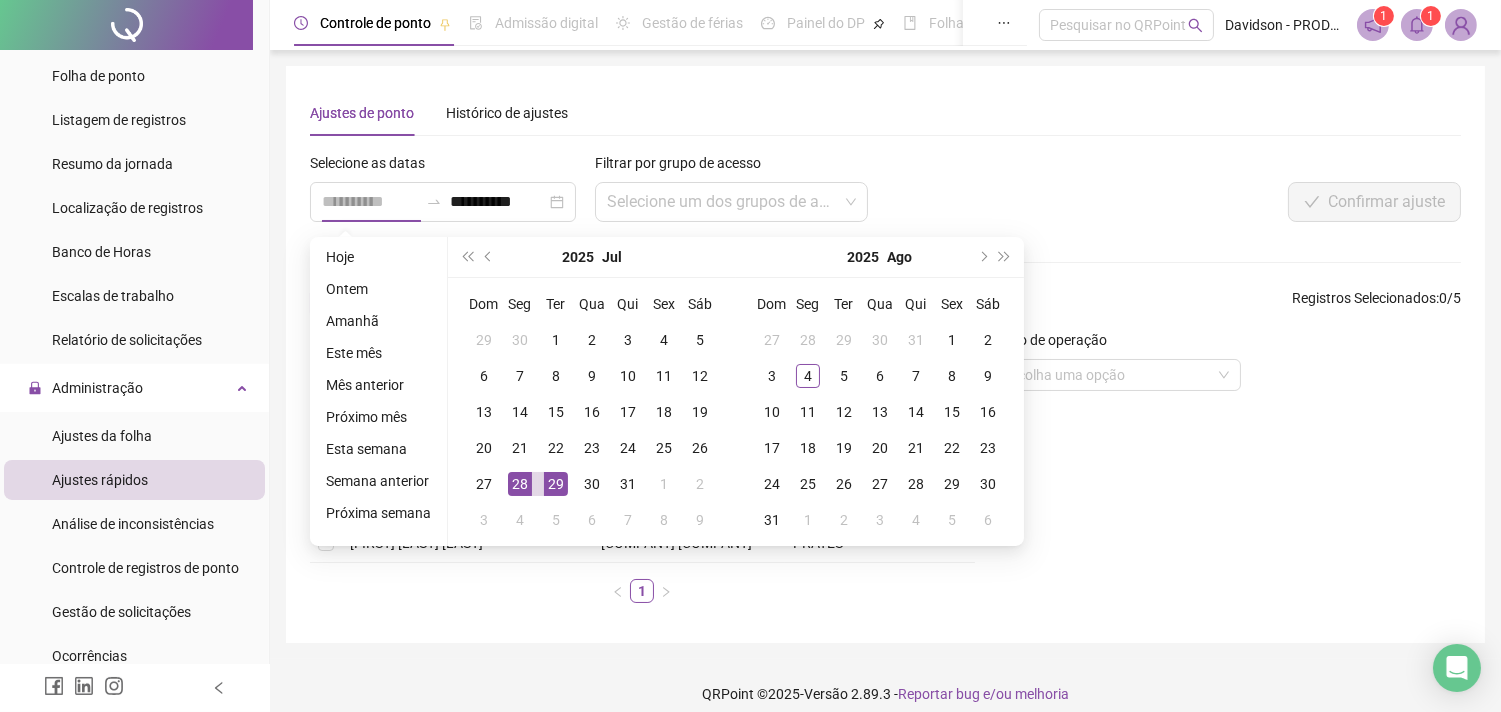 click on "29" at bounding box center (556, 484) 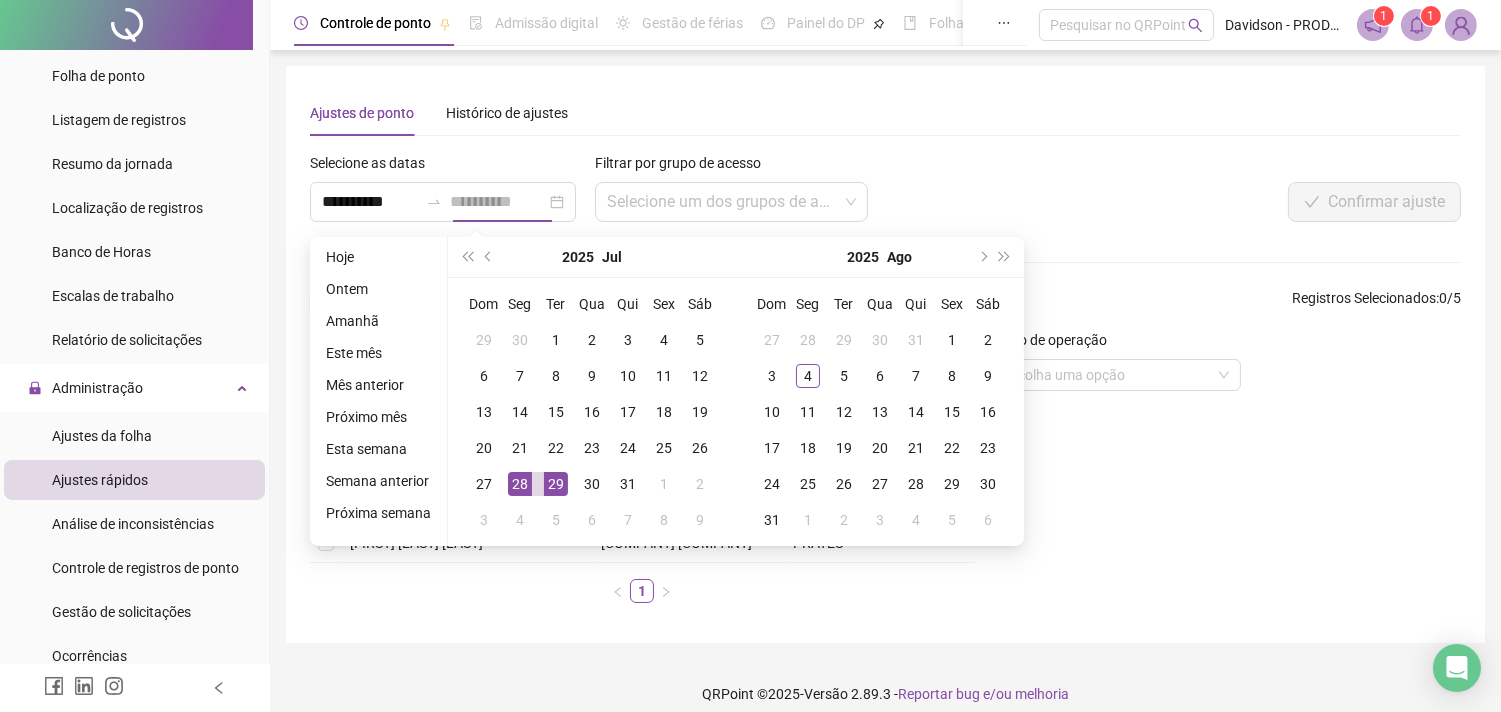 click on "28" at bounding box center [520, 484] 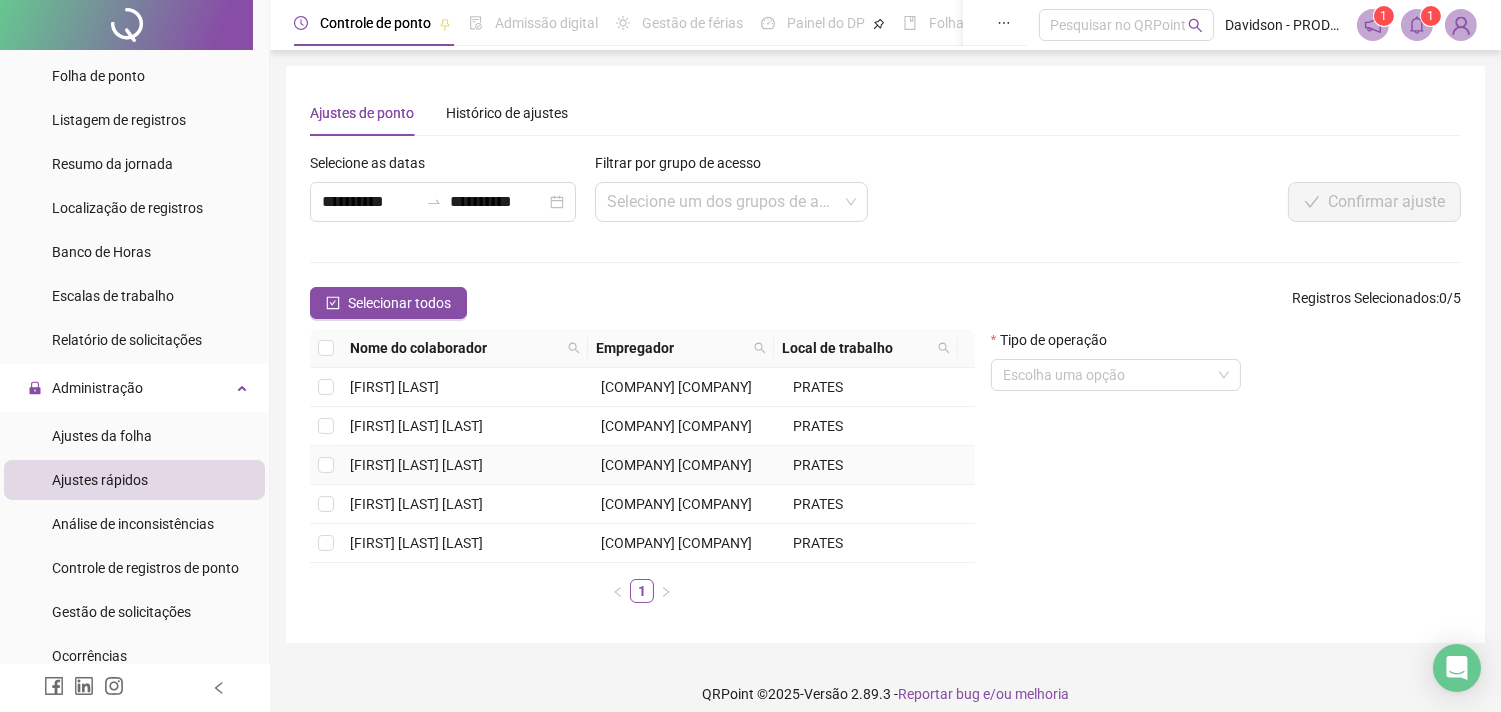click on "[FIRST] [LAST] [LAST]" at bounding box center [467, 465] 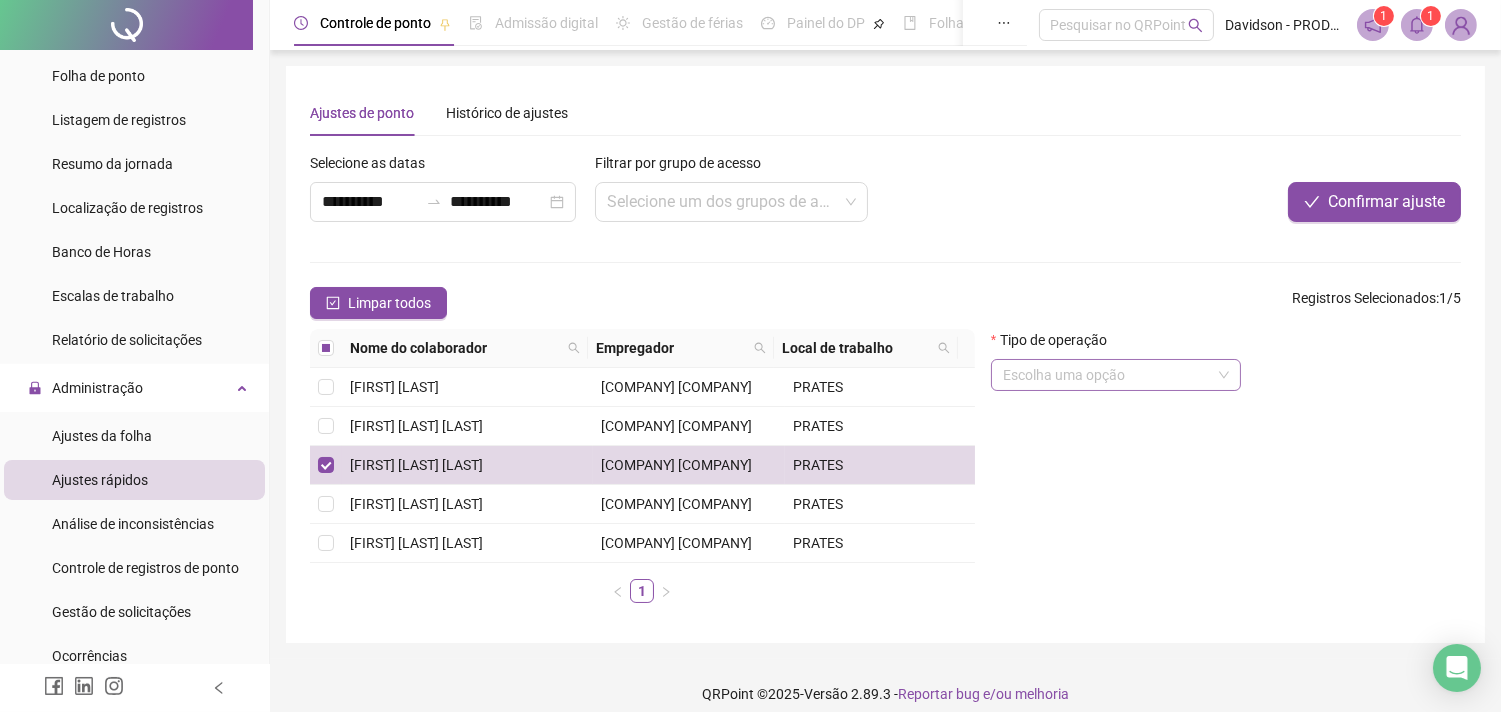 click at bounding box center (1116, 375) 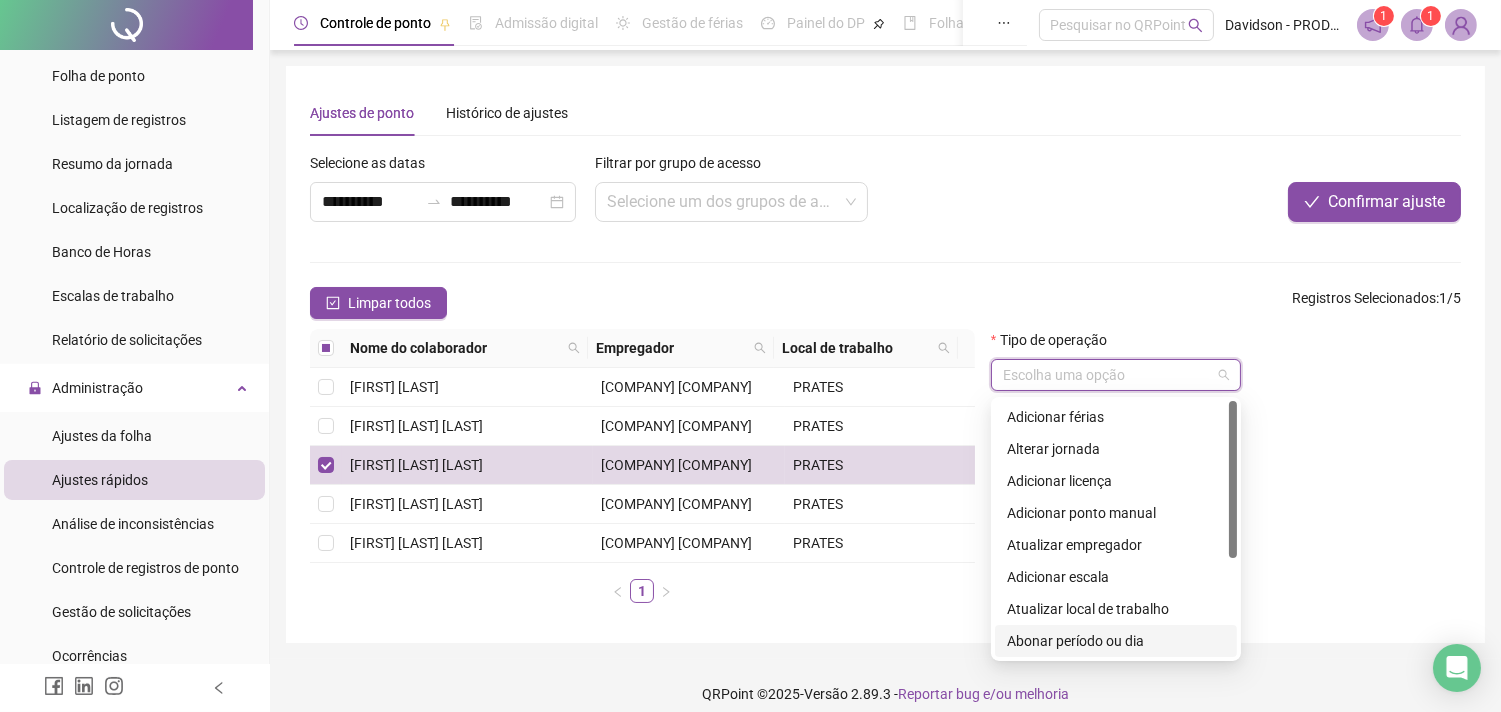 click on "Abonar período ou dia" at bounding box center [1116, 641] 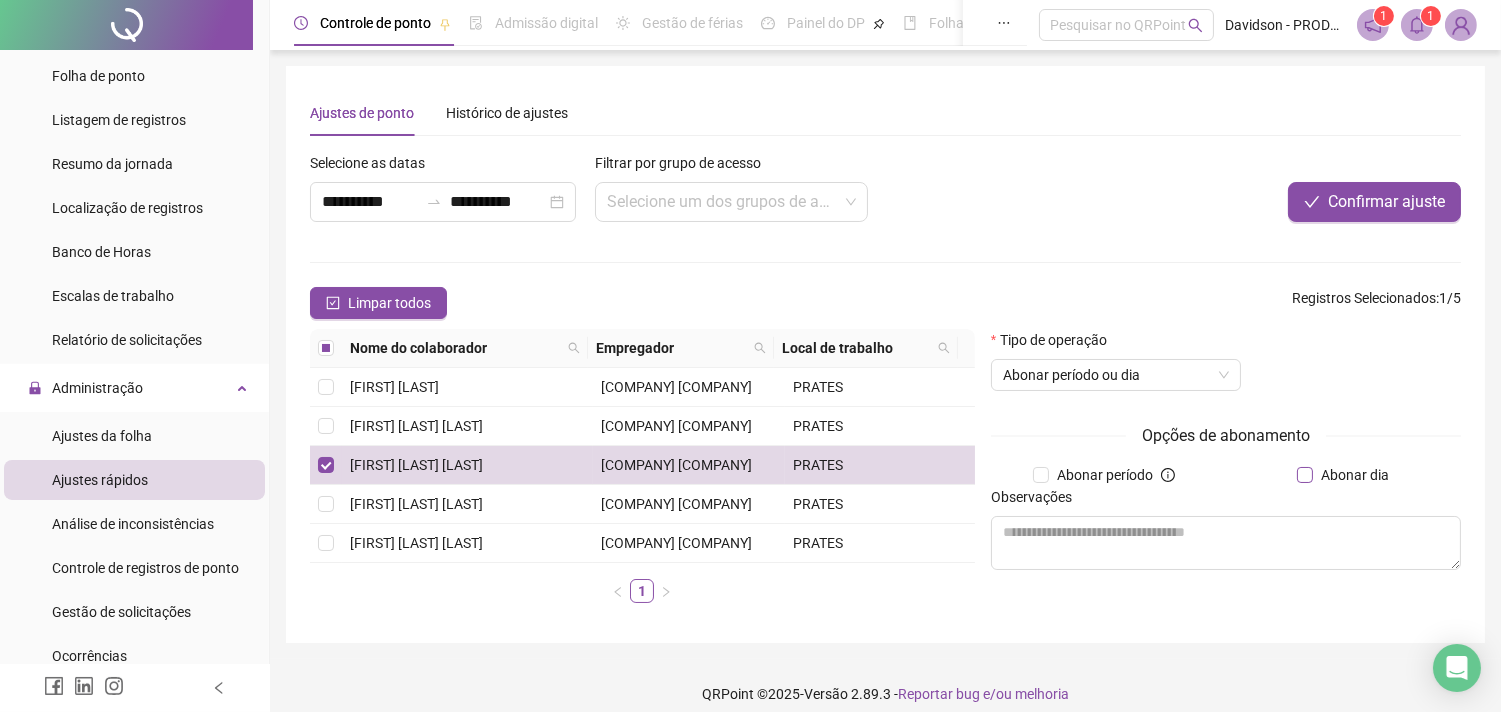 click on "Abonar dia" at bounding box center (1355, 475) 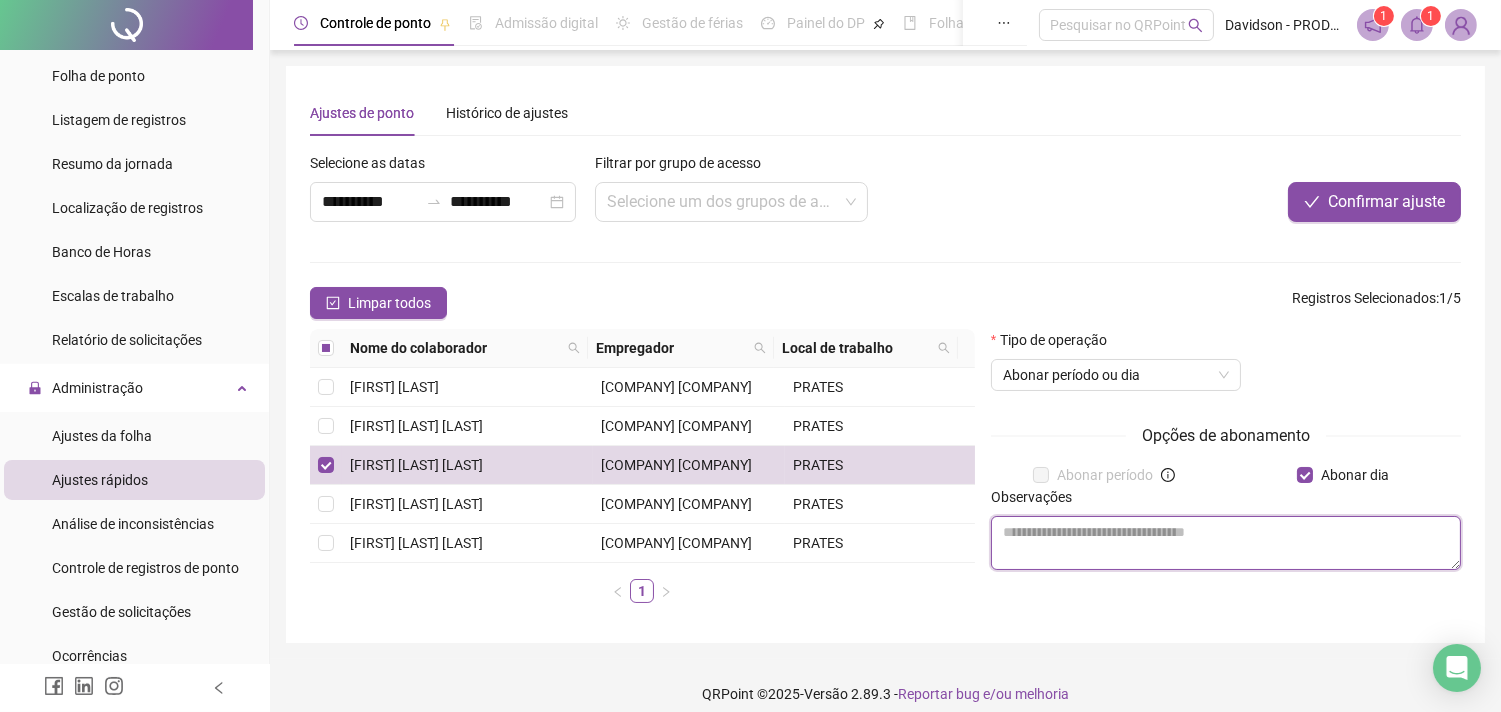 click at bounding box center (1226, 543) 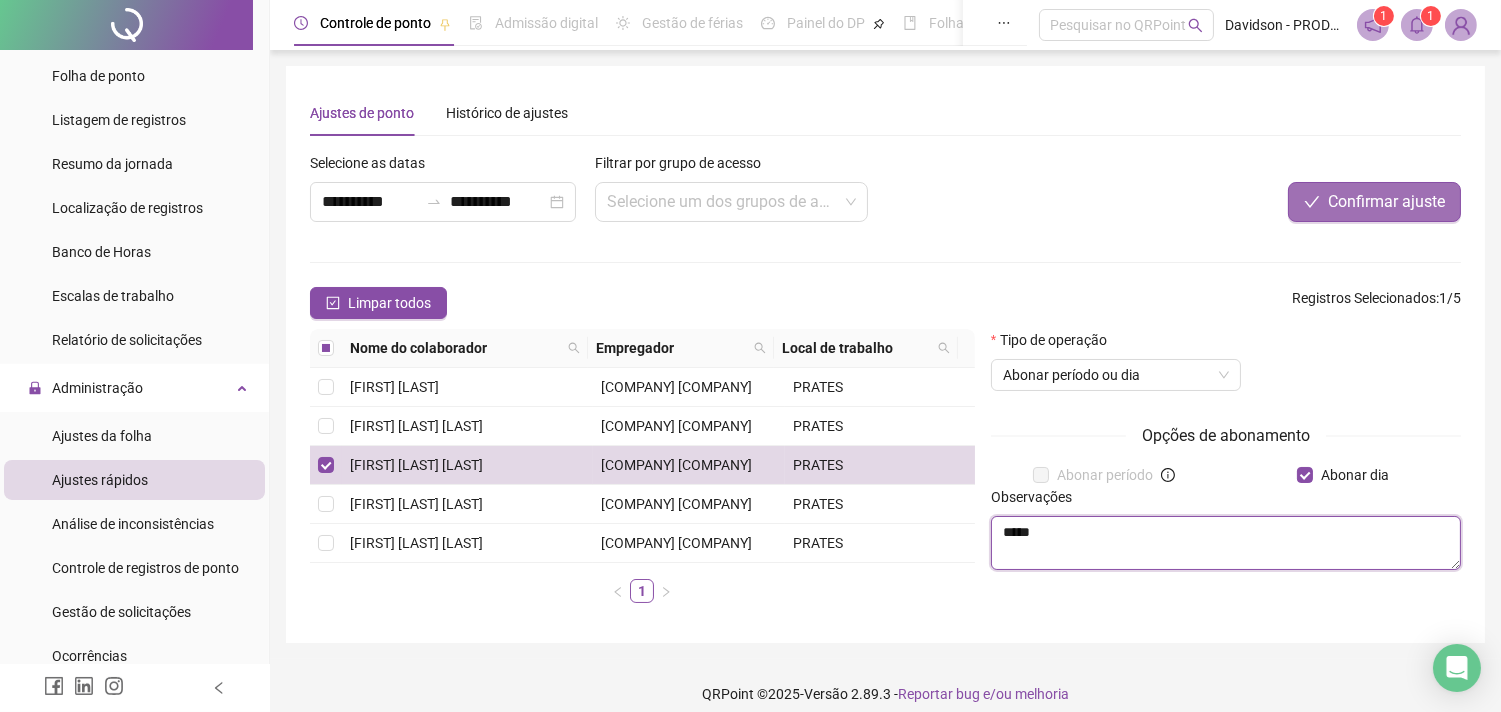 type on "*****" 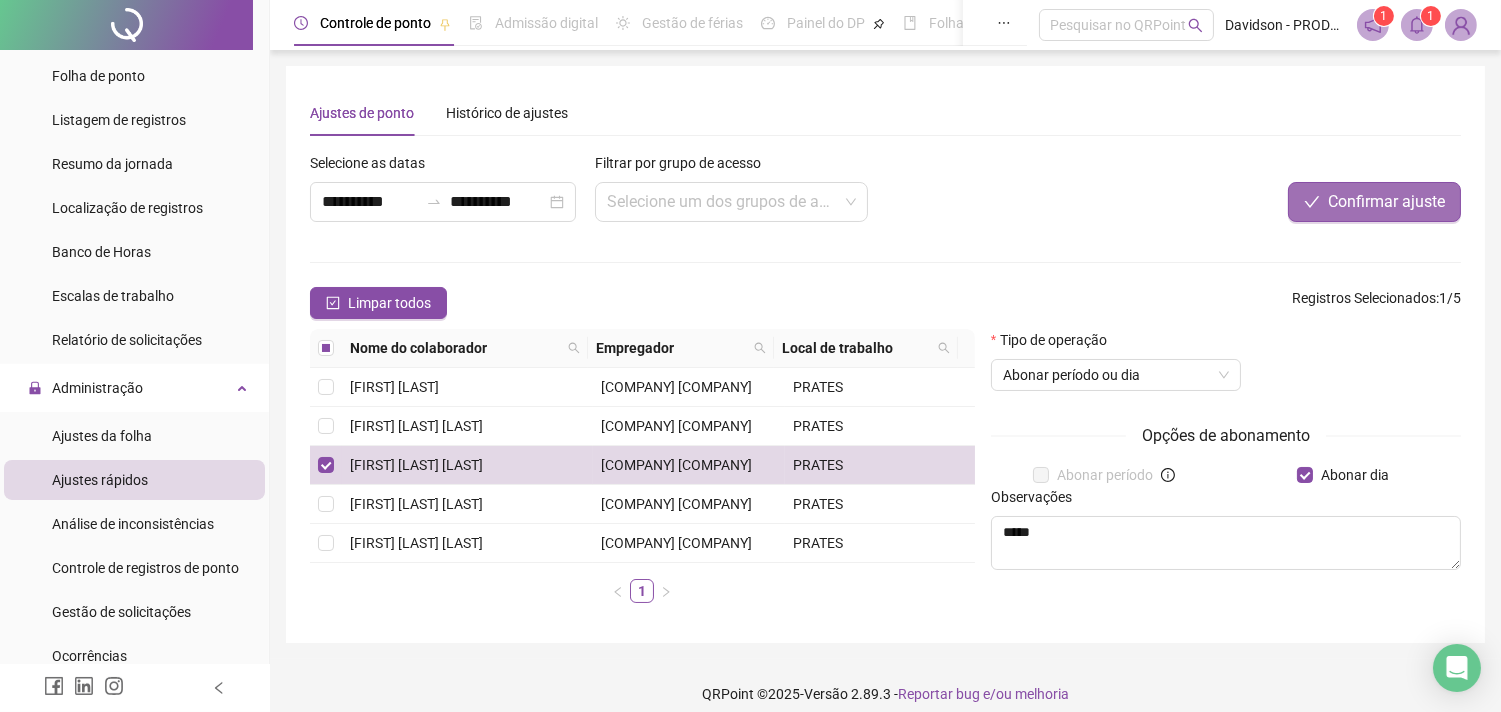 click on "Confirmar ajuste" at bounding box center (1386, 202) 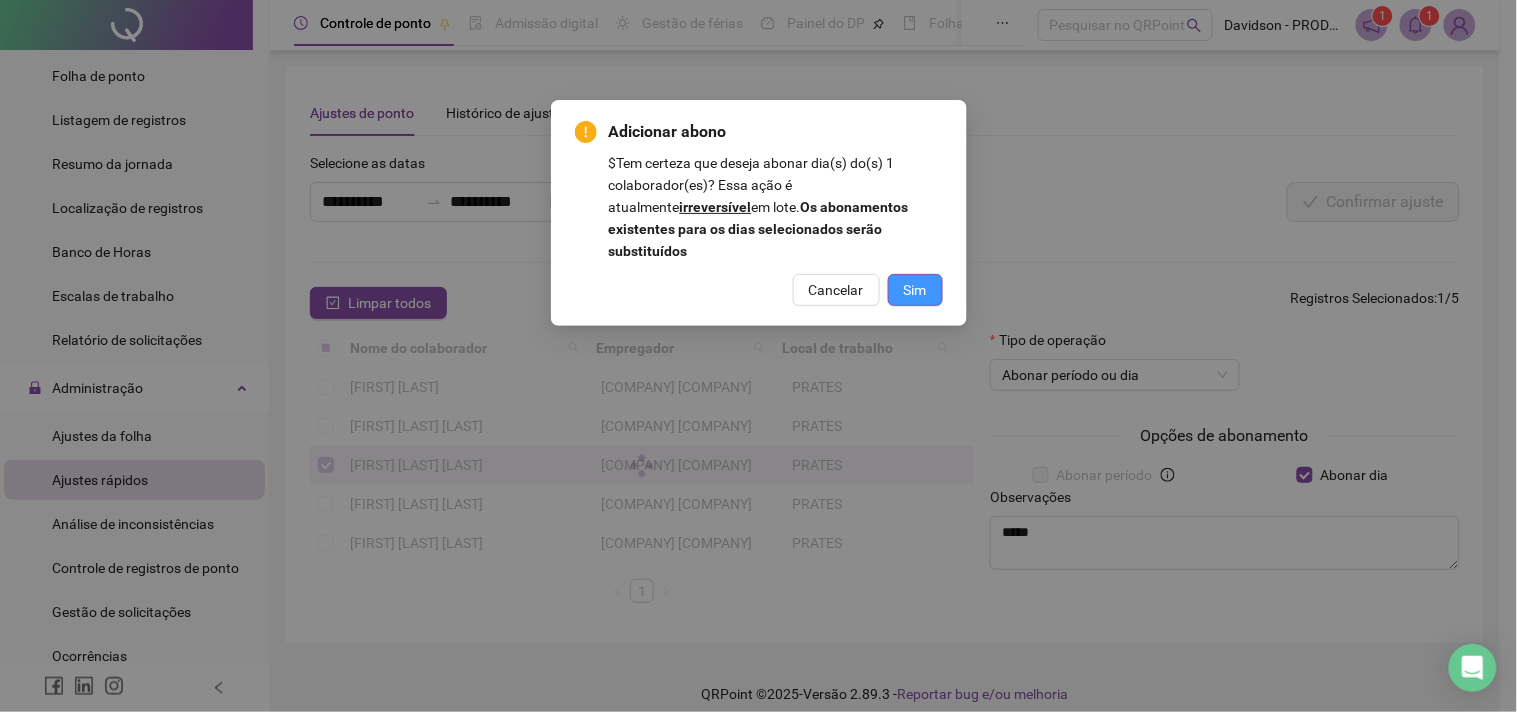 click on "Sim" at bounding box center (915, 290) 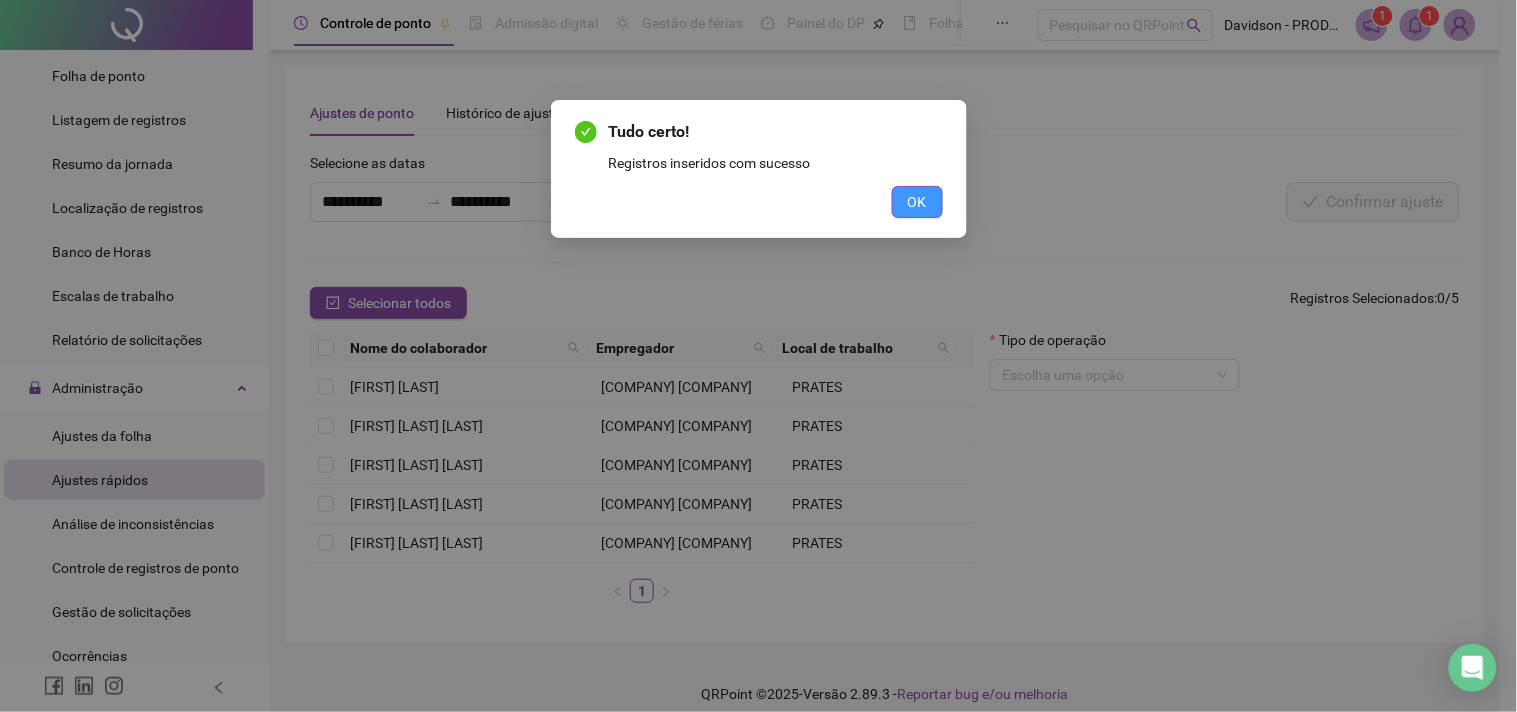 click on "OK" at bounding box center [917, 202] 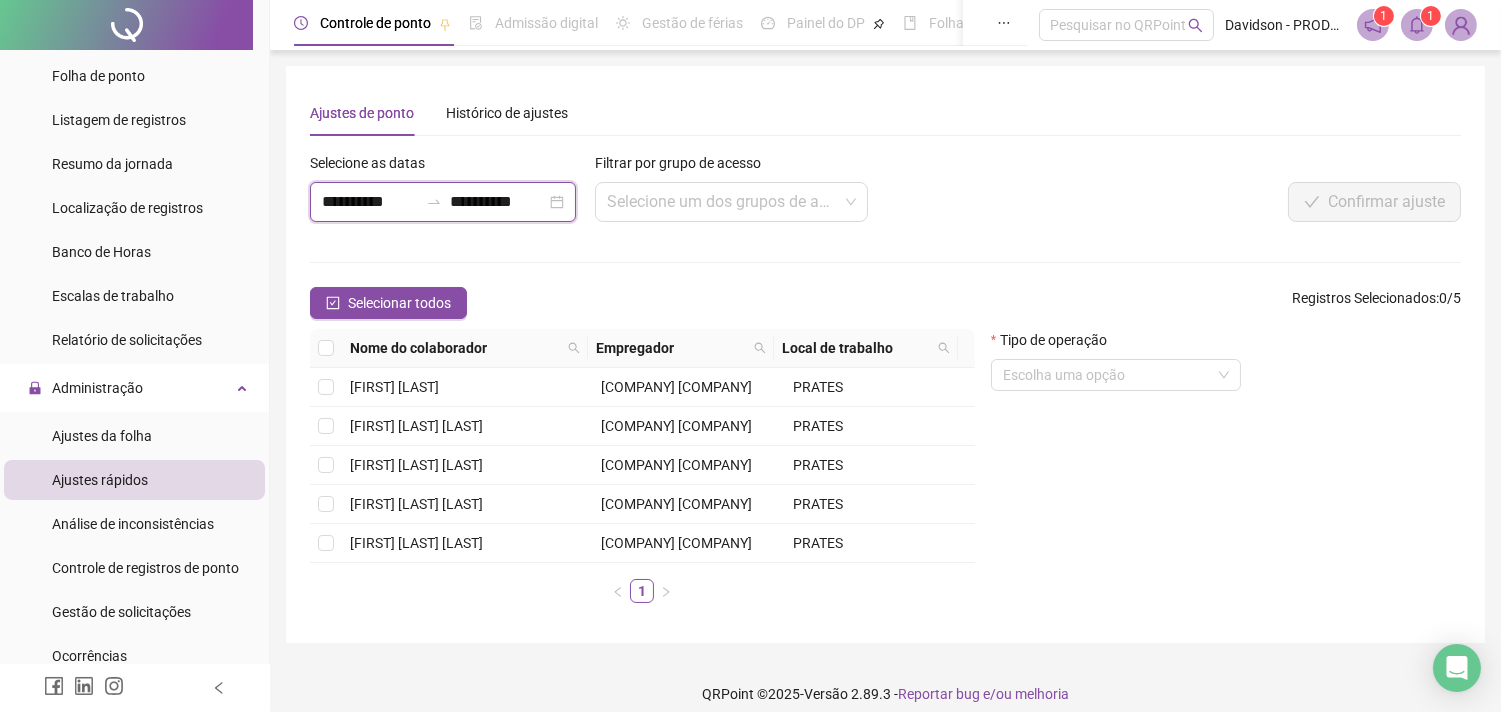 click on "**********" at bounding box center (498, 202) 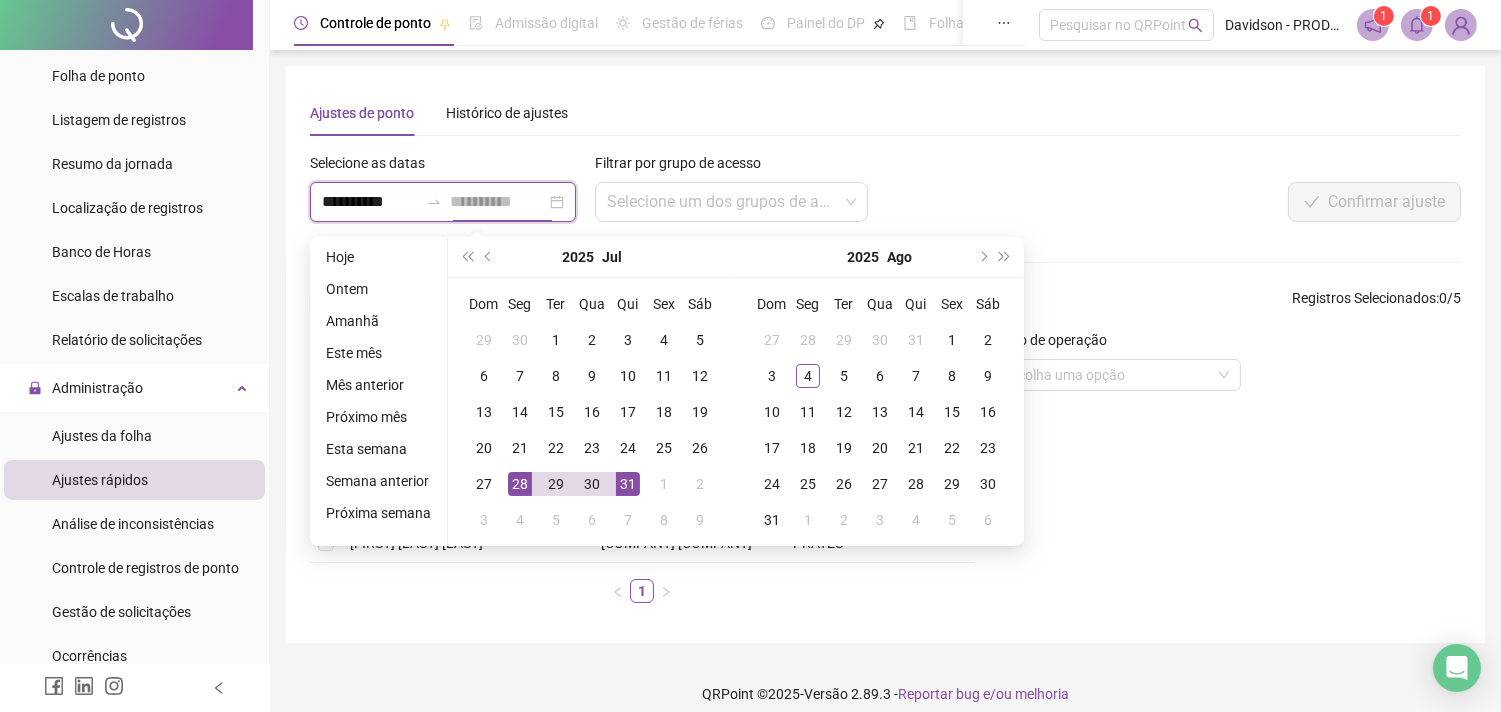 type on "**********" 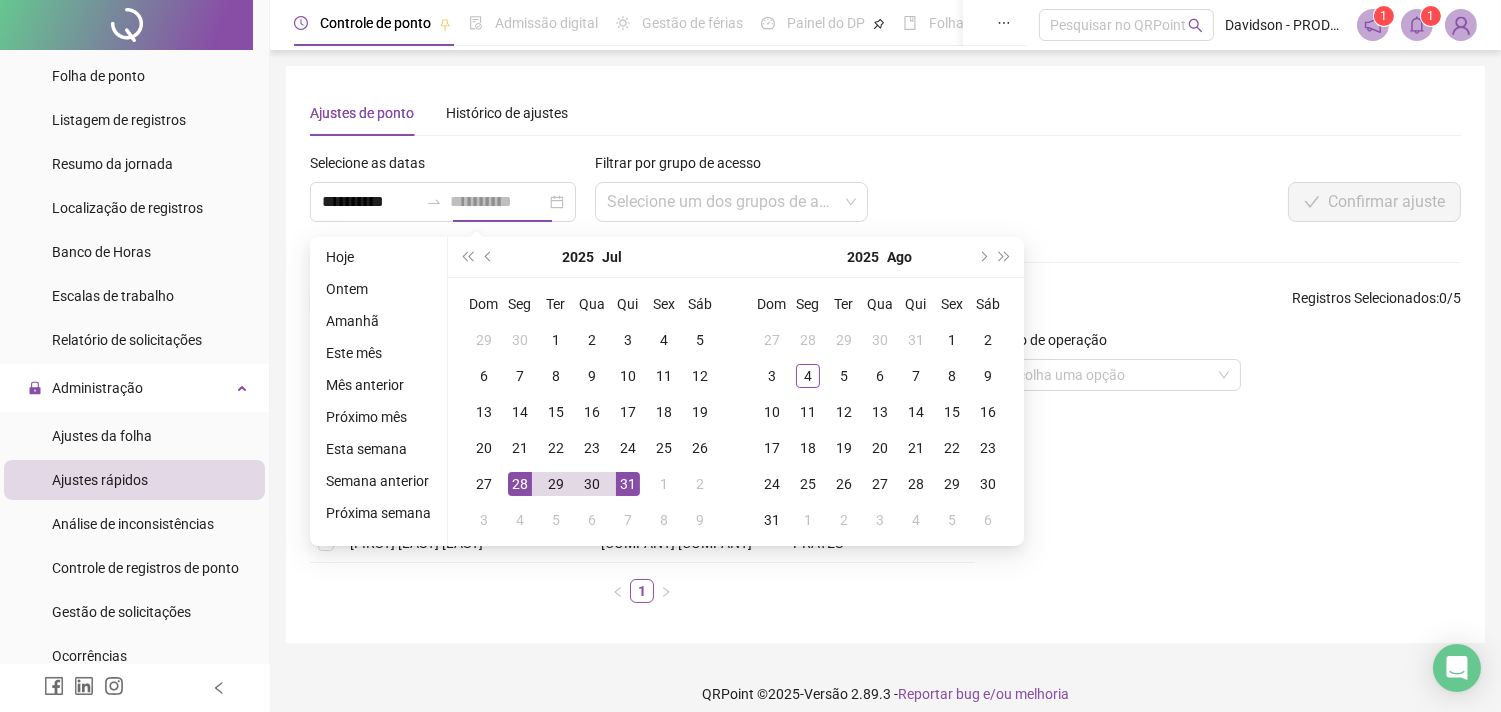 click on "31" at bounding box center [628, 484] 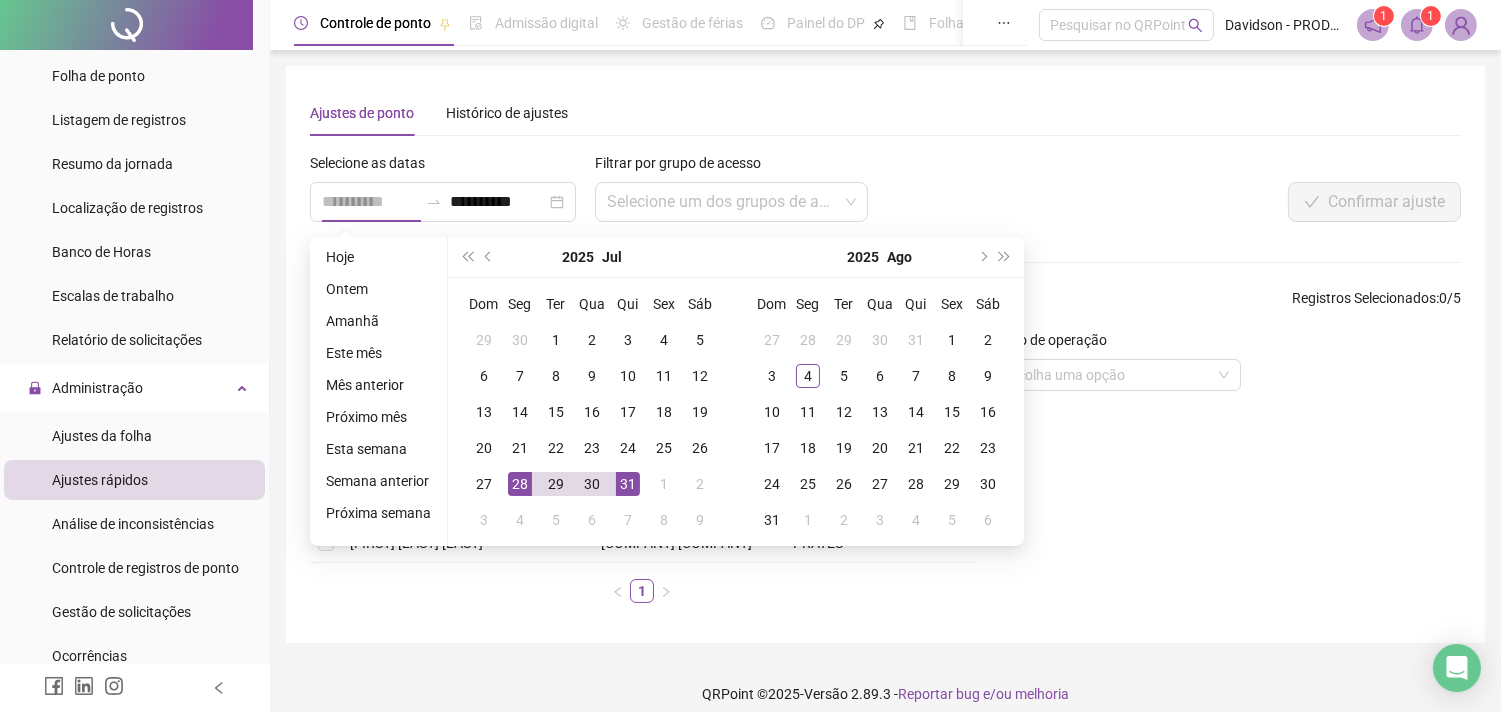 click on "31" at bounding box center [628, 484] 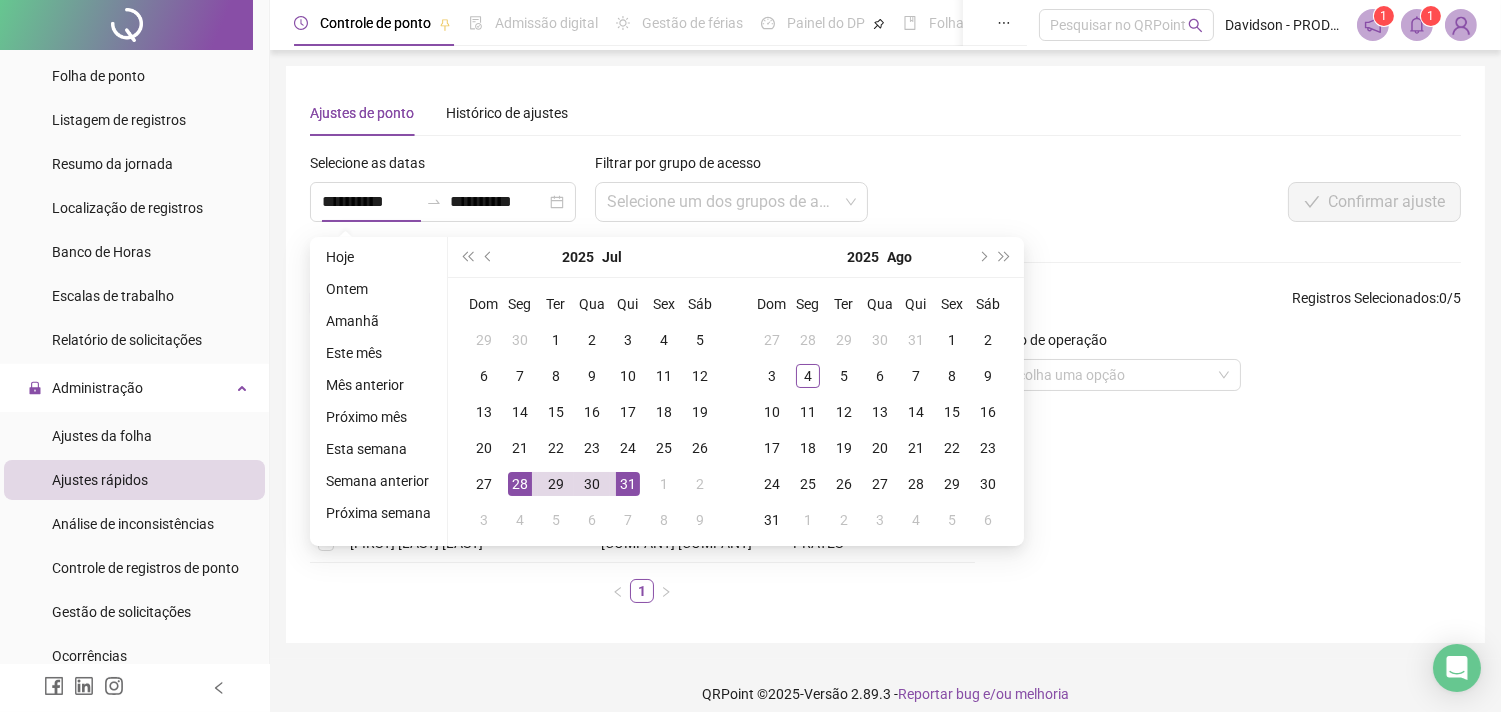 type on "**********" 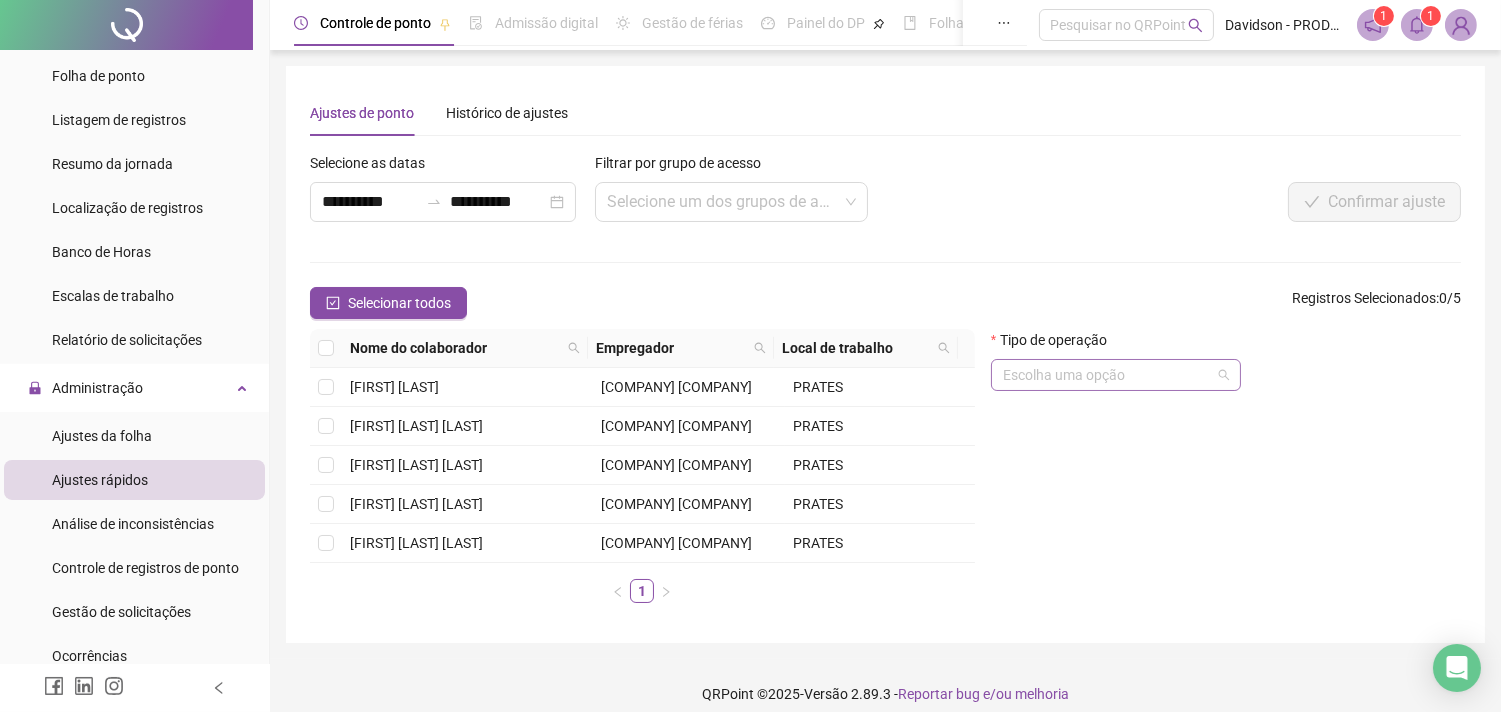 click on "Escolha uma opção" at bounding box center [1116, 375] 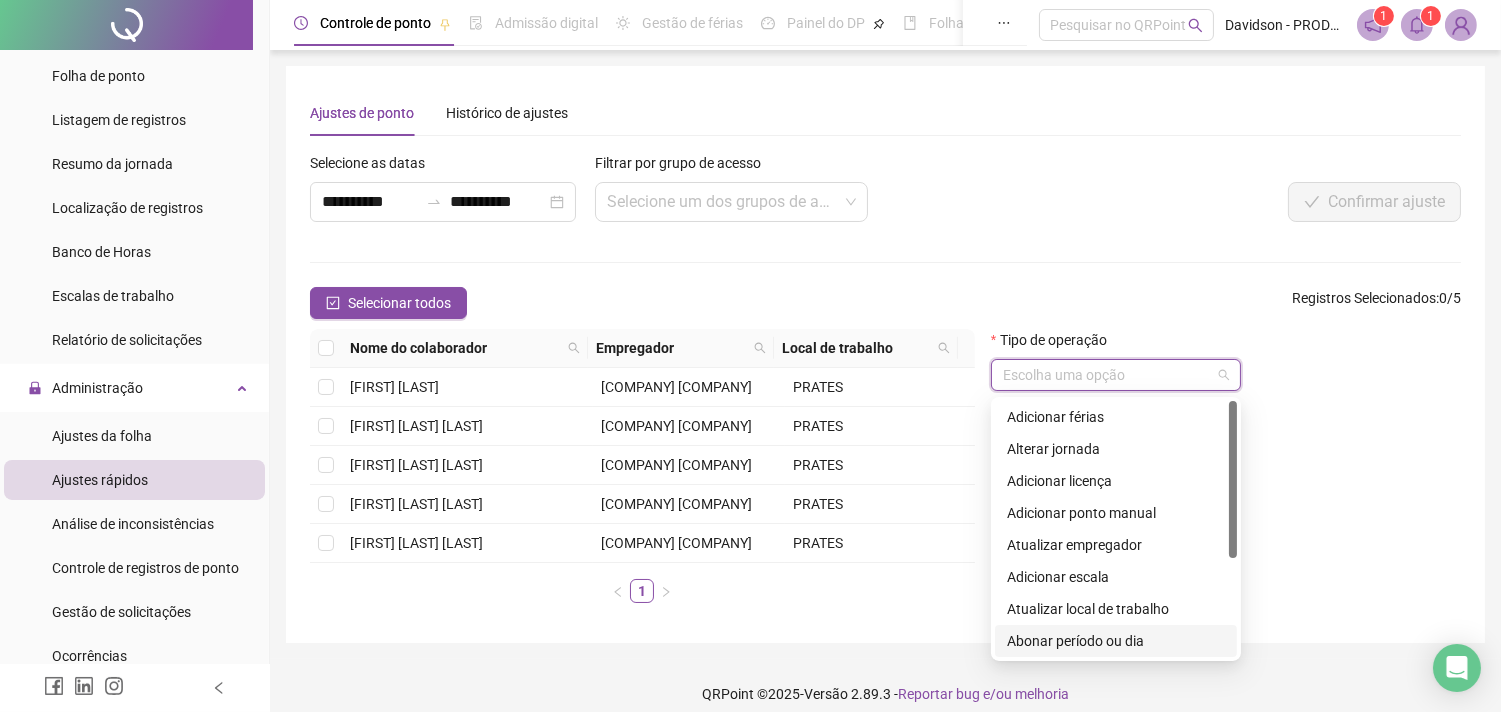 click on "Abonar período ou dia" at bounding box center [1116, 641] 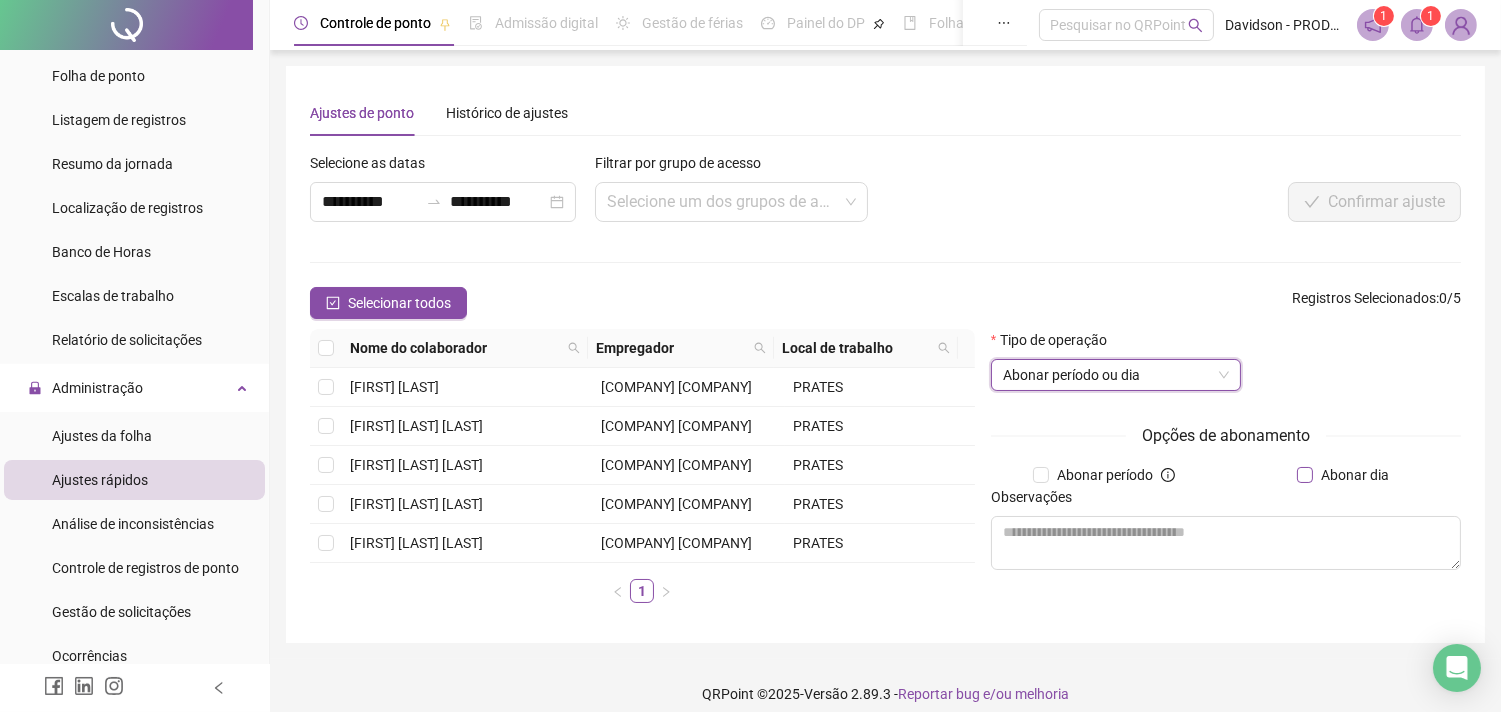 click on "Abonar dia" at bounding box center [1355, 475] 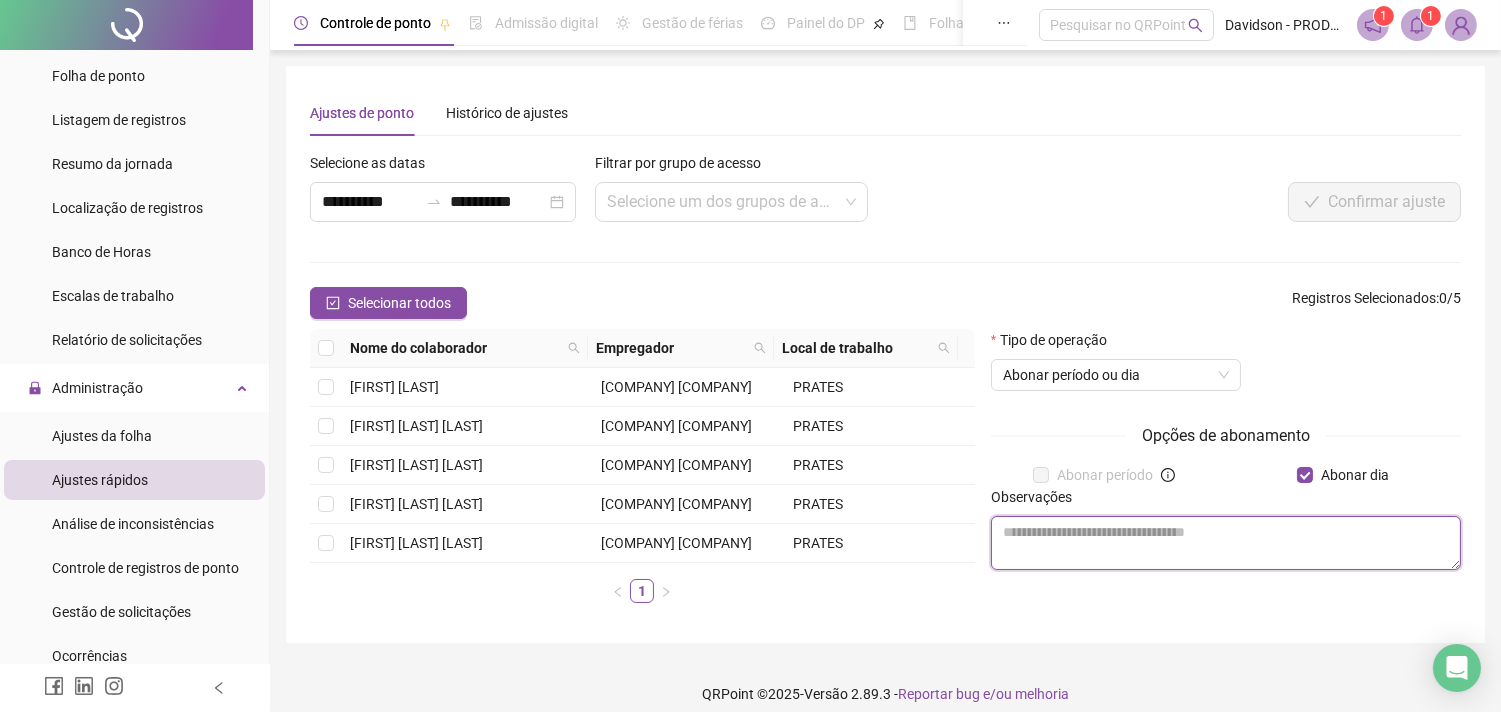 click at bounding box center [1226, 543] 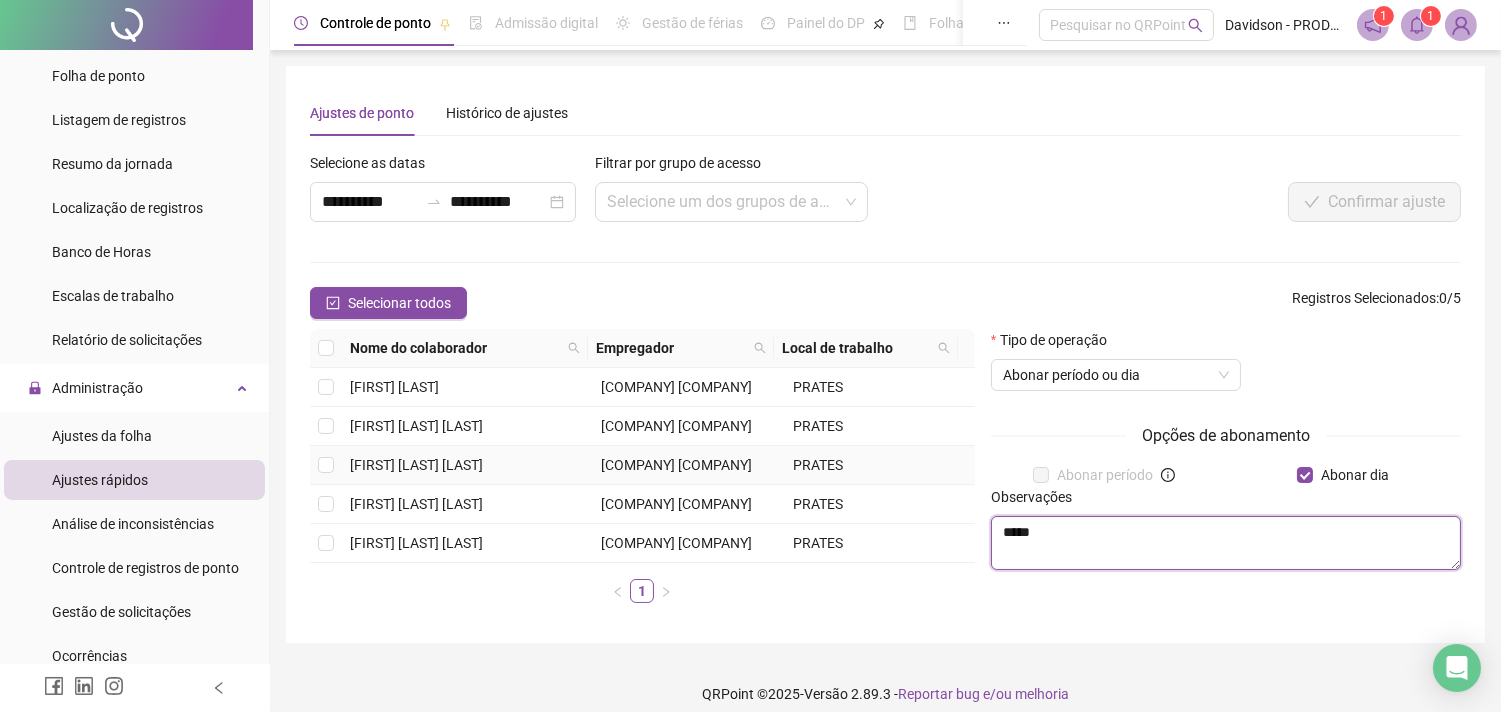 type on "*****" 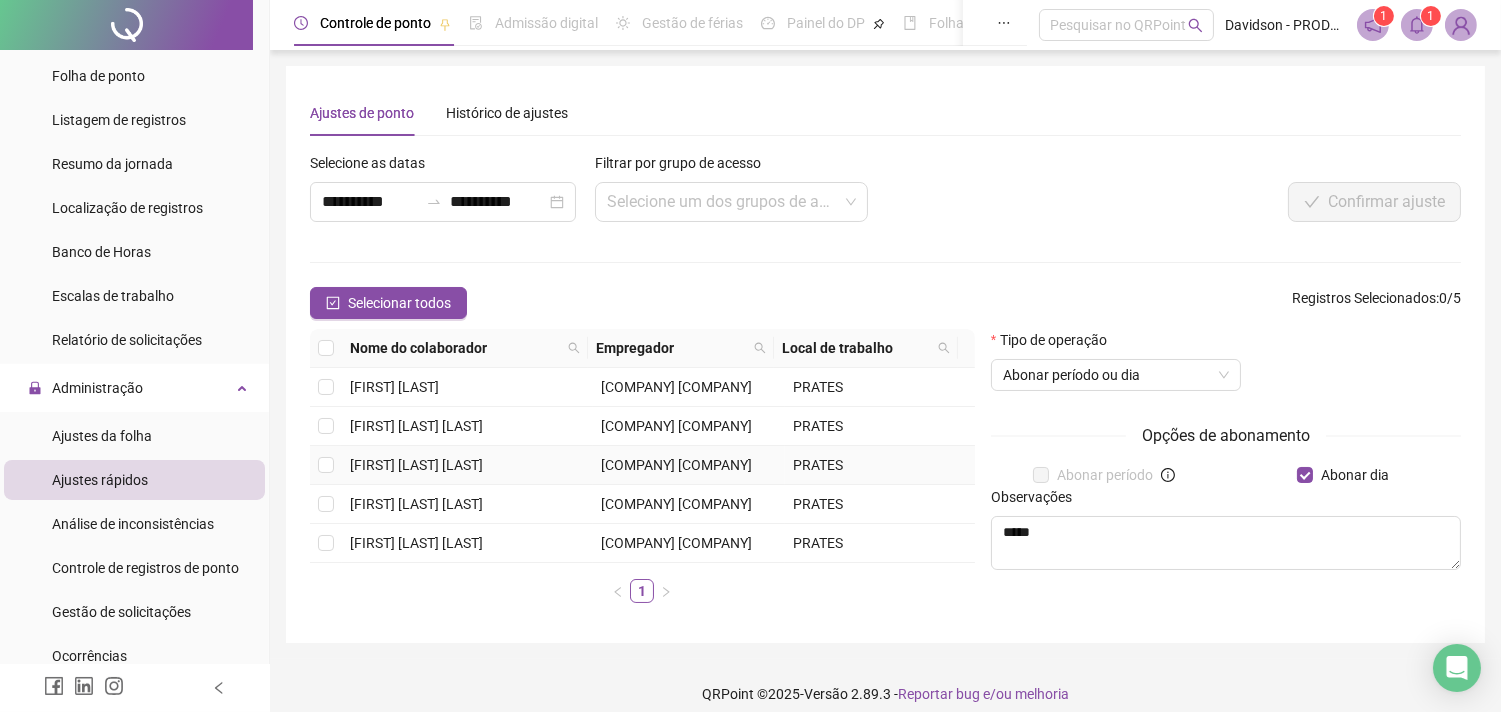 click on "[FIRST] [LAST] [LAST]" at bounding box center (416, 465) 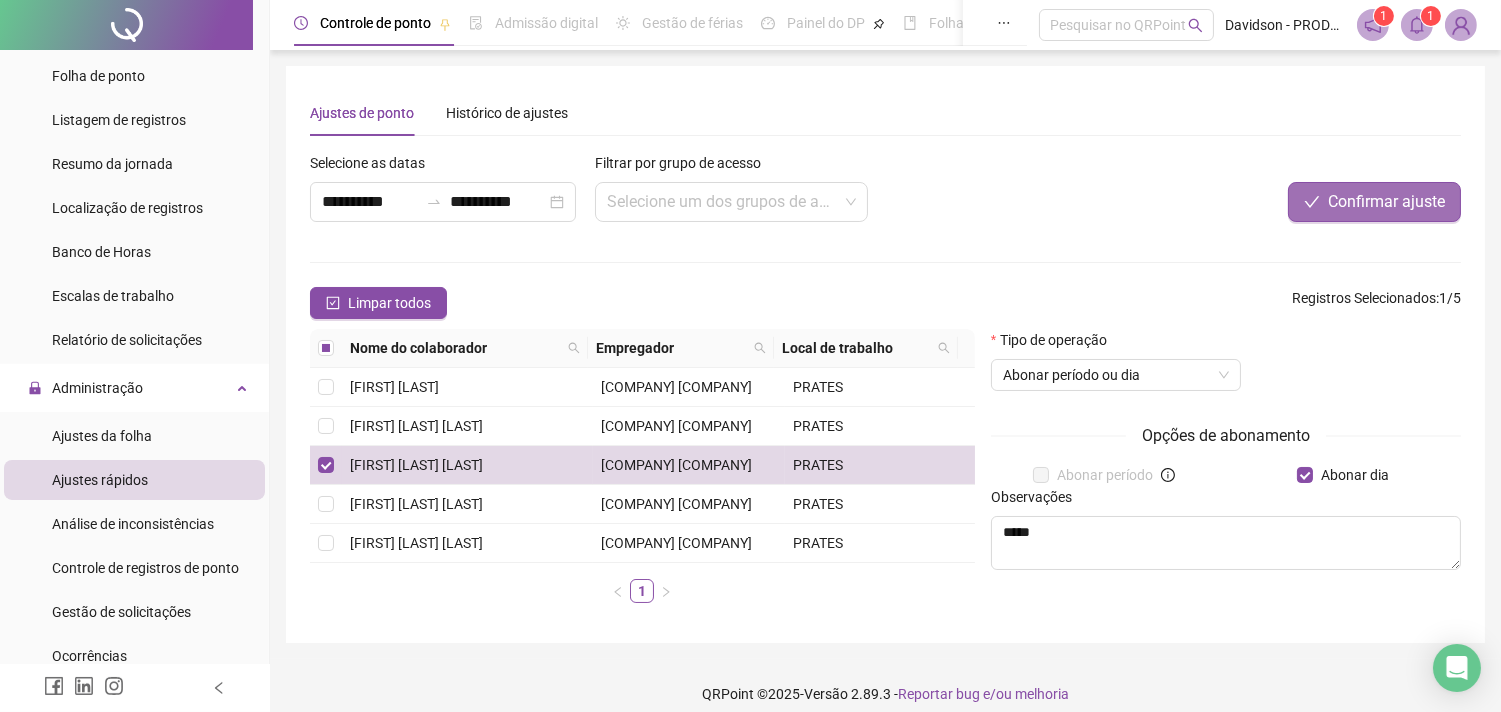 click on "Confirmar ajuste" at bounding box center [1374, 202] 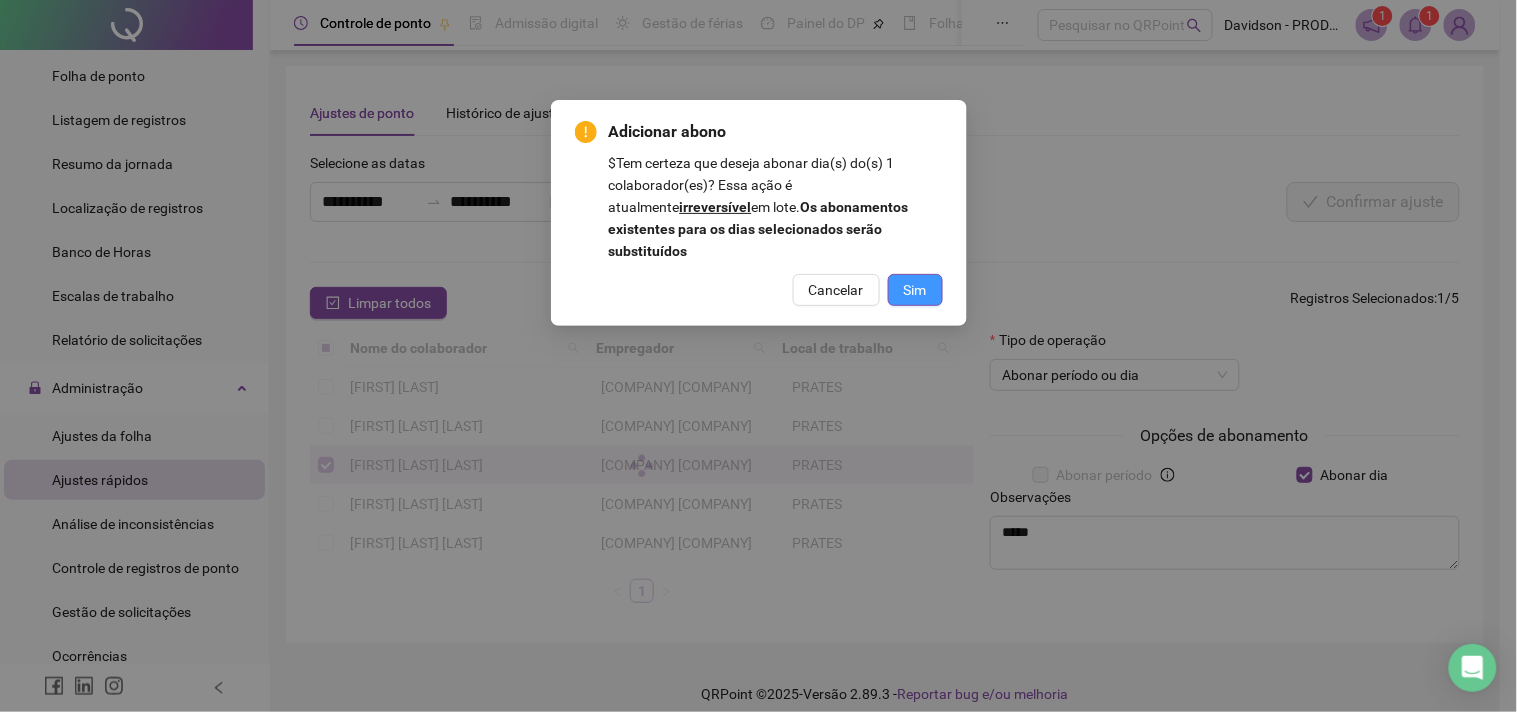 click on "Sim" at bounding box center (915, 290) 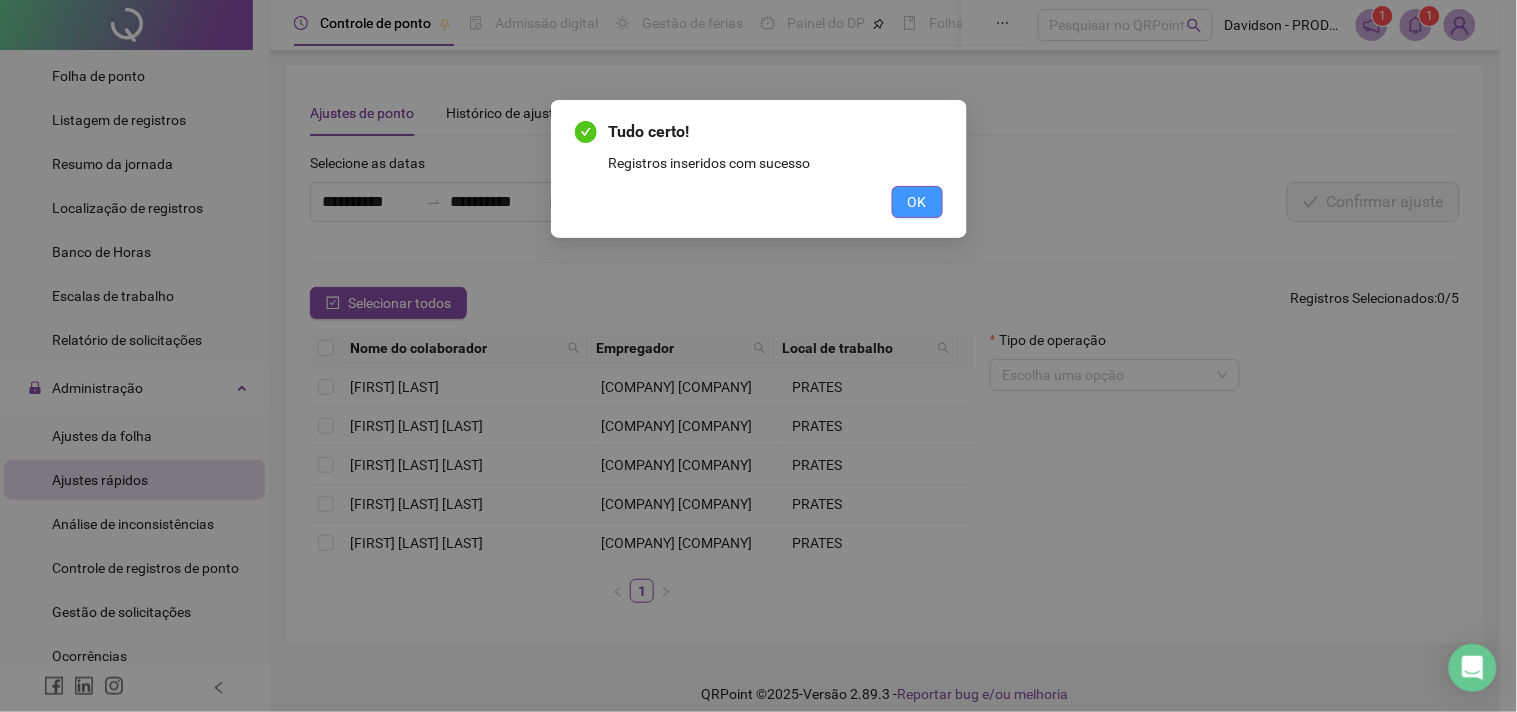 click on "OK" at bounding box center [917, 202] 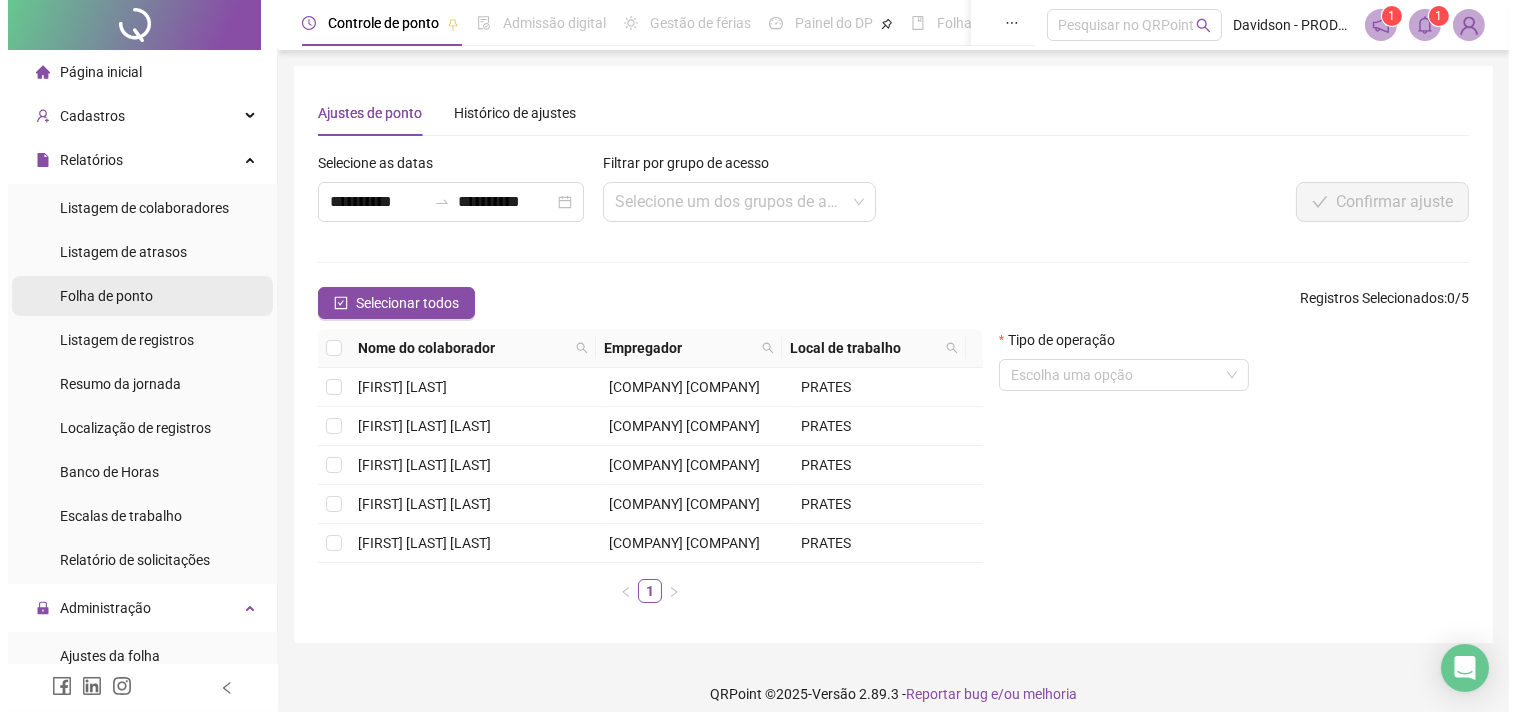 scroll, scrollTop: 0, scrollLeft: 0, axis: both 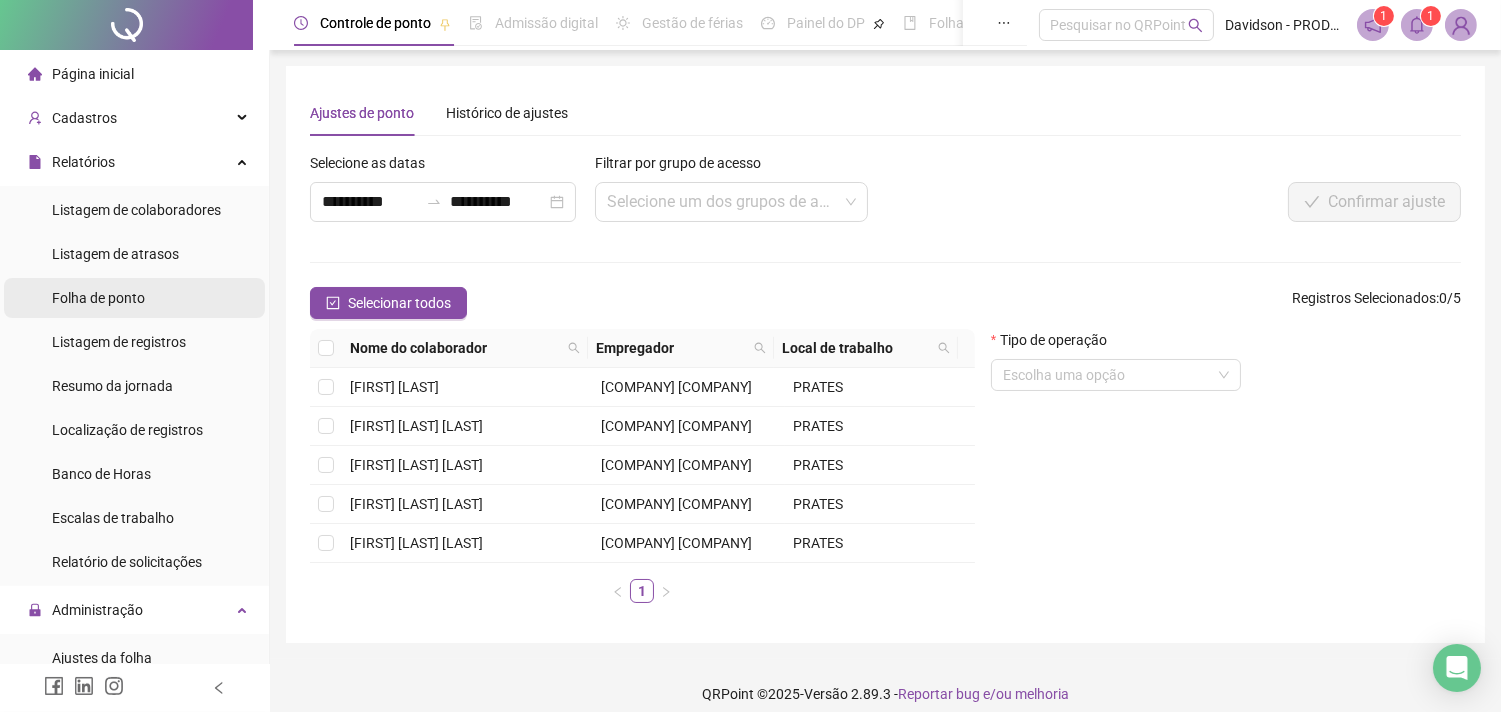 click on "Folha de ponto" at bounding box center (98, 298) 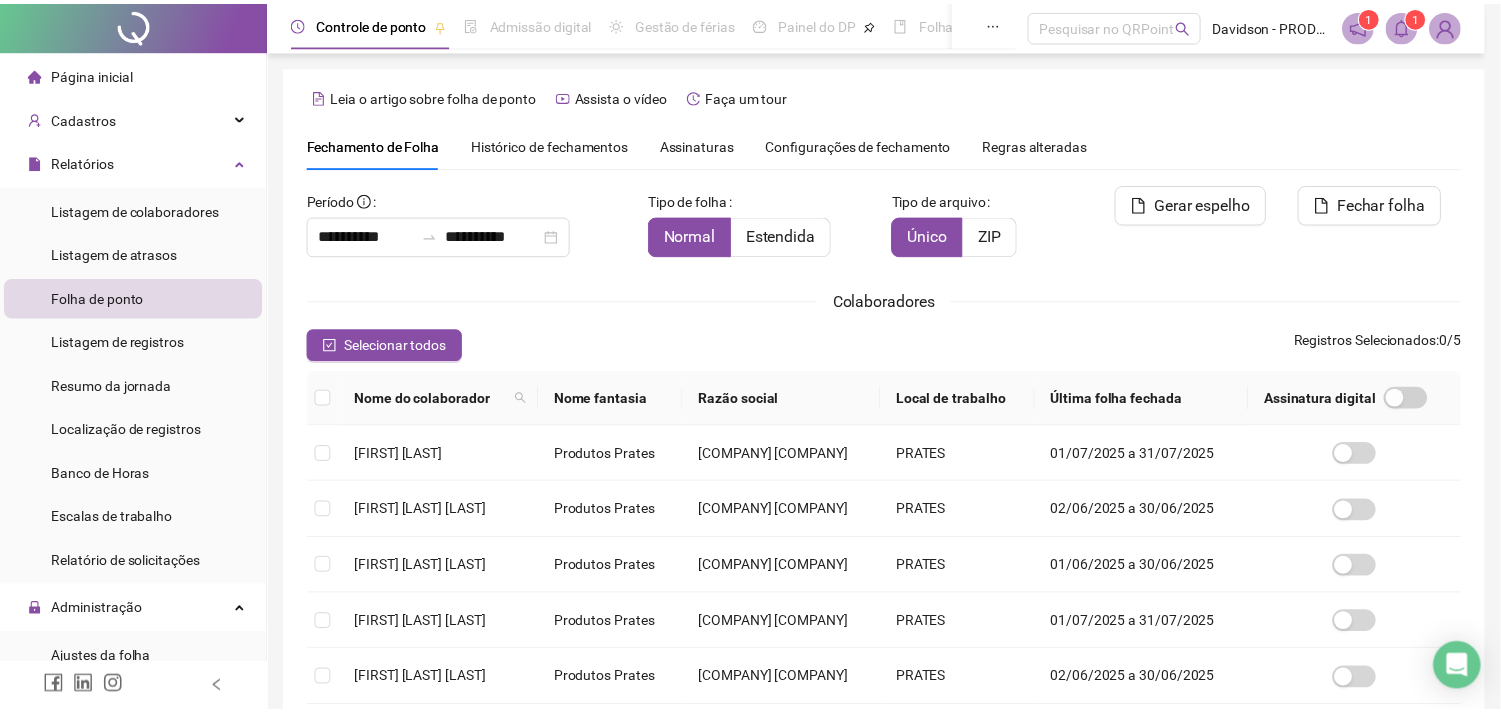 scroll, scrollTop: 53, scrollLeft: 0, axis: vertical 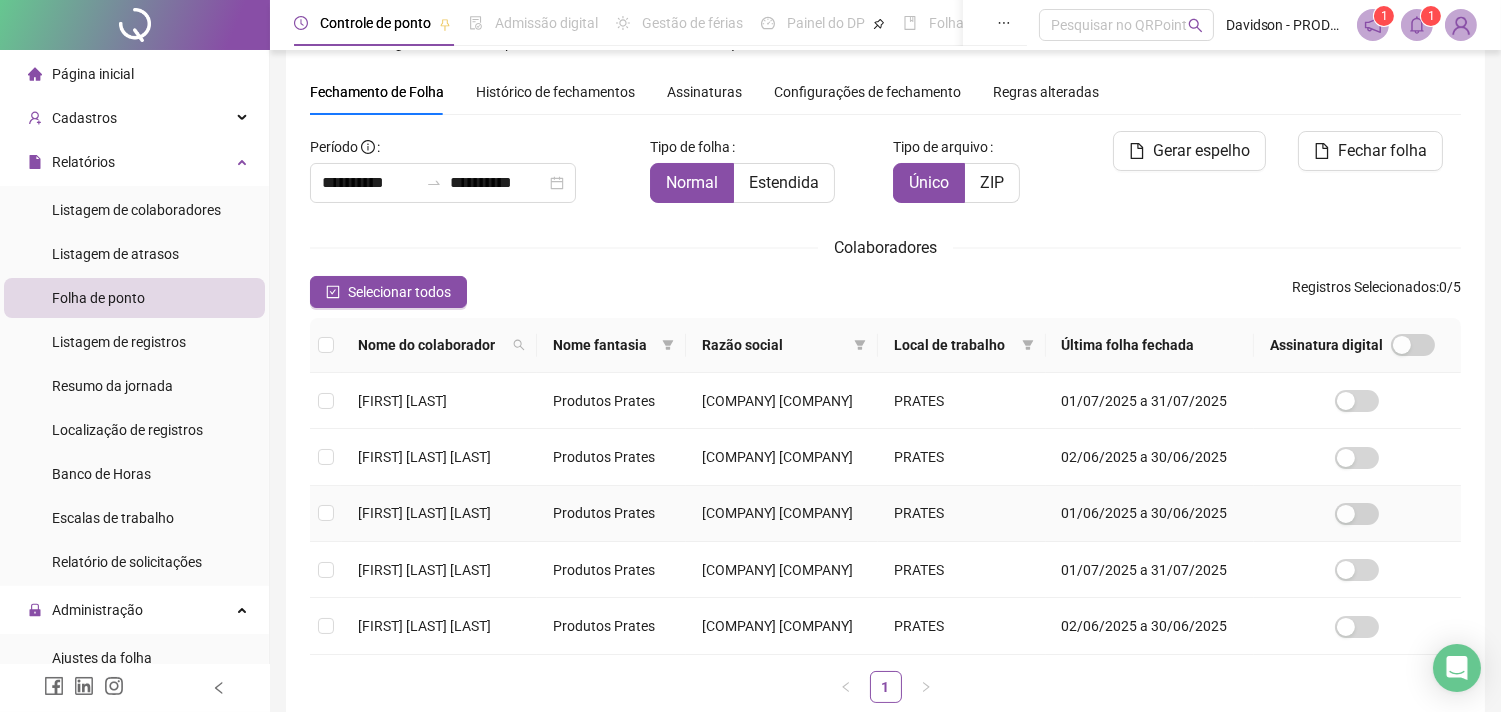 click on "[FIRST] [LAST] [LAST]" at bounding box center (439, 514) 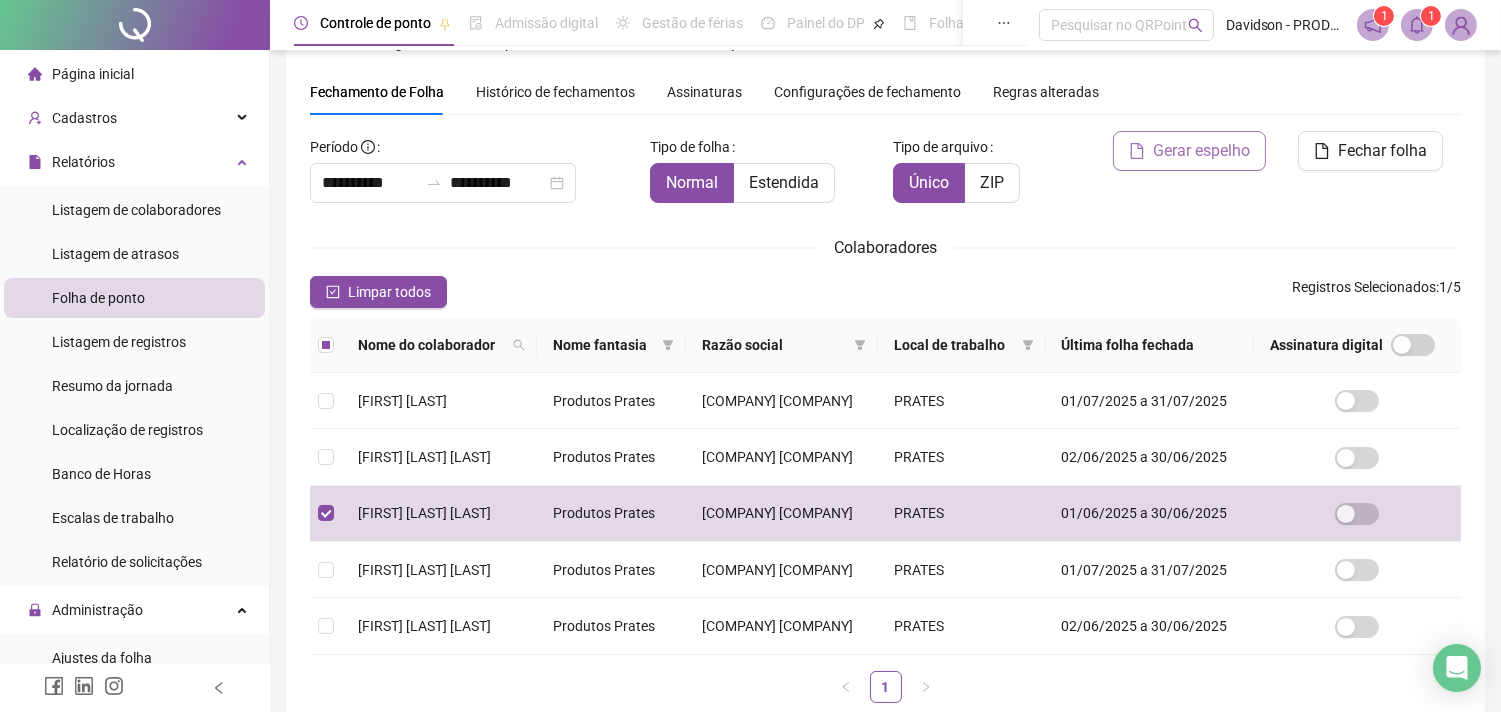 click on "Gerar espelho" at bounding box center (1201, 151) 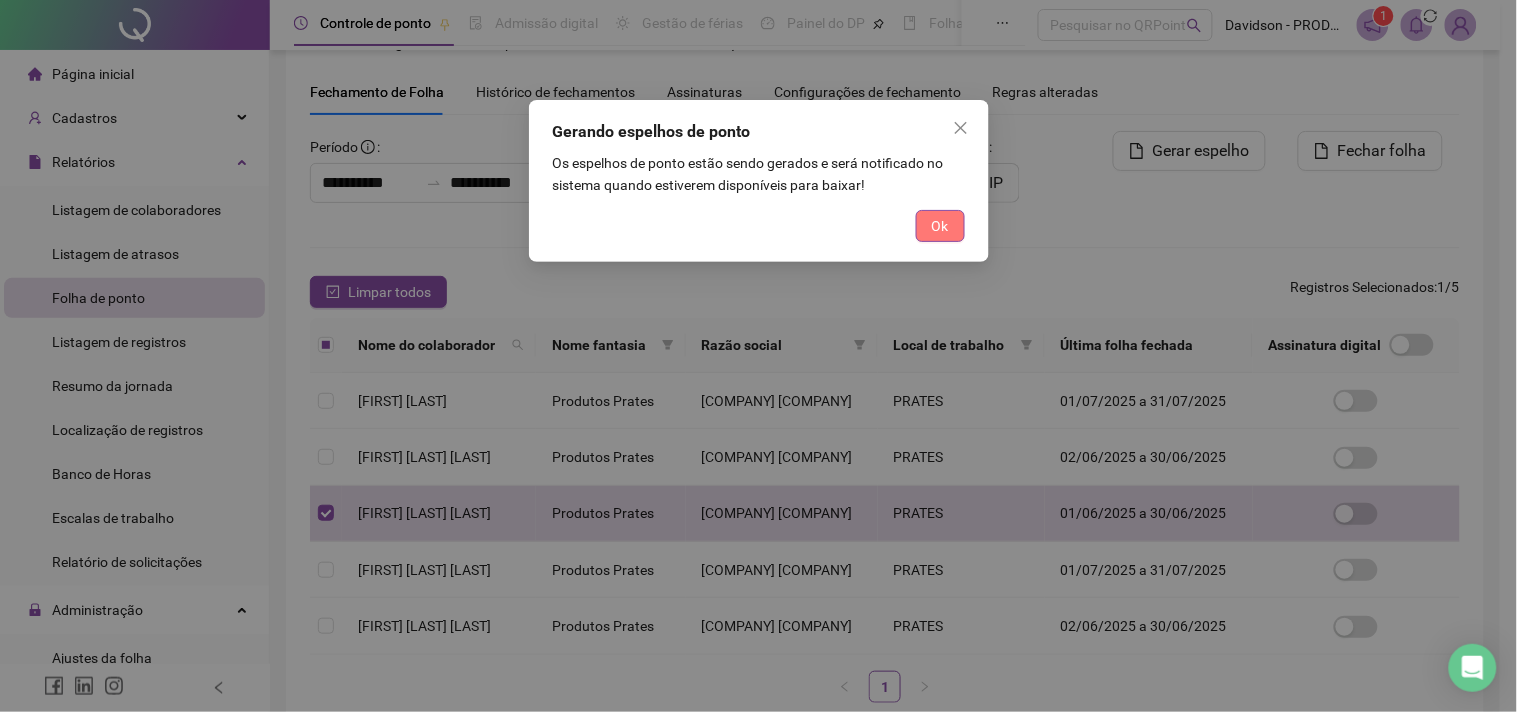 click on "Ok" at bounding box center [940, 226] 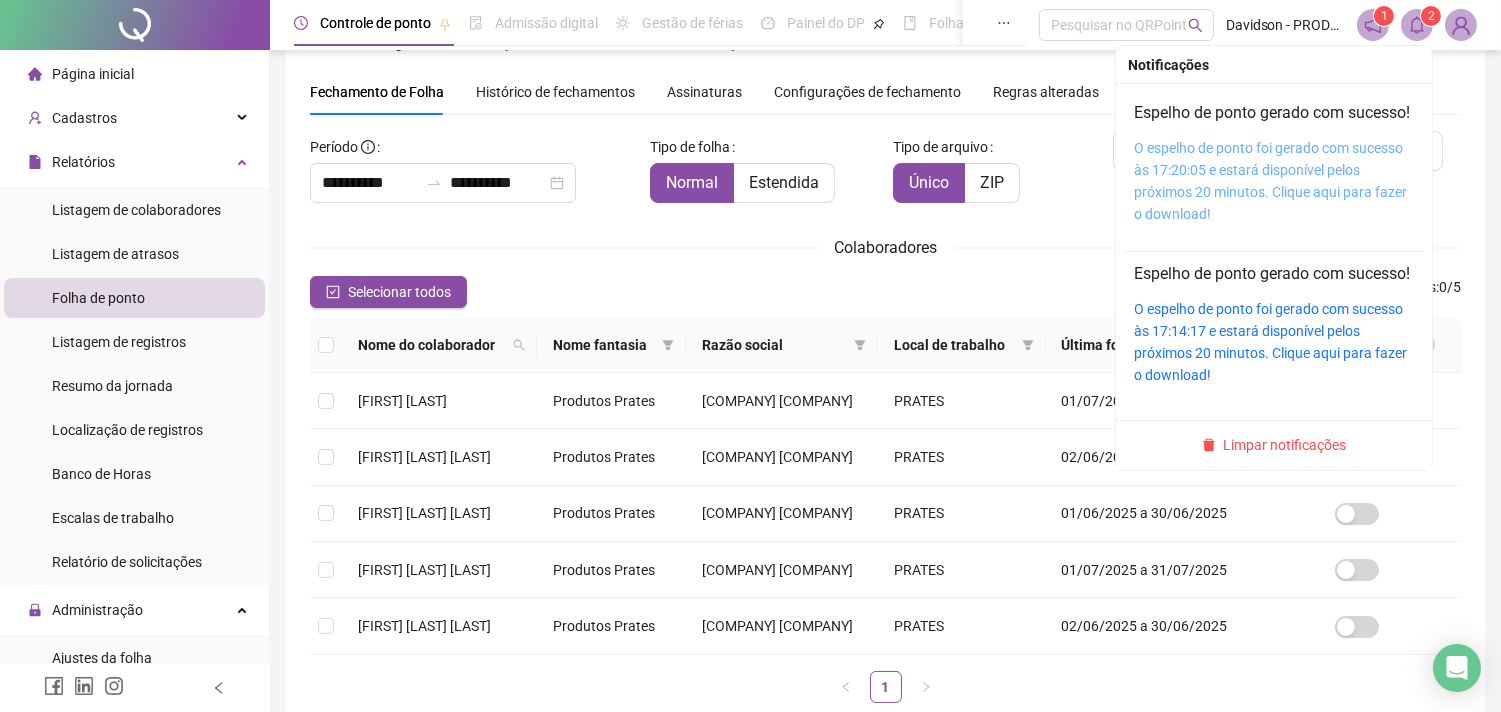 click on "O espelho de ponto foi gerado com sucesso às 17:20:05 e estará disponível pelos próximos 20 minutos.
Clique aqui para fazer o download!" at bounding box center [1270, 181] 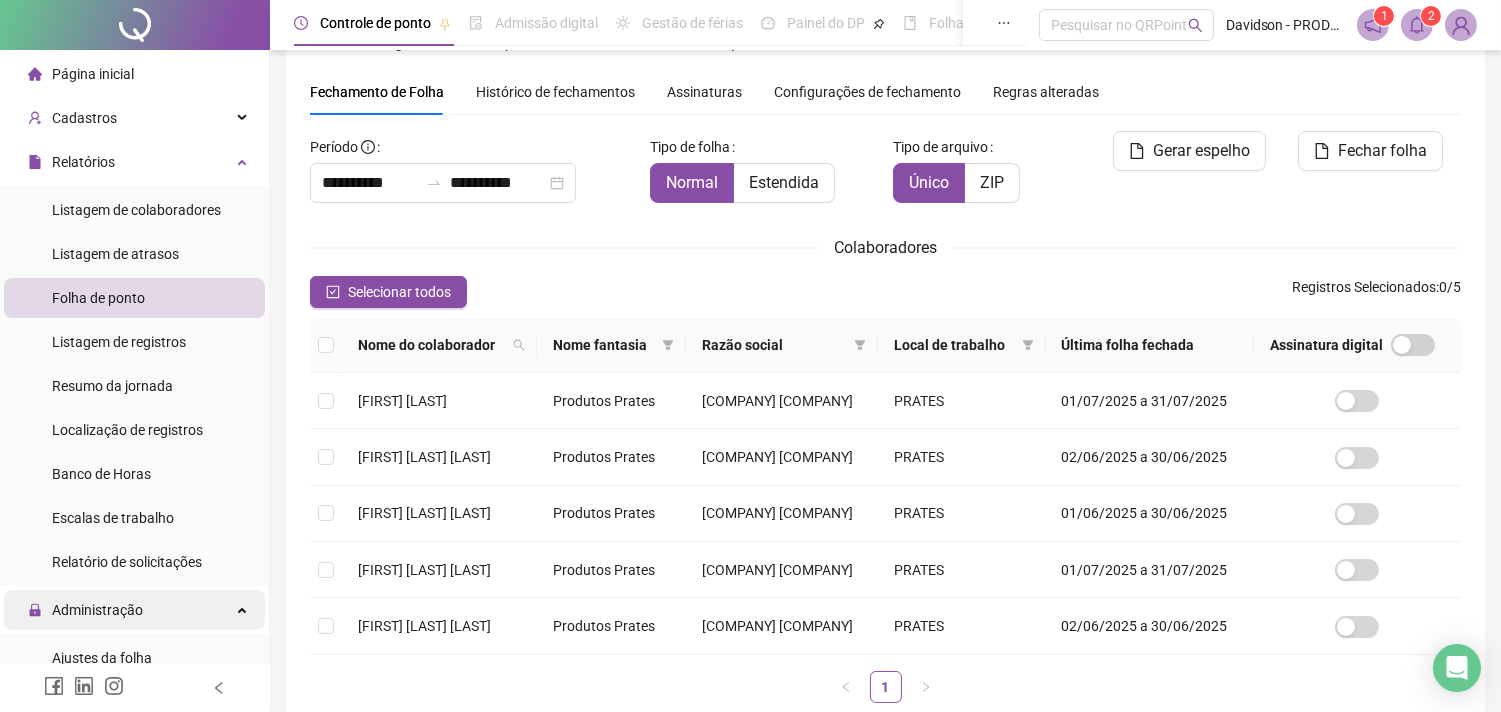 scroll, scrollTop: 222, scrollLeft: 0, axis: vertical 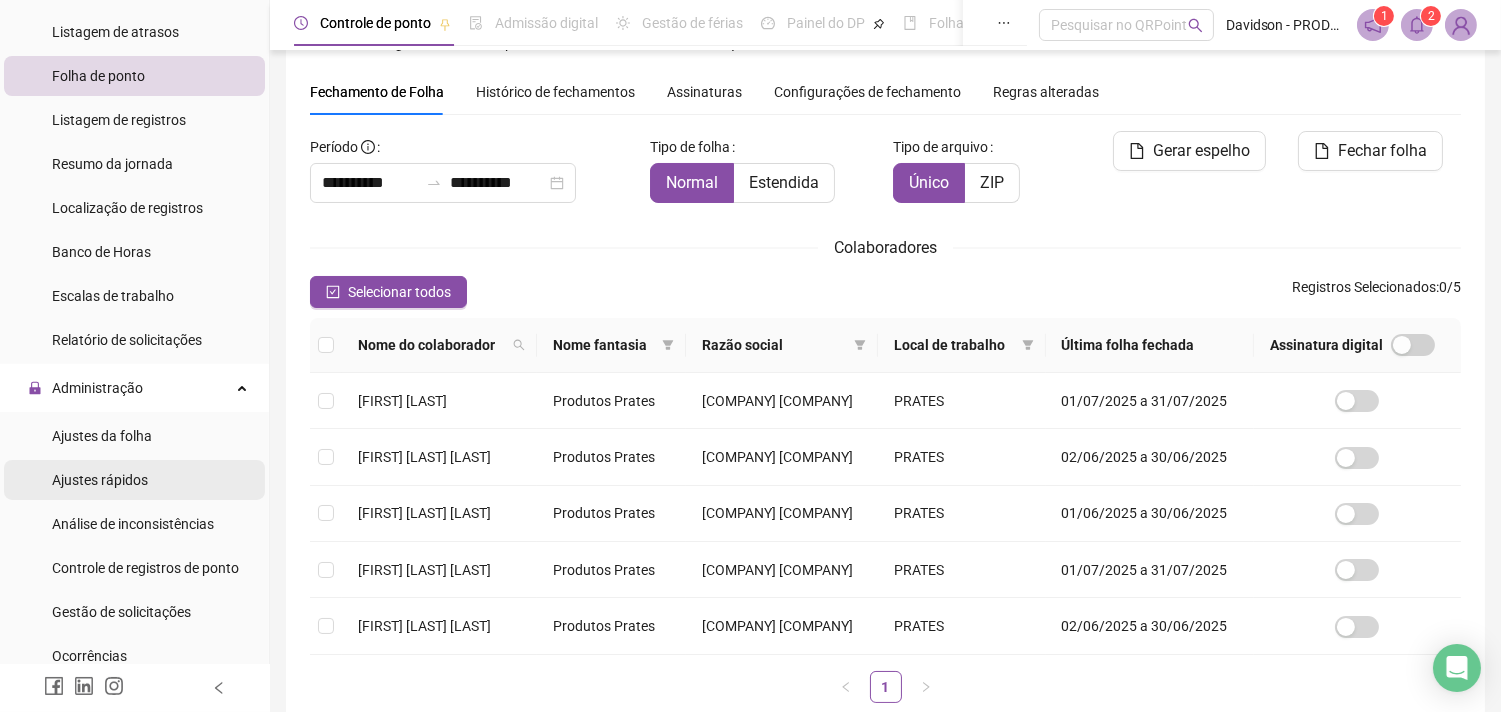 click on "Ajustes rápidos" at bounding box center [134, 480] 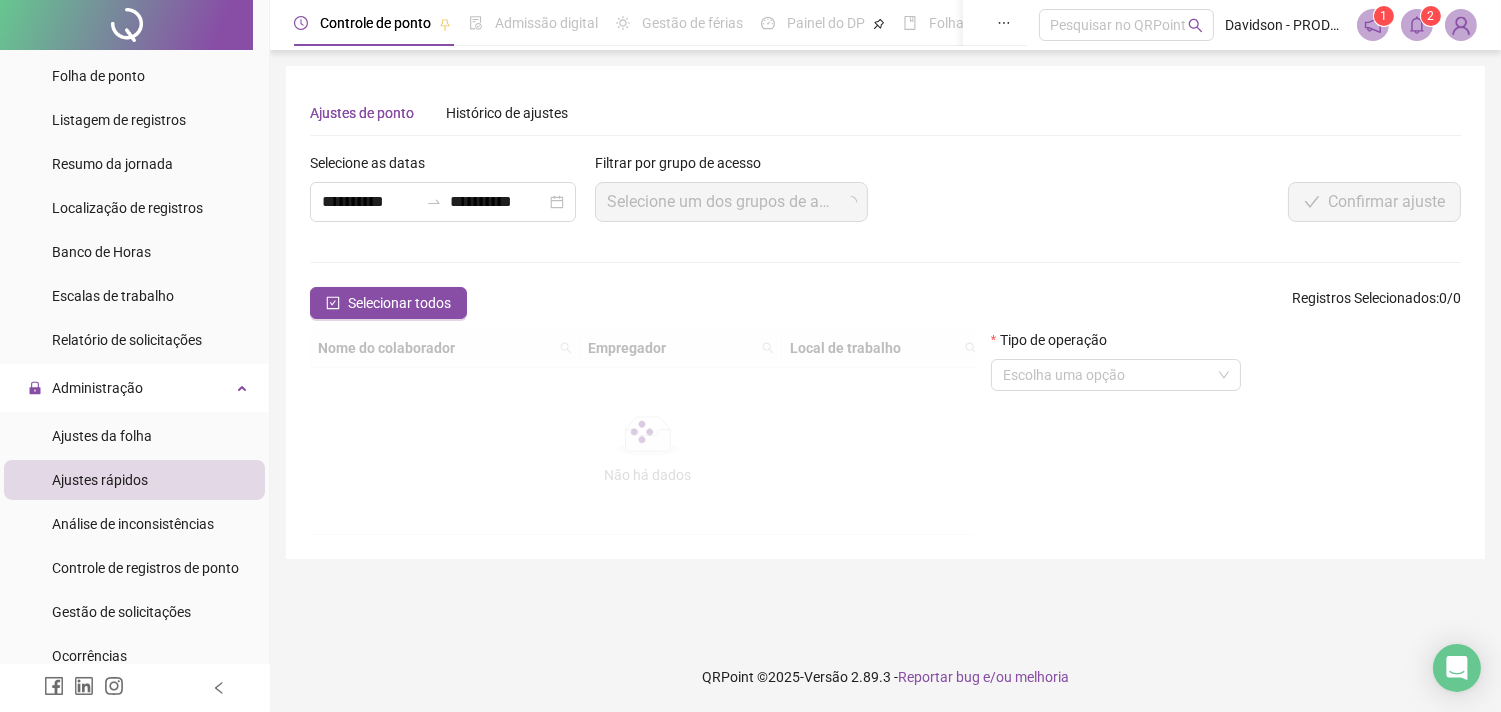 scroll, scrollTop: 0, scrollLeft: 0, axis: both 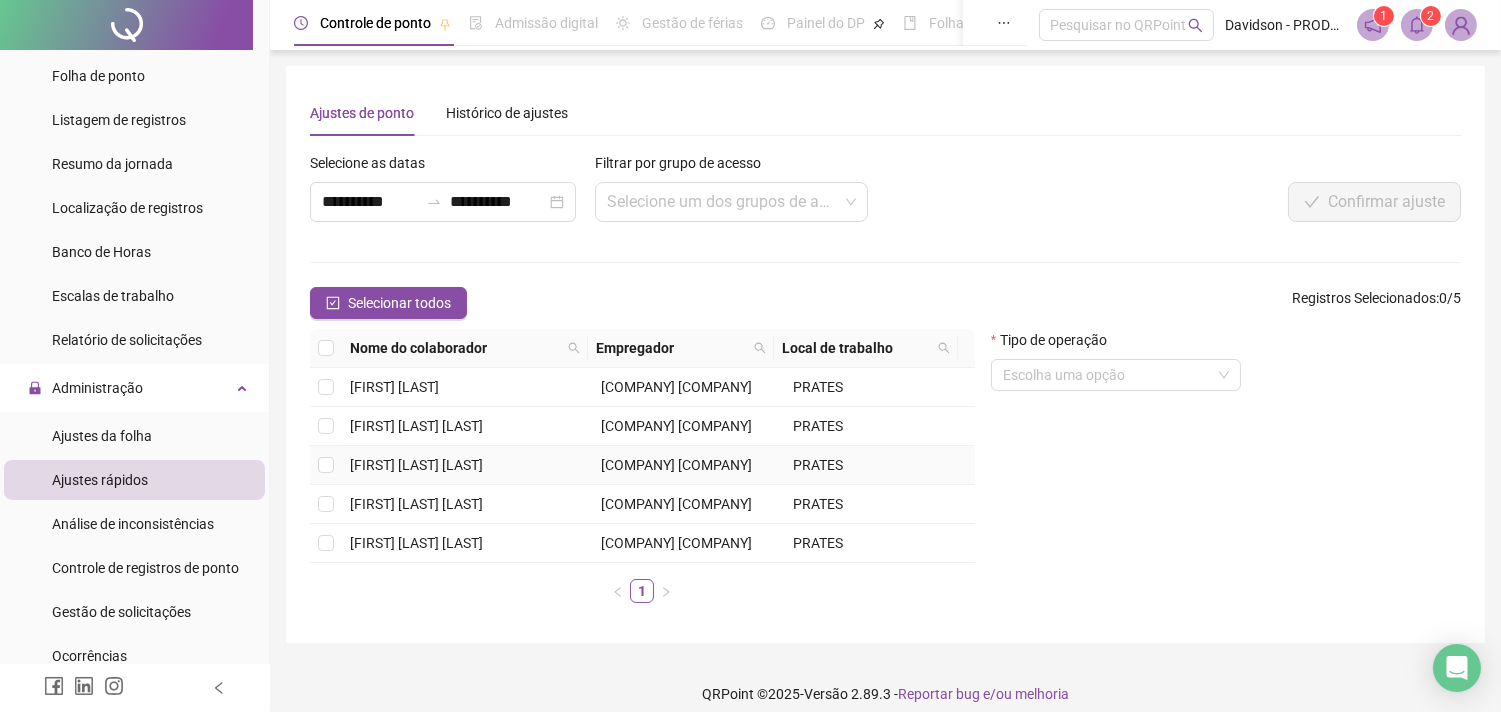 click on "[FIRST] [LAST] [LAST]" at bounding box center [416, 465] 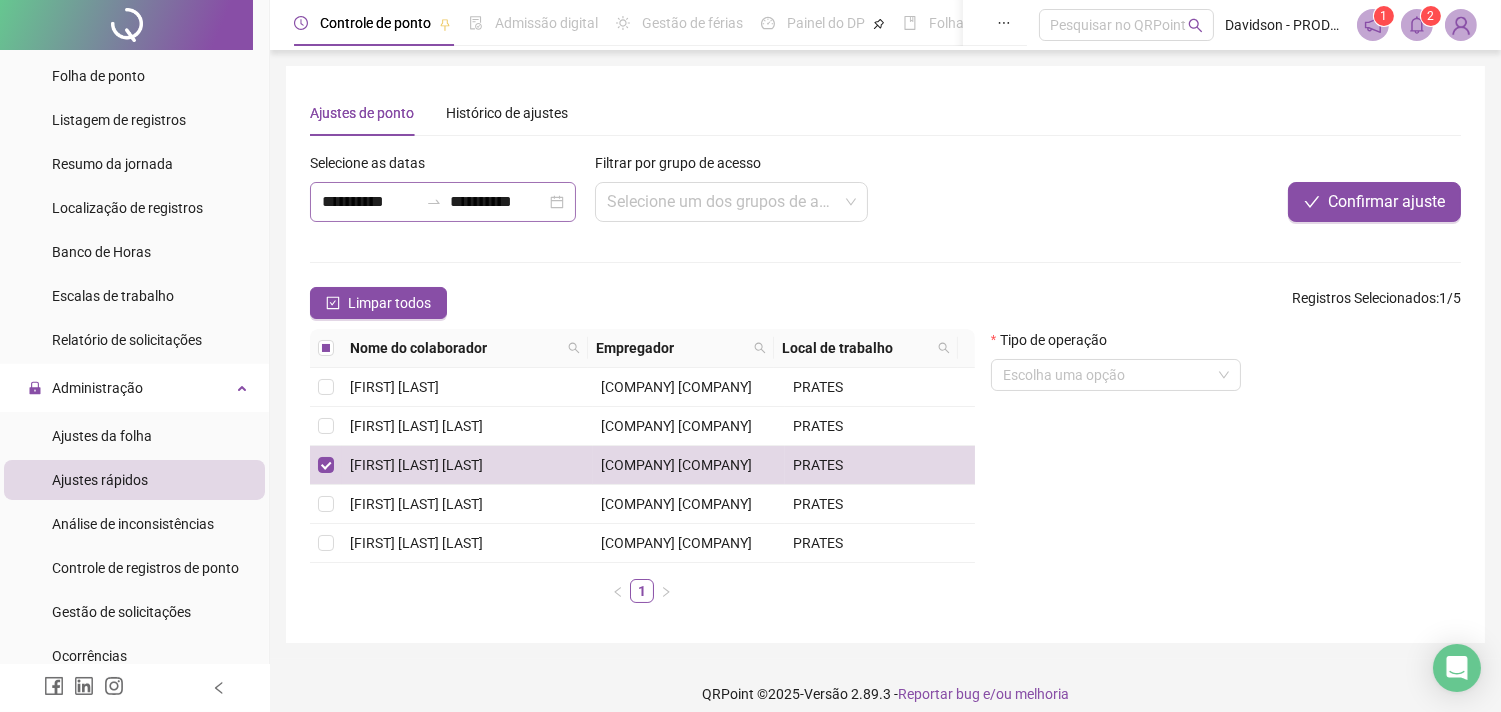 click on "**********" at bounding box center [443, 202] 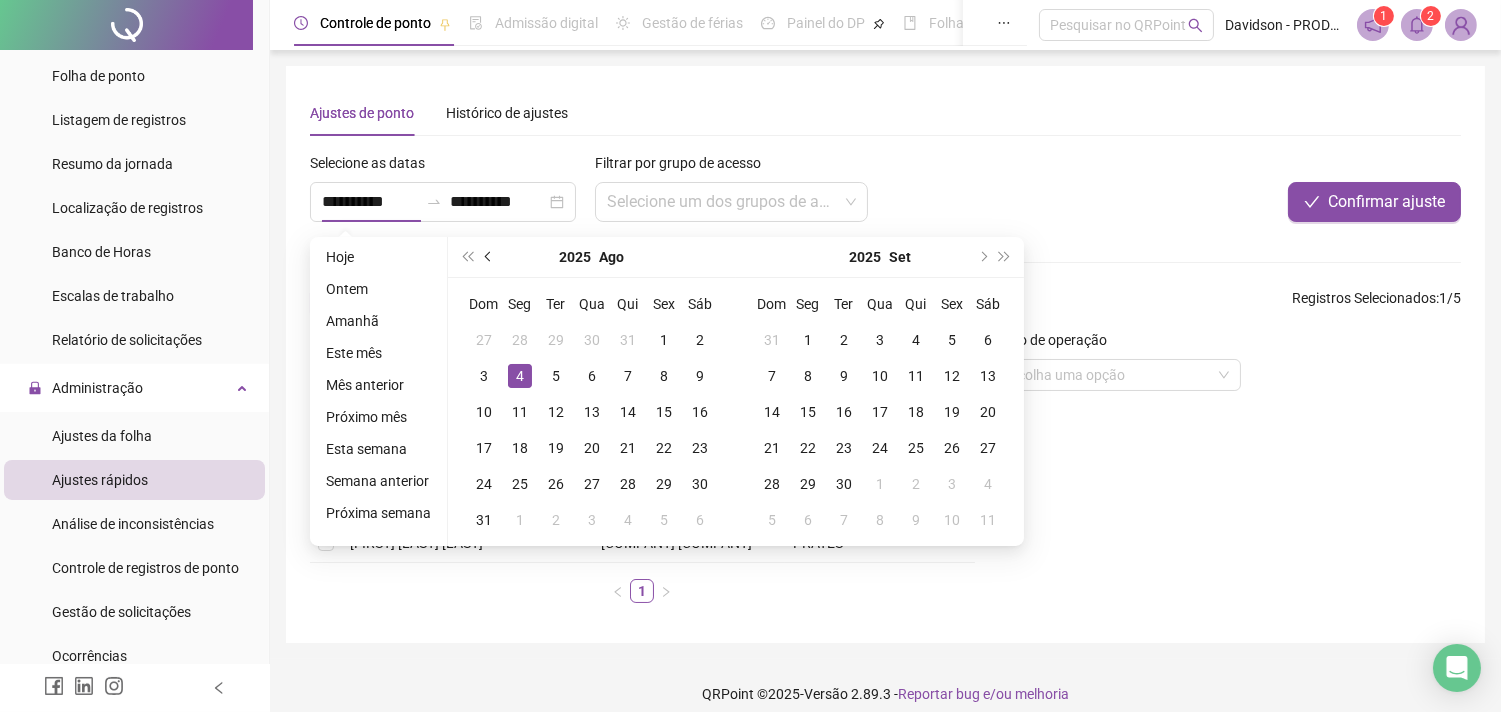 click at bounding box center [490, 257] 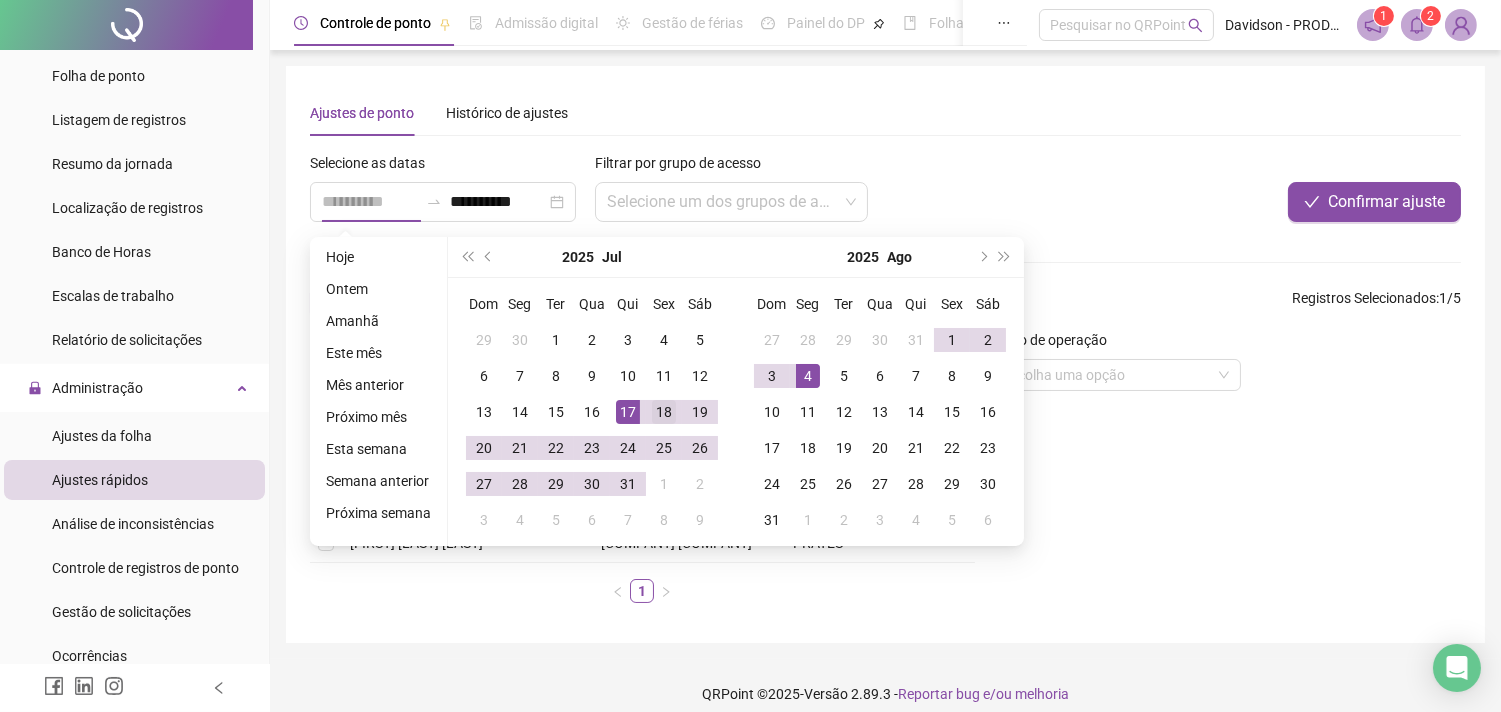 type on "**********" 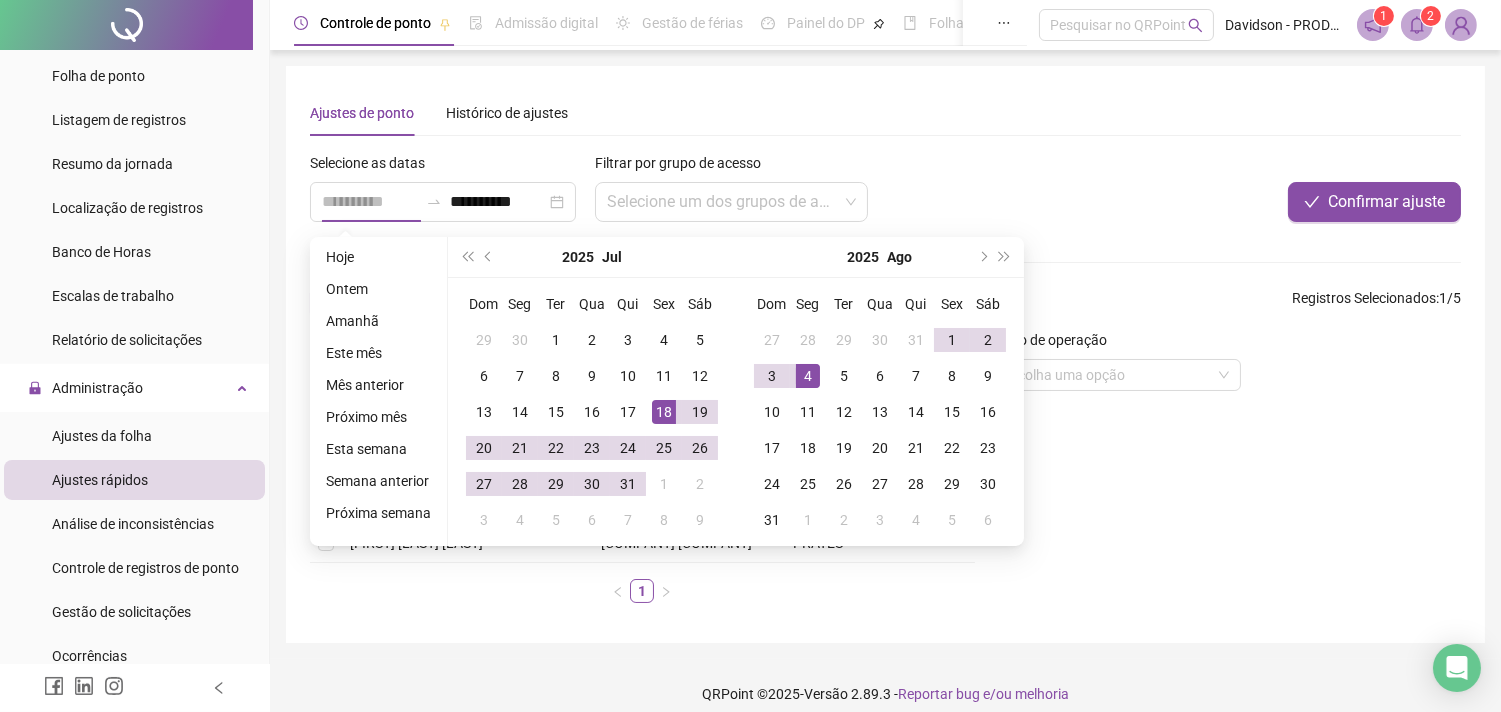 click on "18" at bounding box center [664, 412] 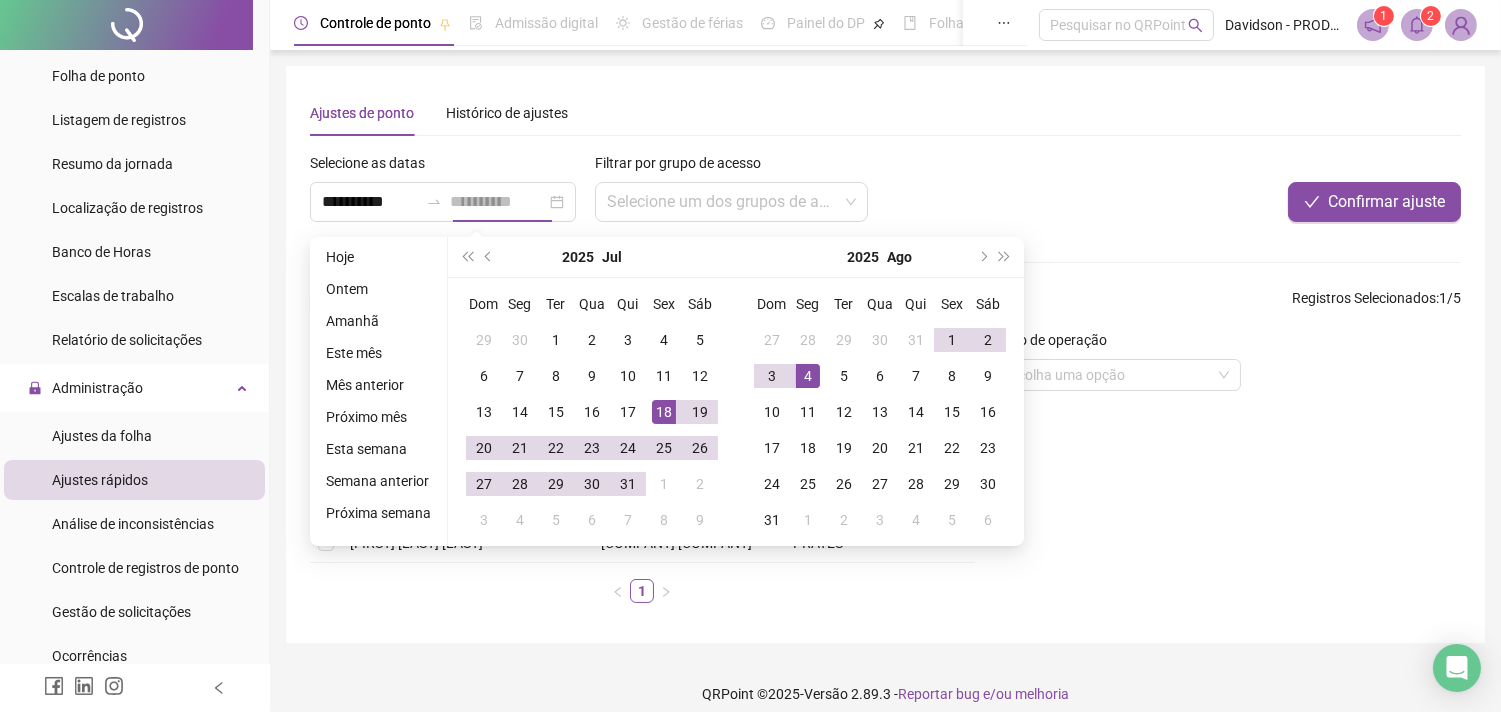 click on "18" at bounding box center [664, 412] 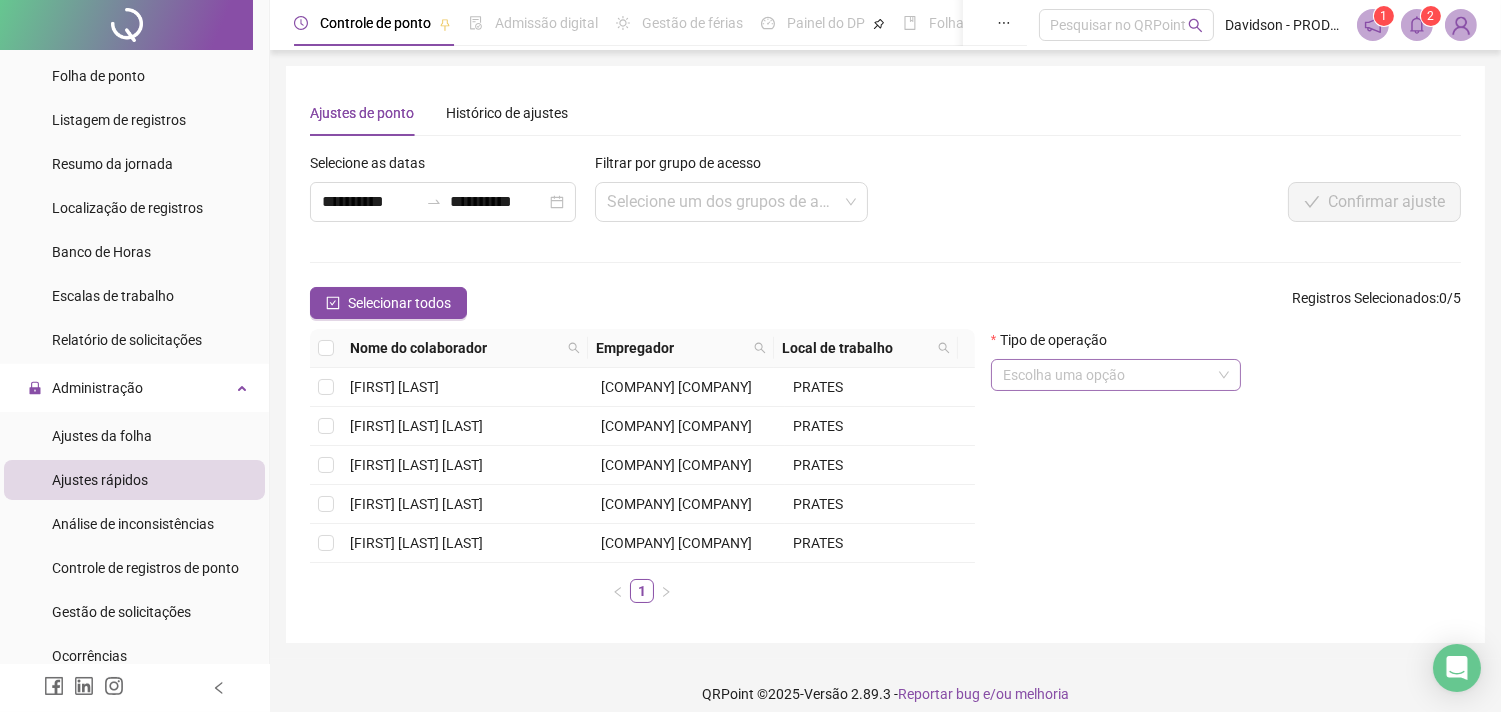 click on "Escolha uma opção" at bounding box center (1116, 375) 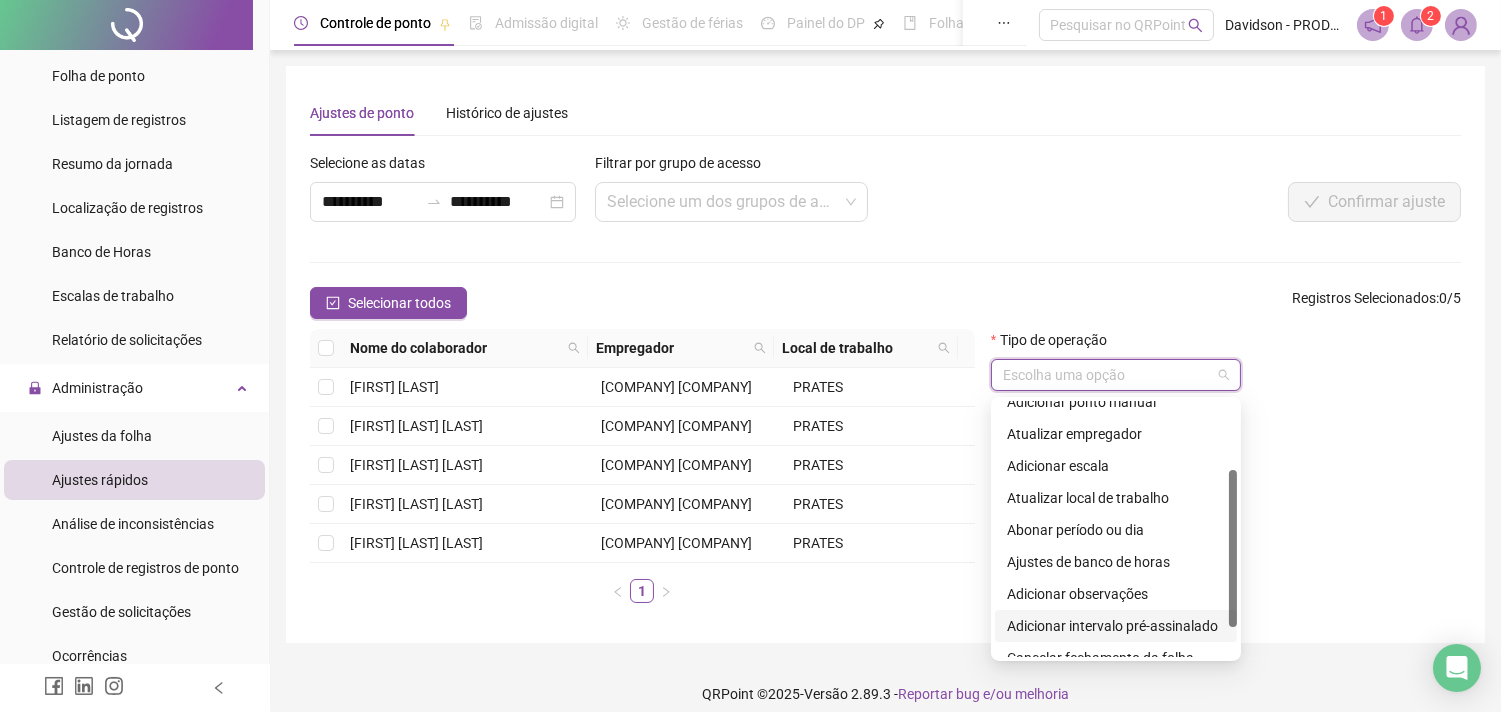 scroll, scrollTop: 160, scrollLeft: 0, axis: vertical 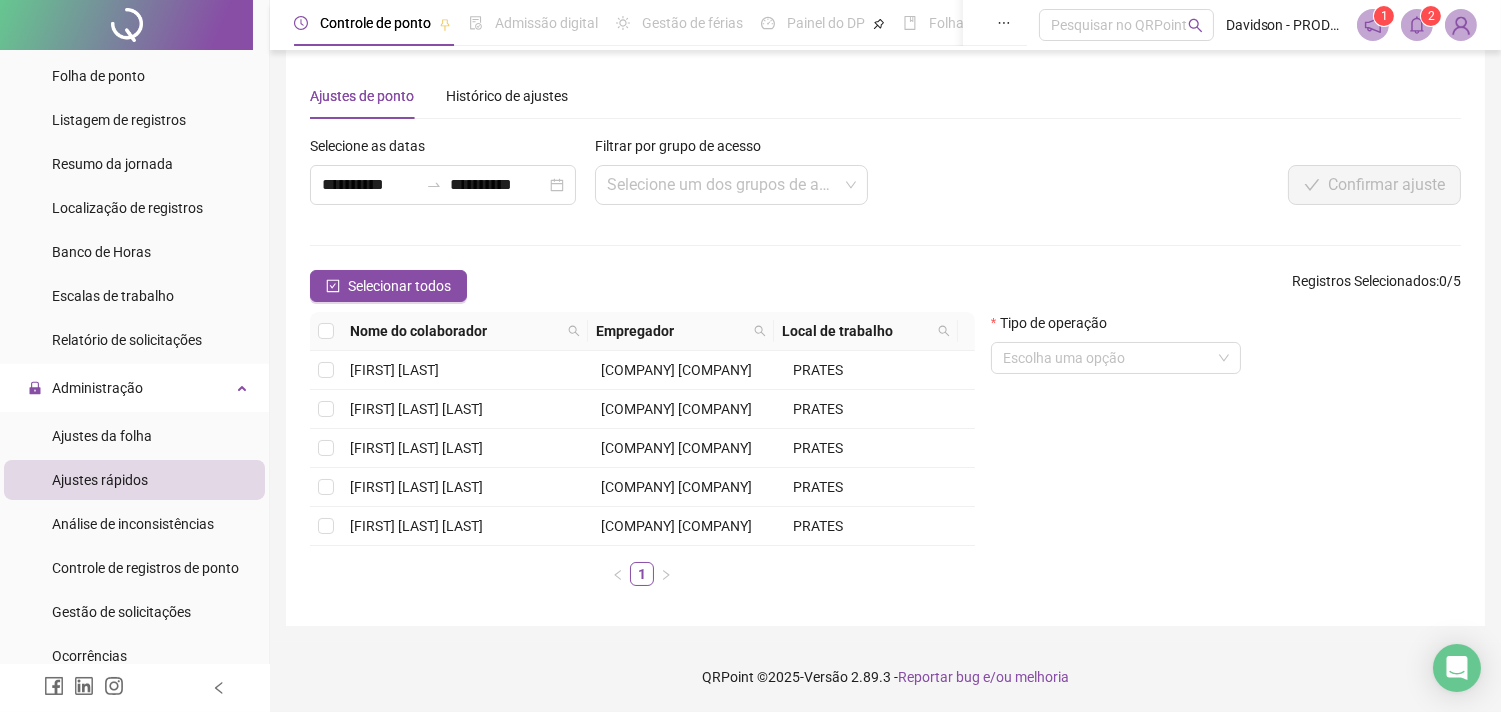 click on "Tipo de operação Escolha uma opção" at bounding box center [1226, 457] 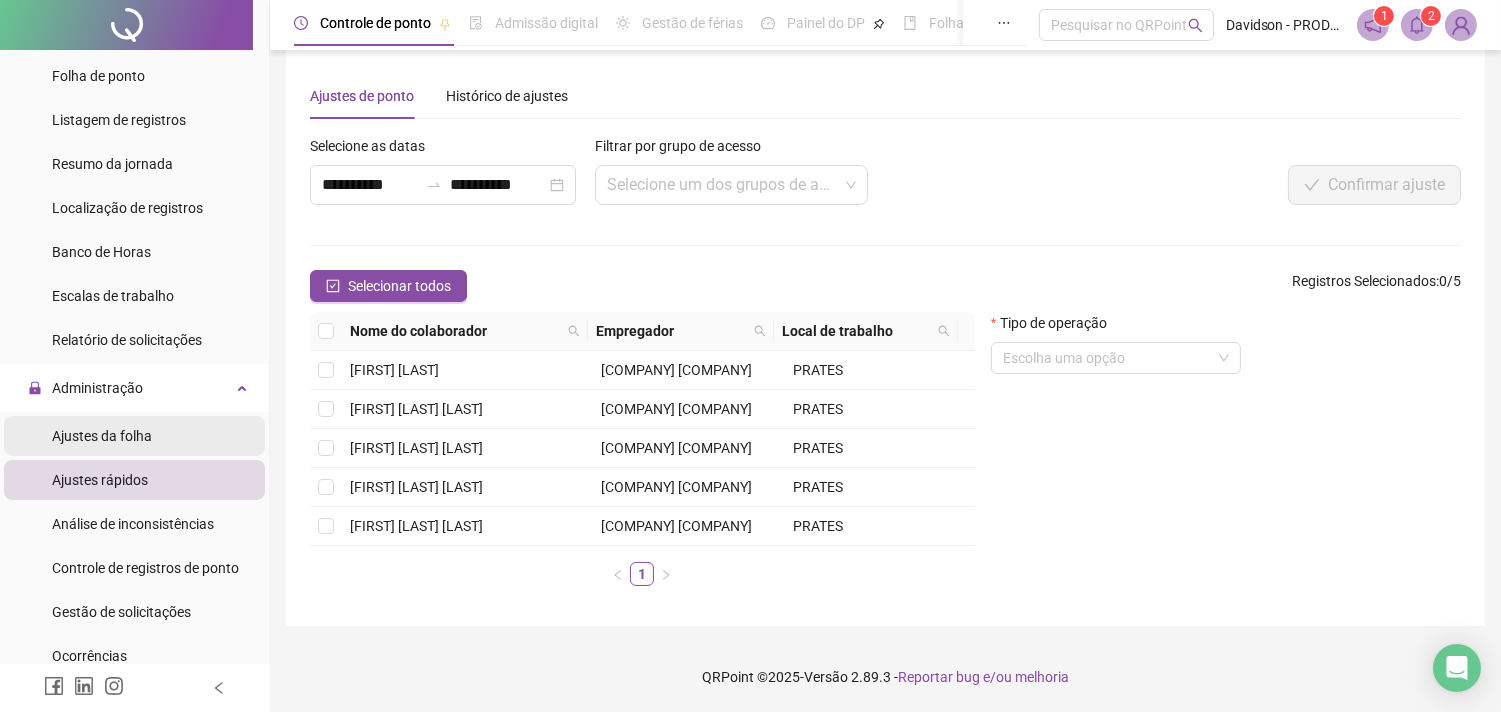 click on "Ajustes da folha" at bounding box center [102, 436] 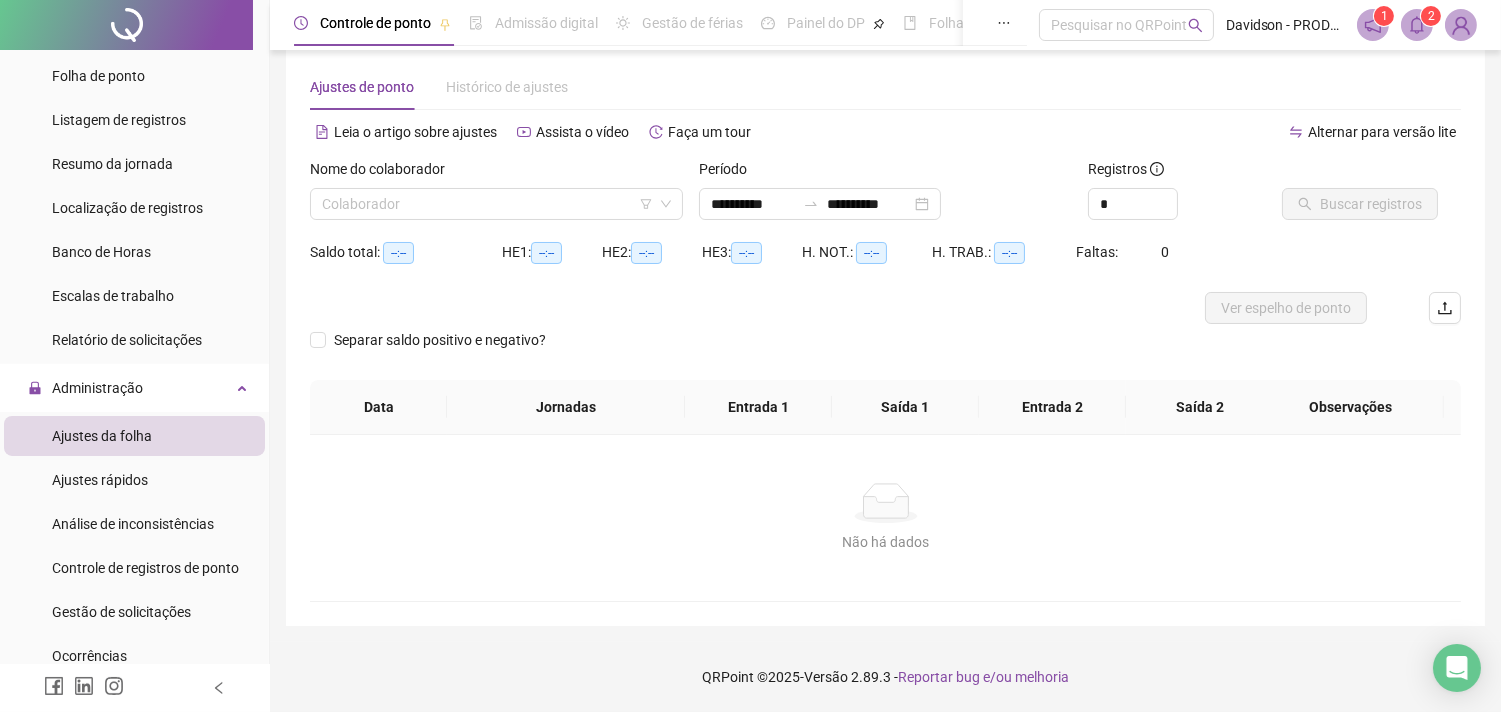 scroll, scrollTop: 25, scrollLeft: 0, axis: vertical 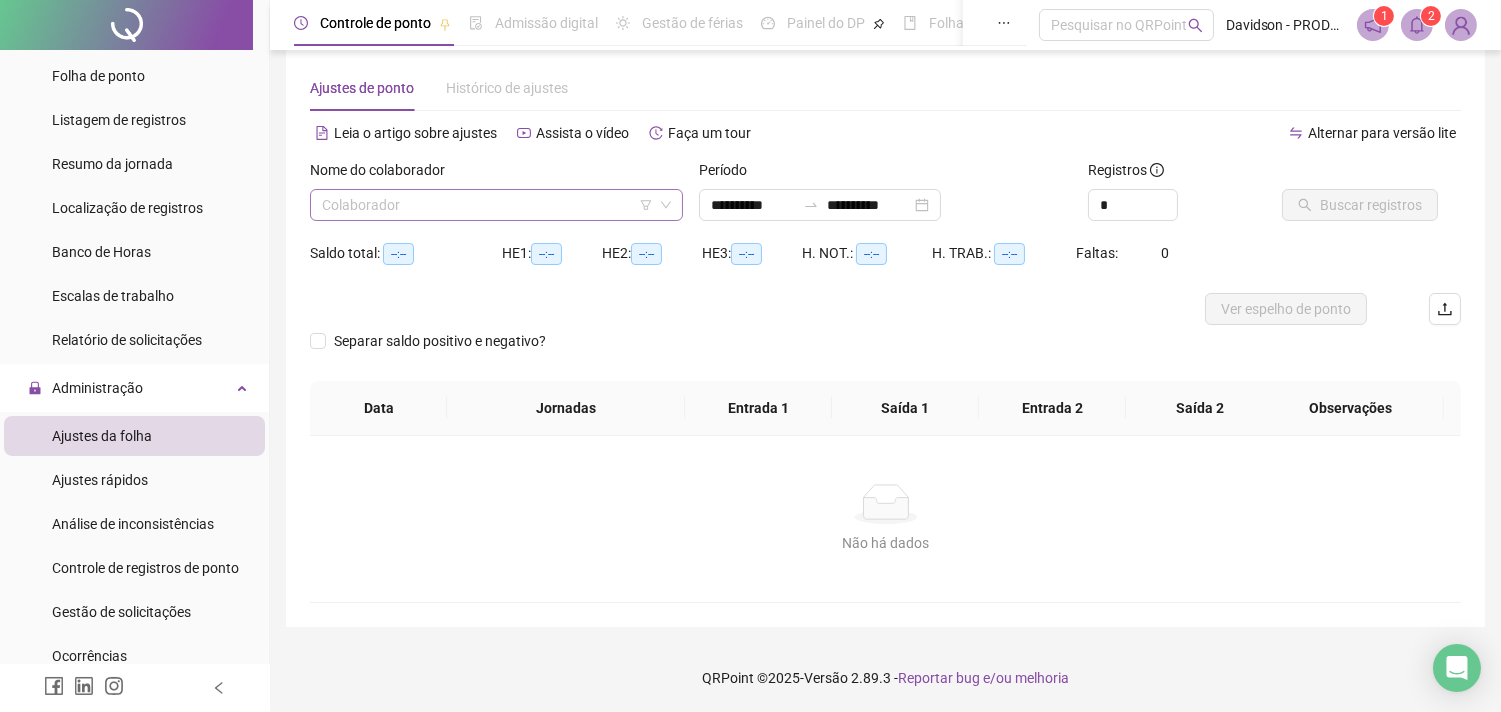 click on "Colaborador" at bounding box center [496, 205] 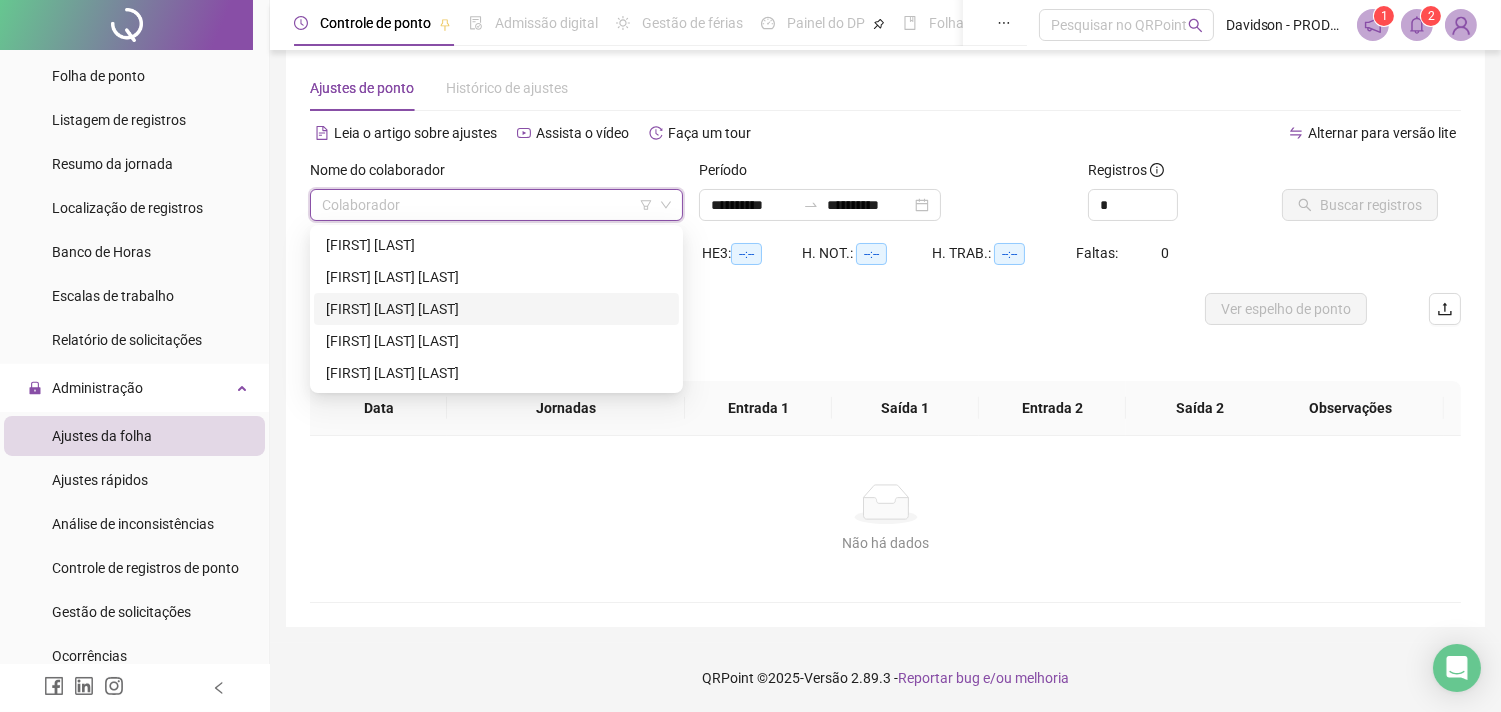 click on "[FIRST] [LAST] [LAST]" at bounding box center [496, 309] 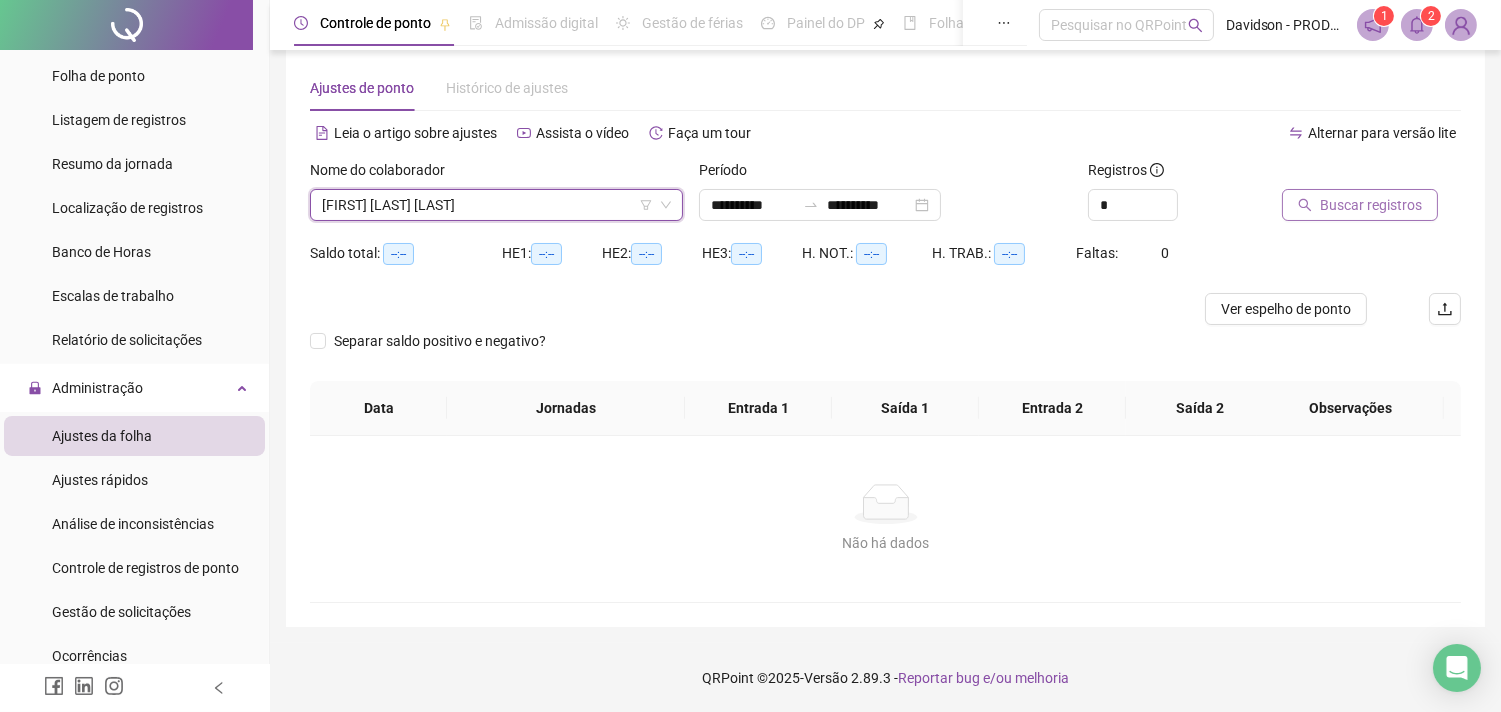 click on "Buscar registros" at bounding box center (1371, 205) 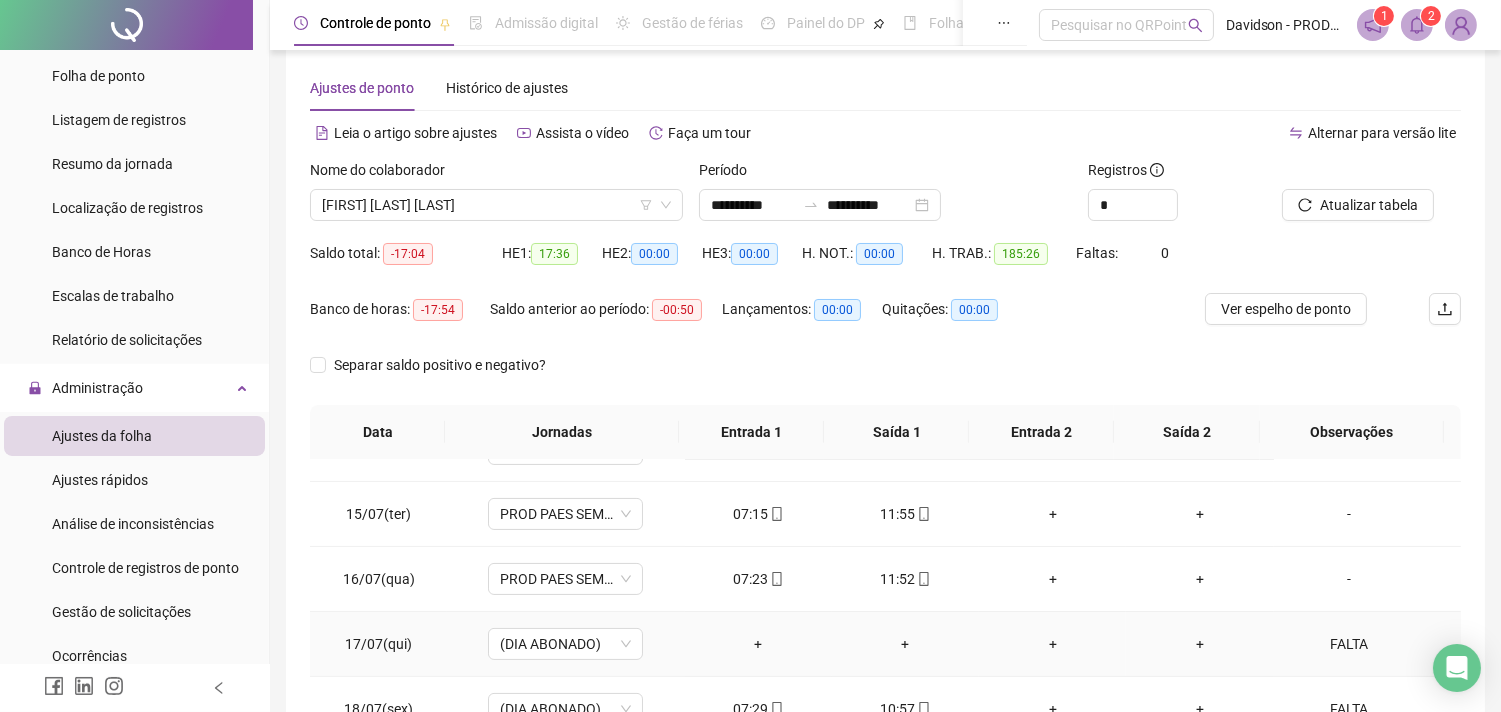 scroll, scrollTop: 1000, scrollLeft: 0, axis: vertical 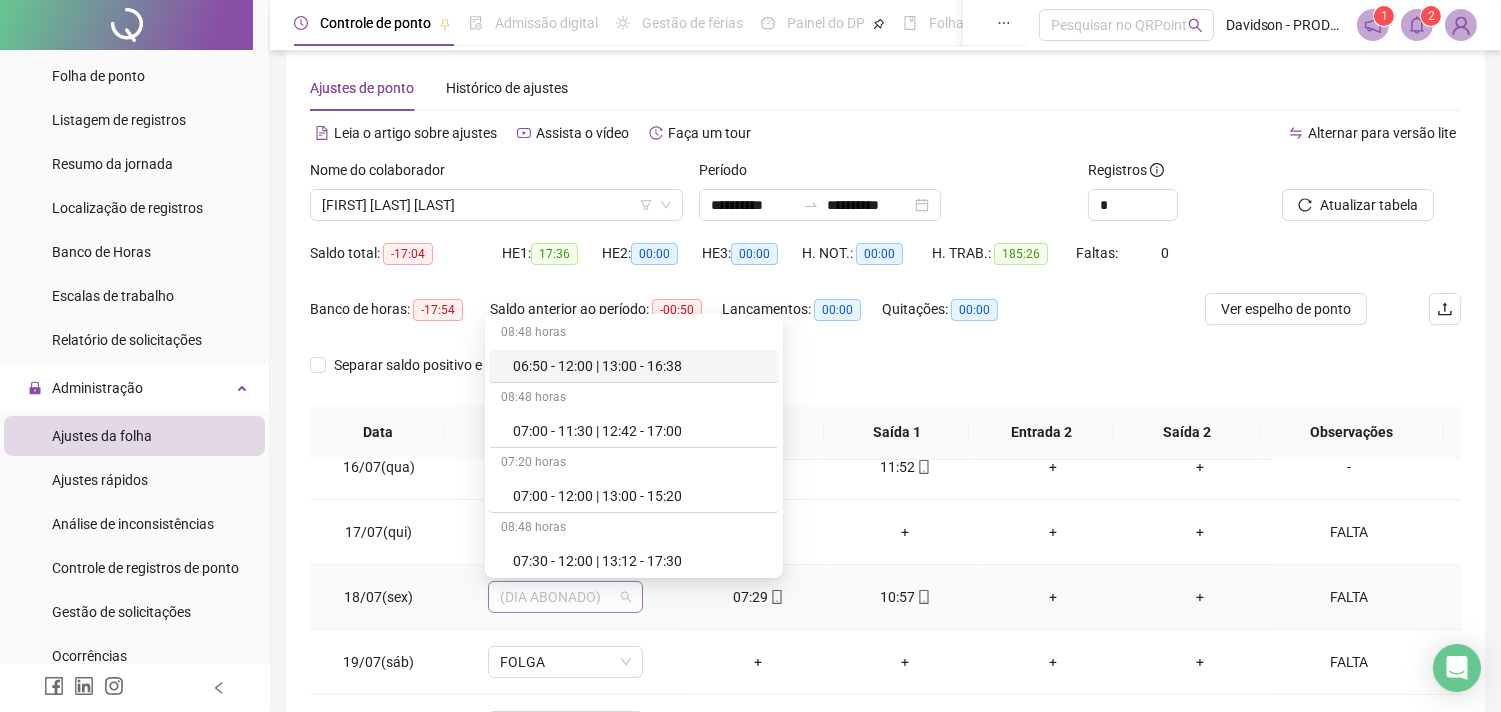 click on "(DIA ABONADO)" at bounding box center [565, 597] 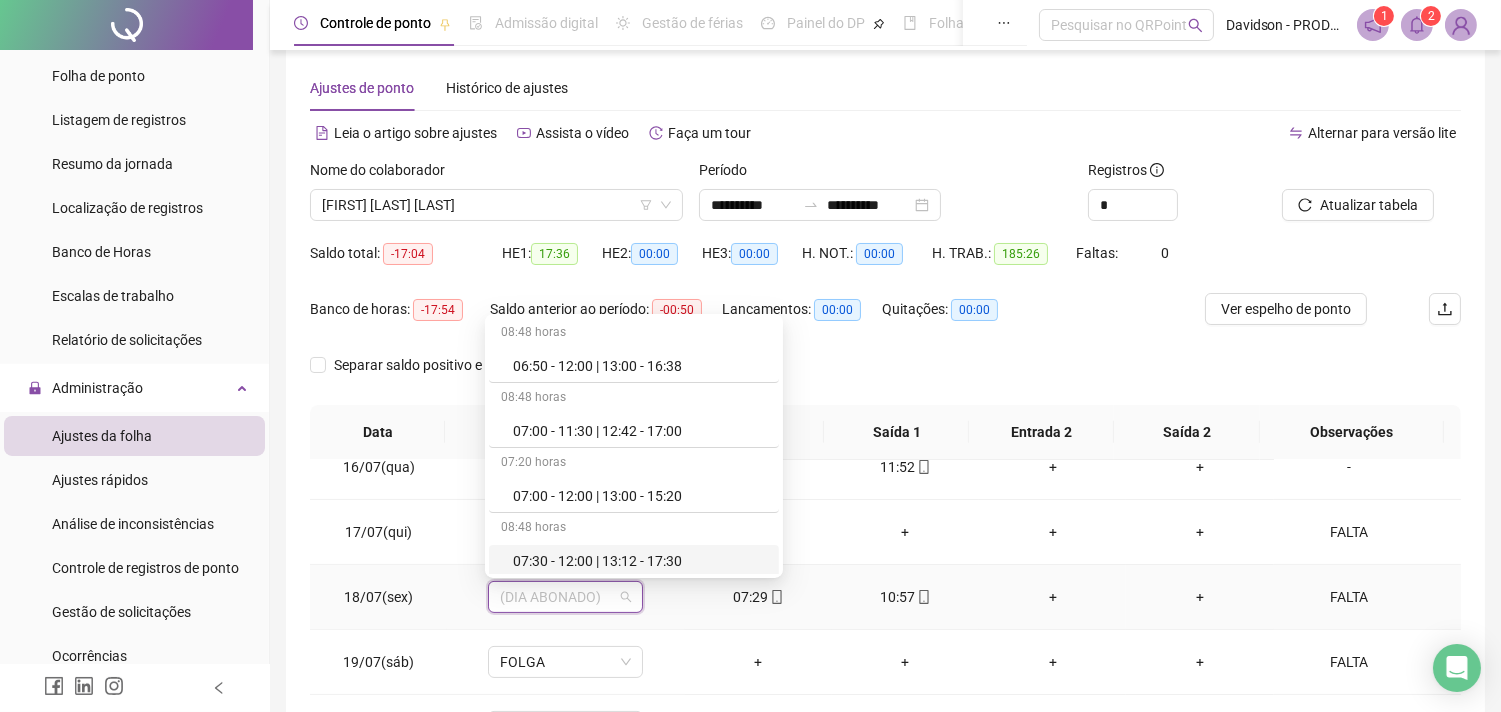 click on "07:29" at bounding box center [758, 597] 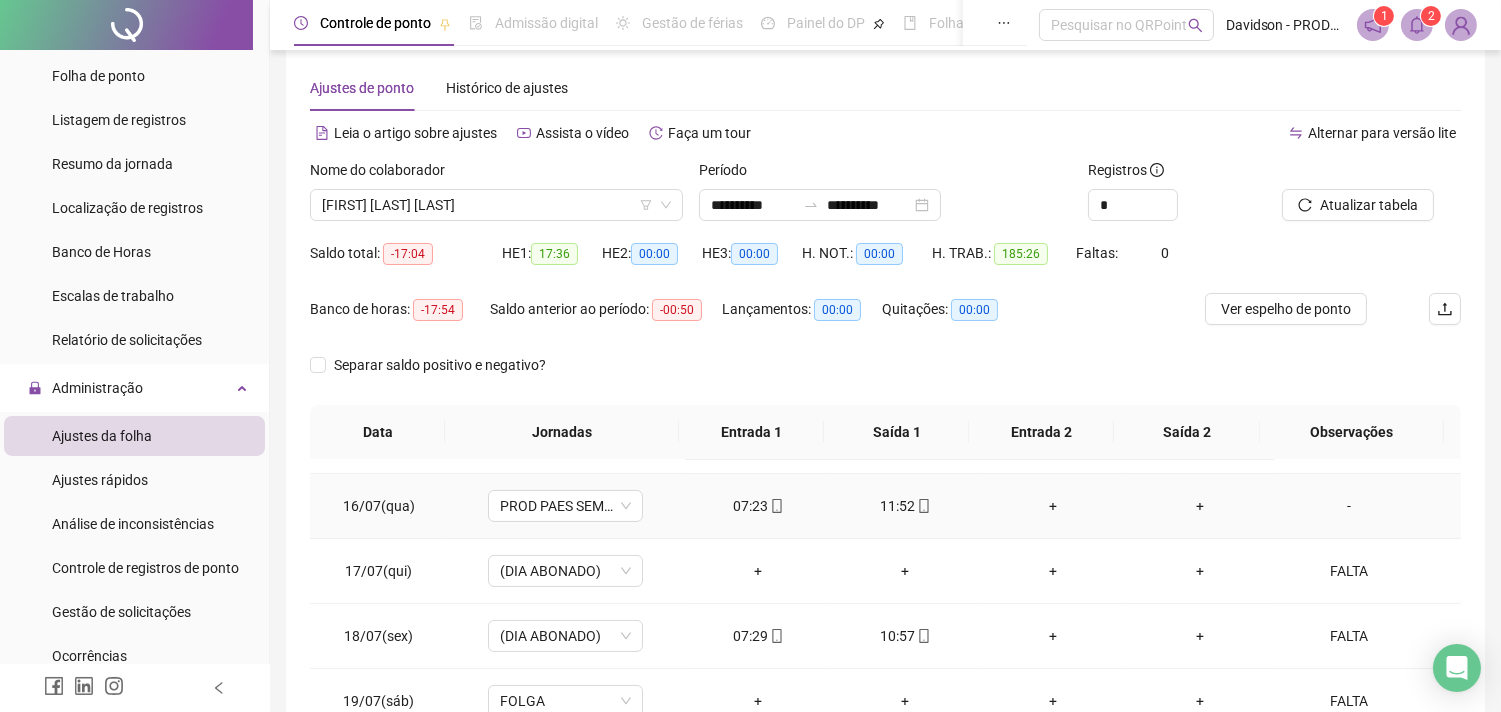 scroll, scrollTop: 1000, scrollLeft: 0, axis: vertical 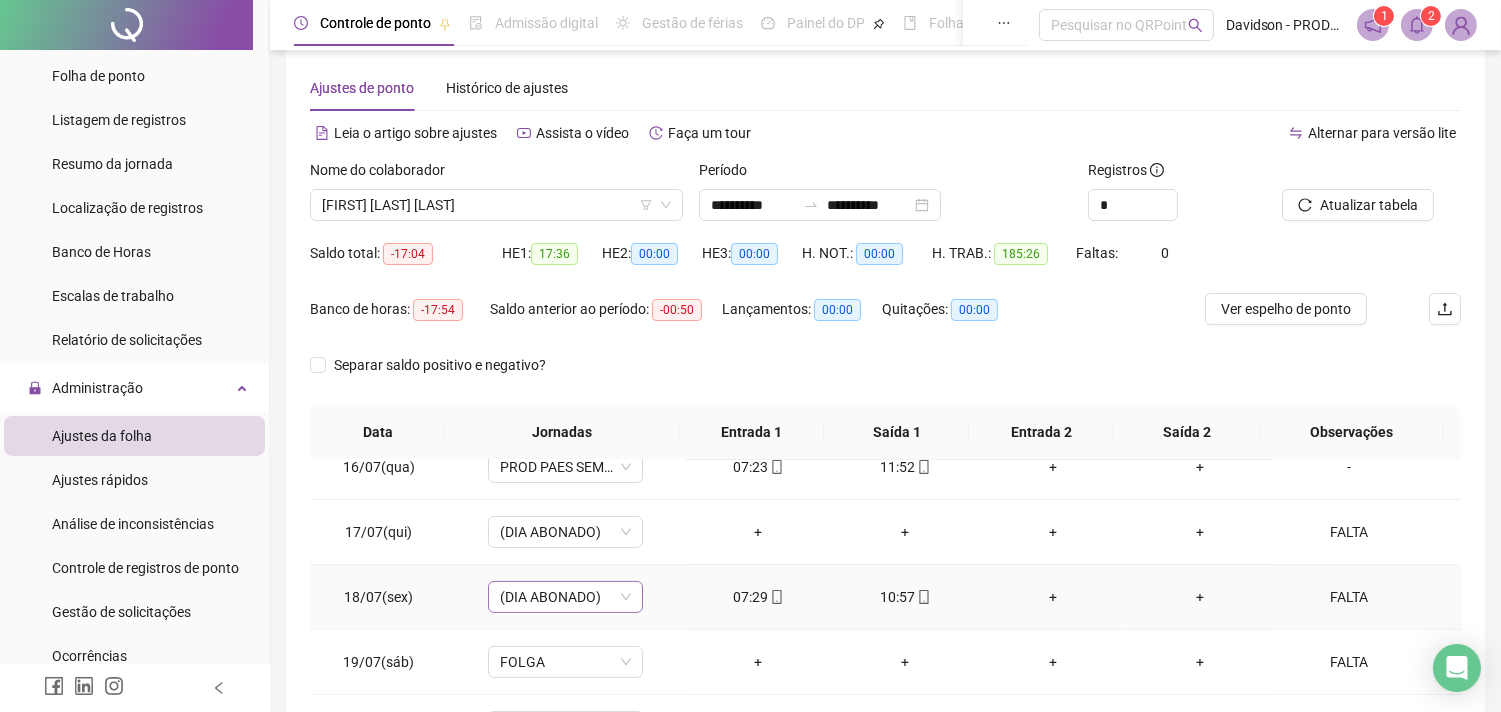 click on "(DIA ABONADO)" at bounding box center [565, 597] 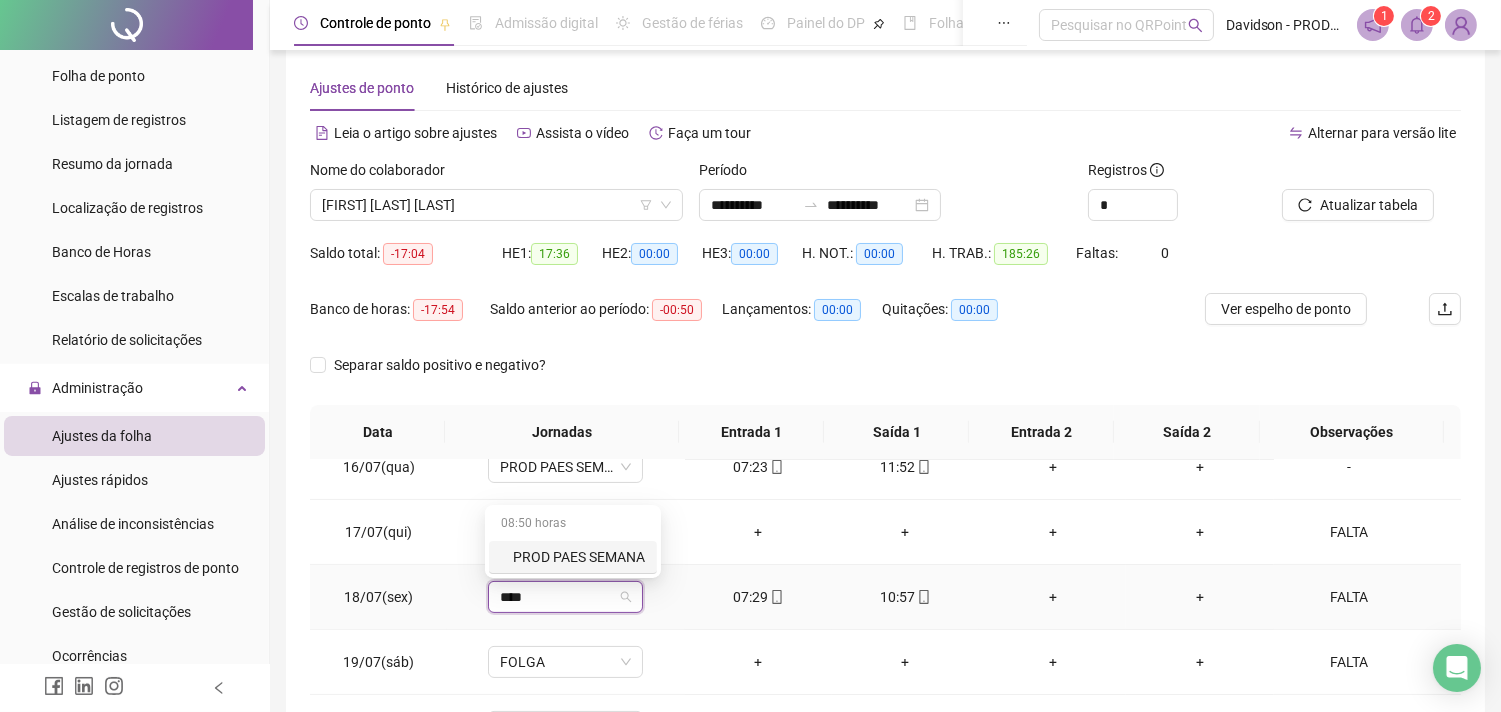 type on "****" 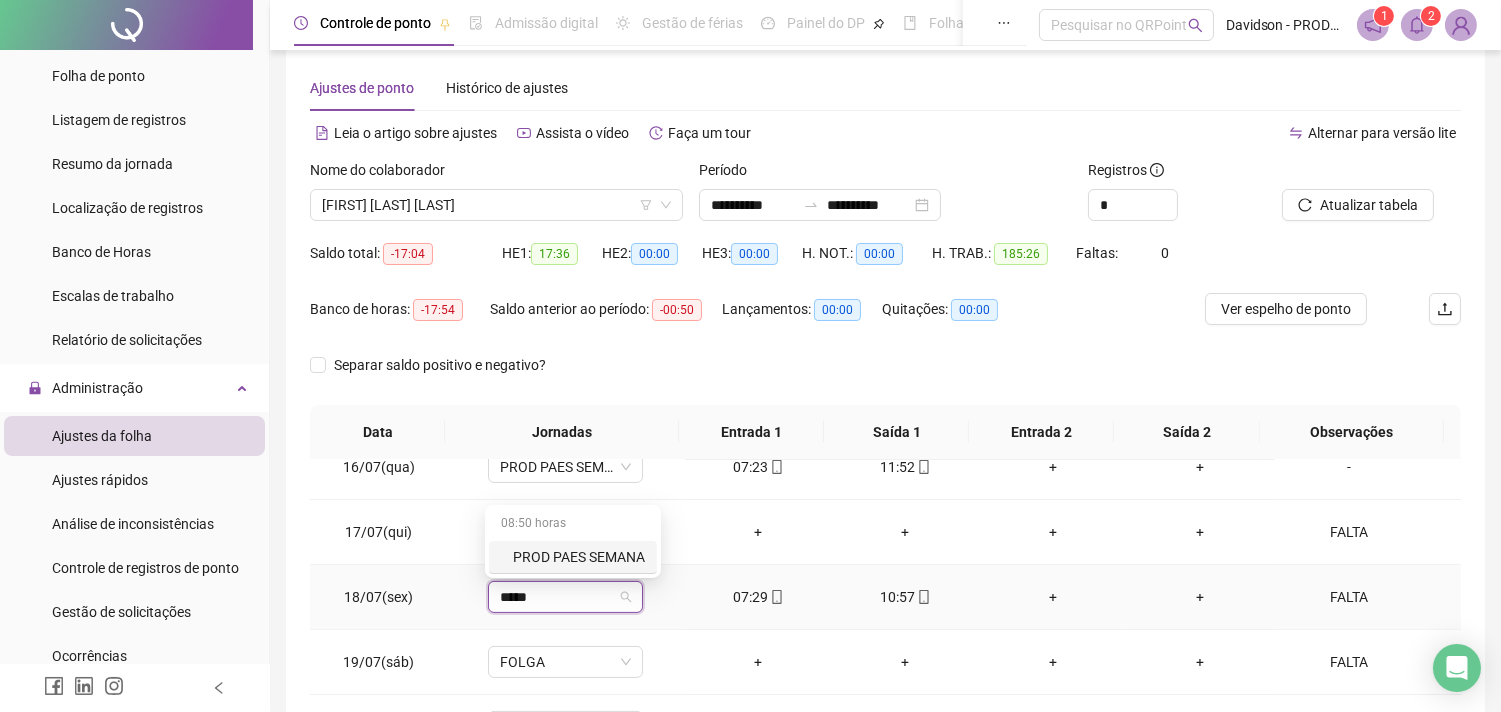 click on "PROD PAES SEMANA" at bounding box center [579, 557] 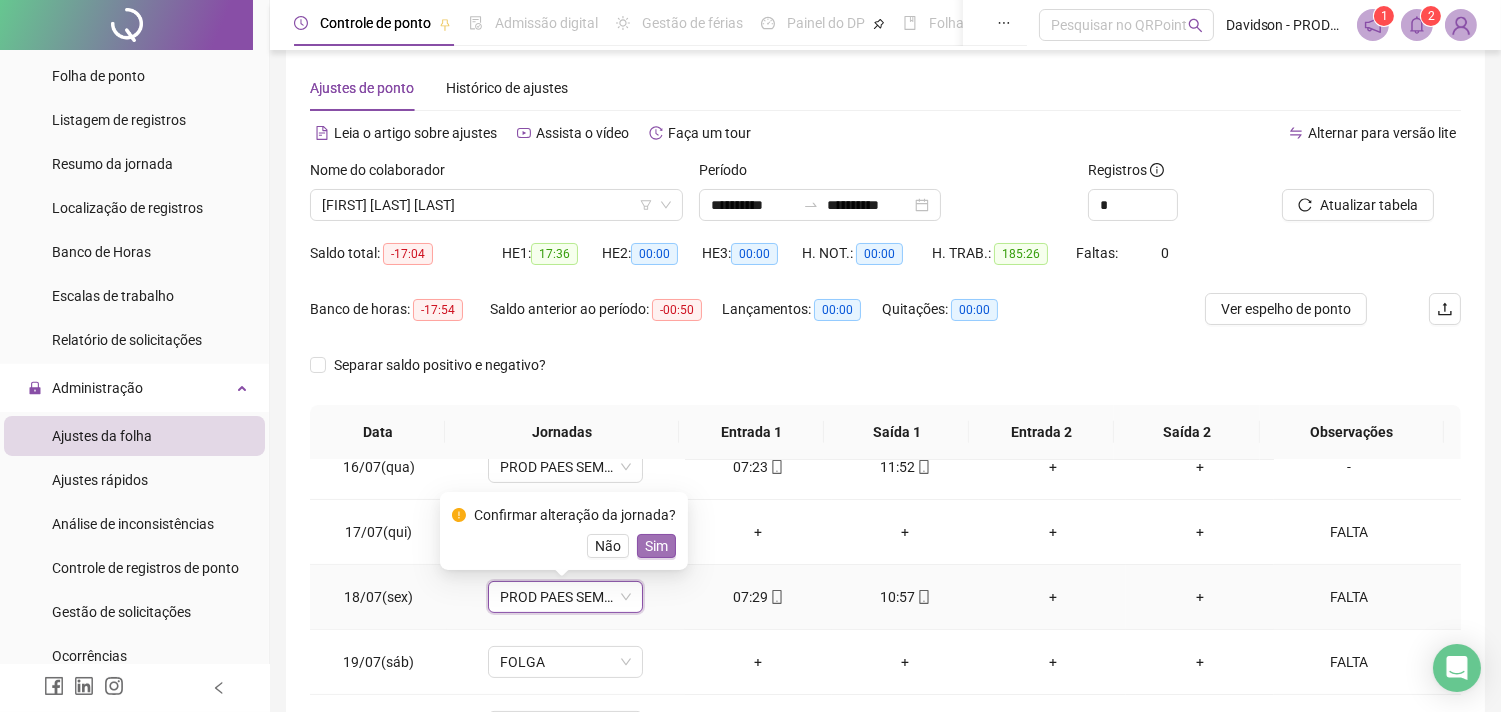 click on "Sim" at bounding box center [656, 546] 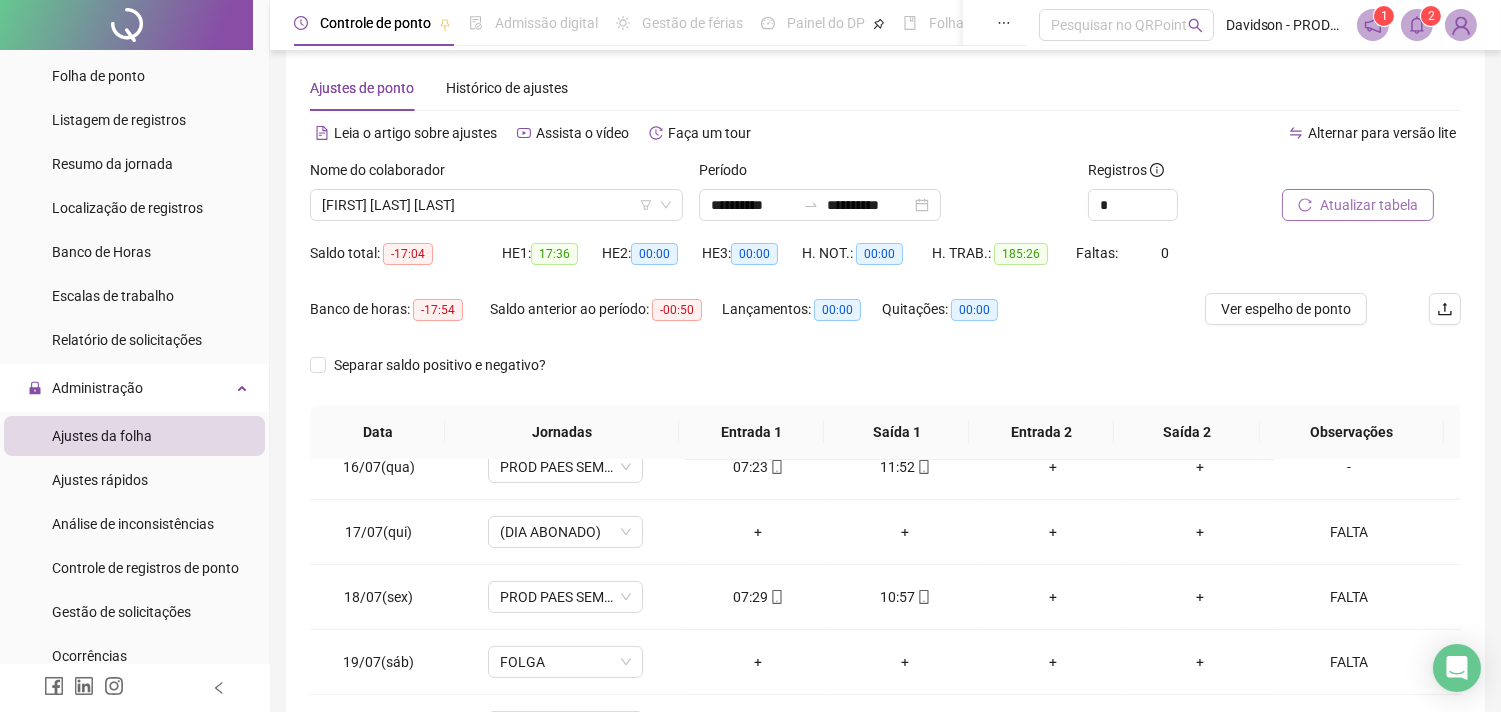 click on "Atualizar tabela" at bounding box center (1369, 205) 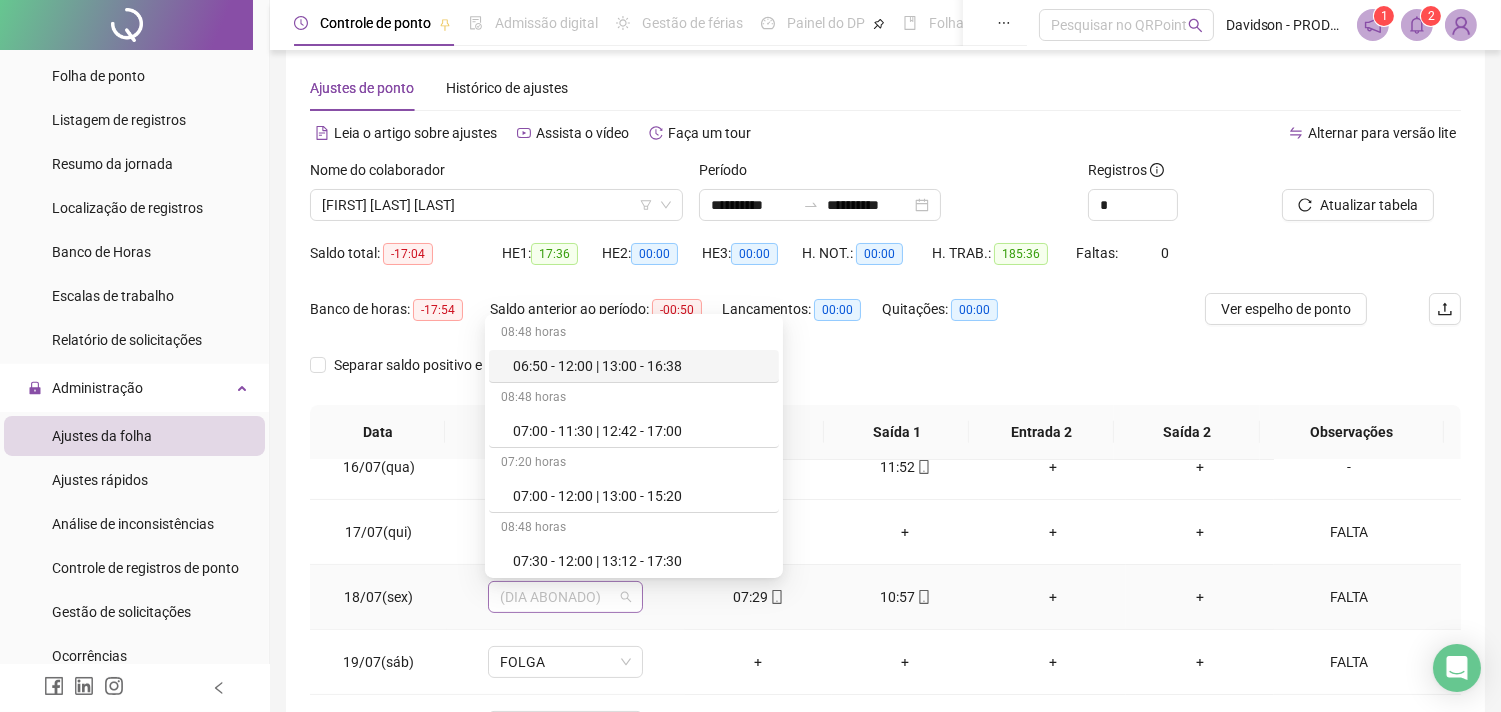 click on "(DIA ABONADO)" at bounding box center [565, 597] 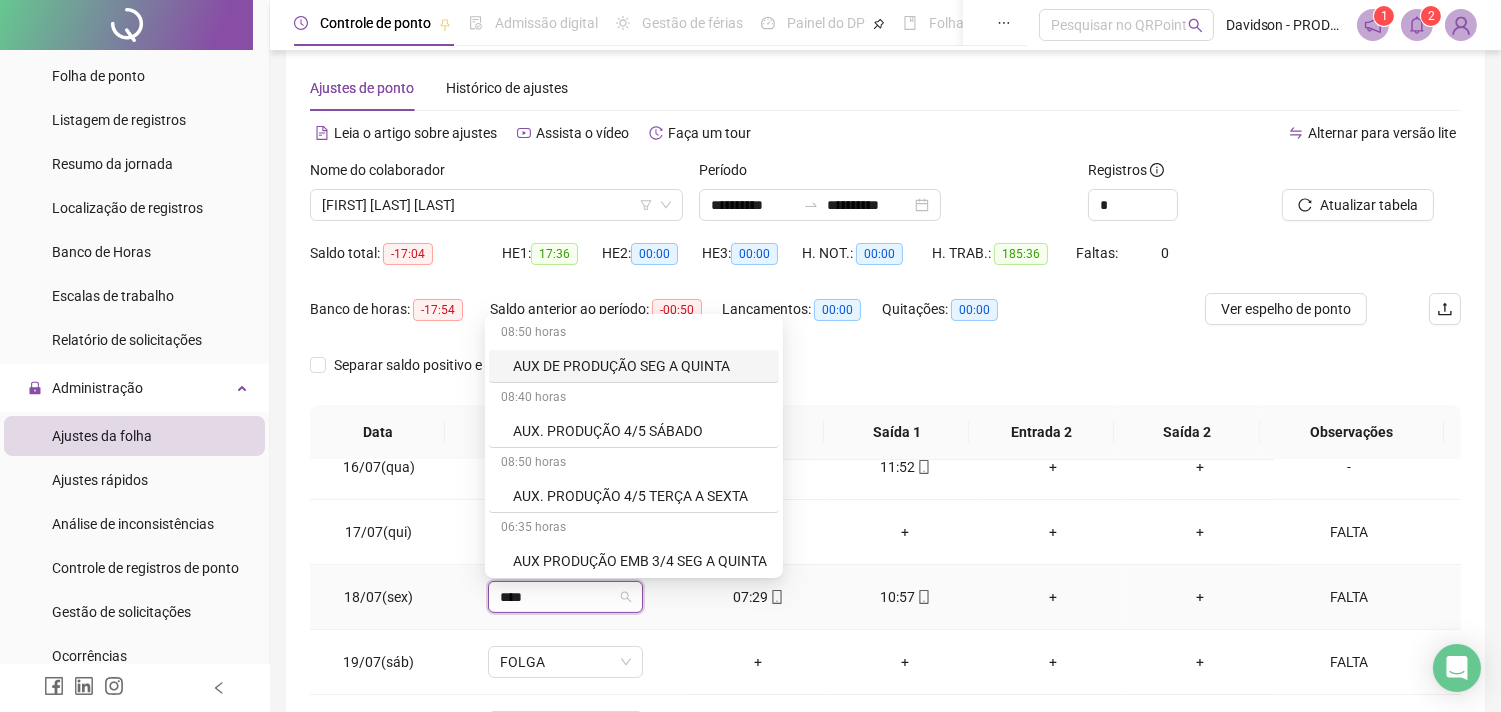 type on "****" 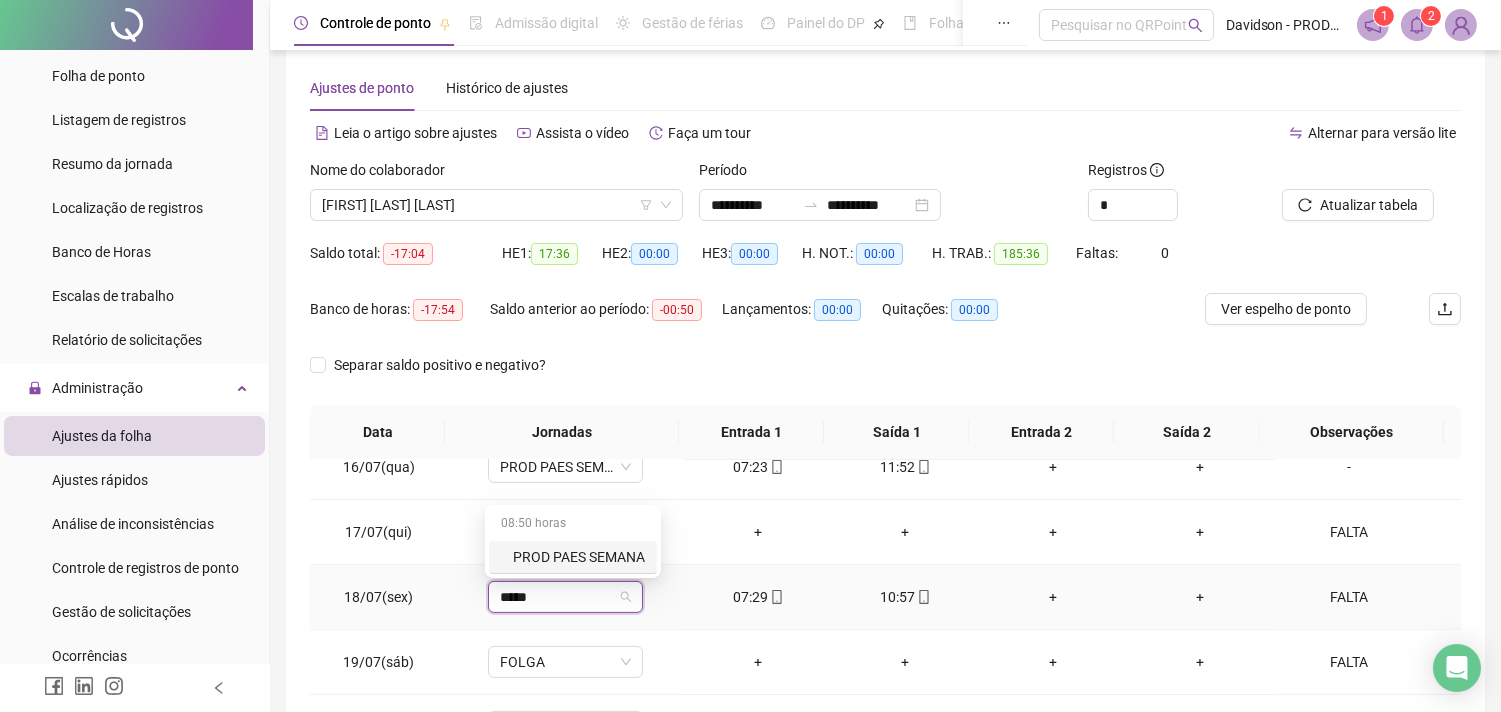 click on "PROD PAES SEMANA" at bounding box center (579, 557) 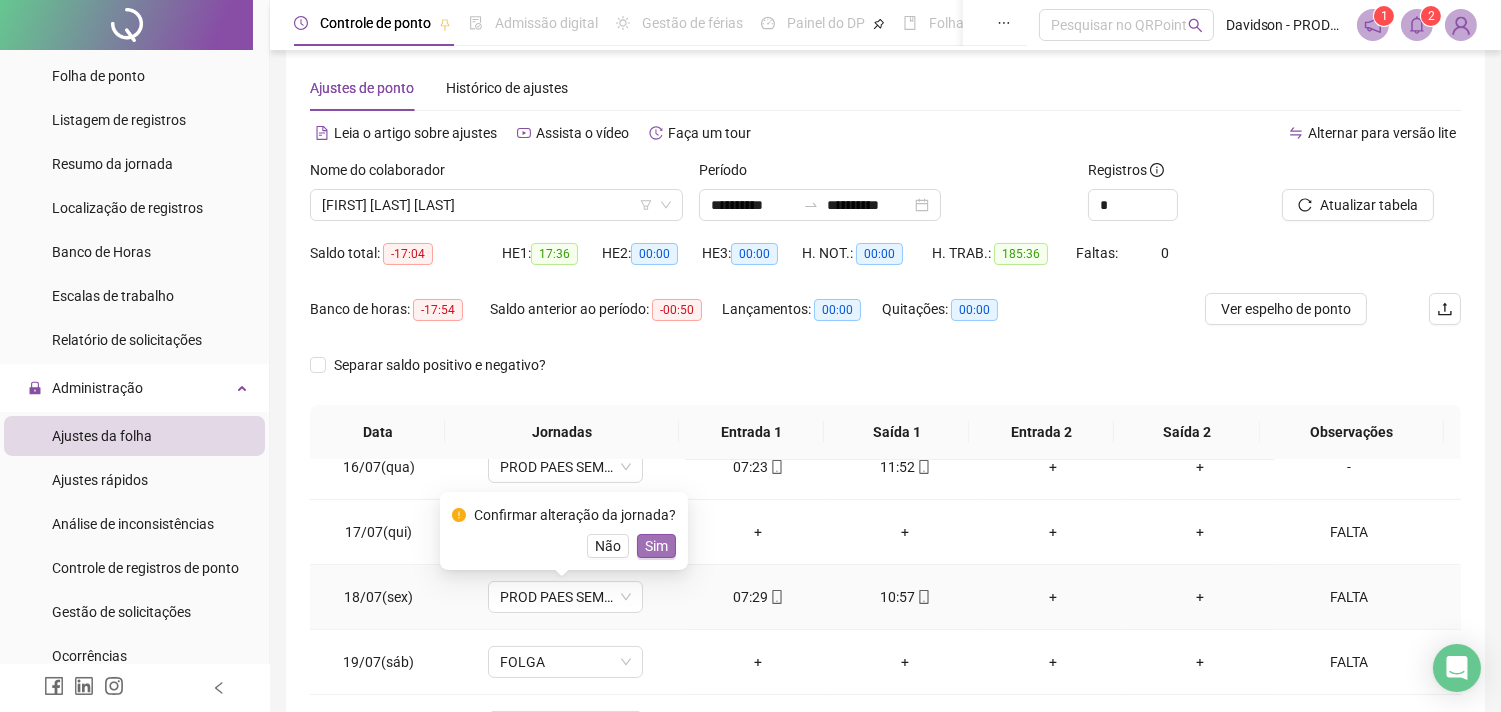 click on "Sim" at bounding box center [656, 546] 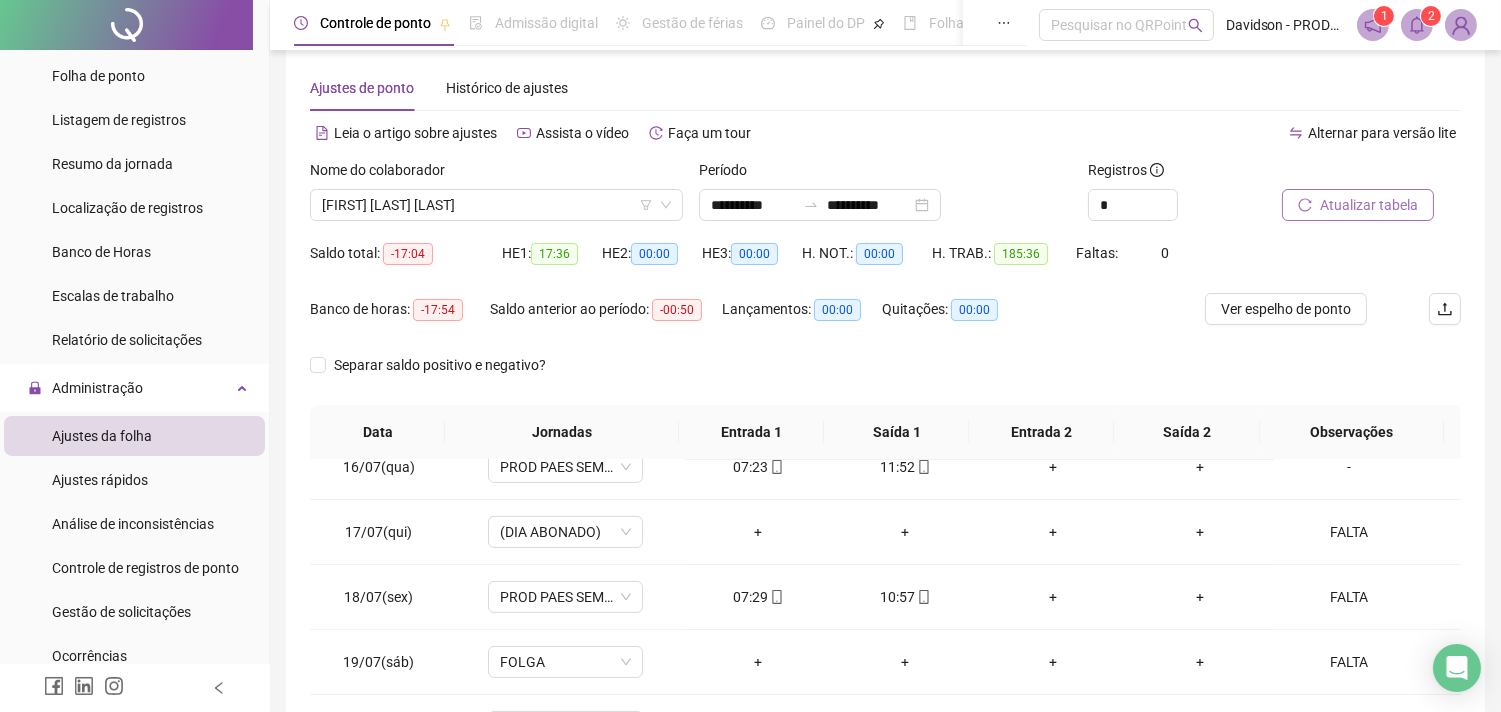 click on "Atualizar tabela" at bounding box center (1358, 205) 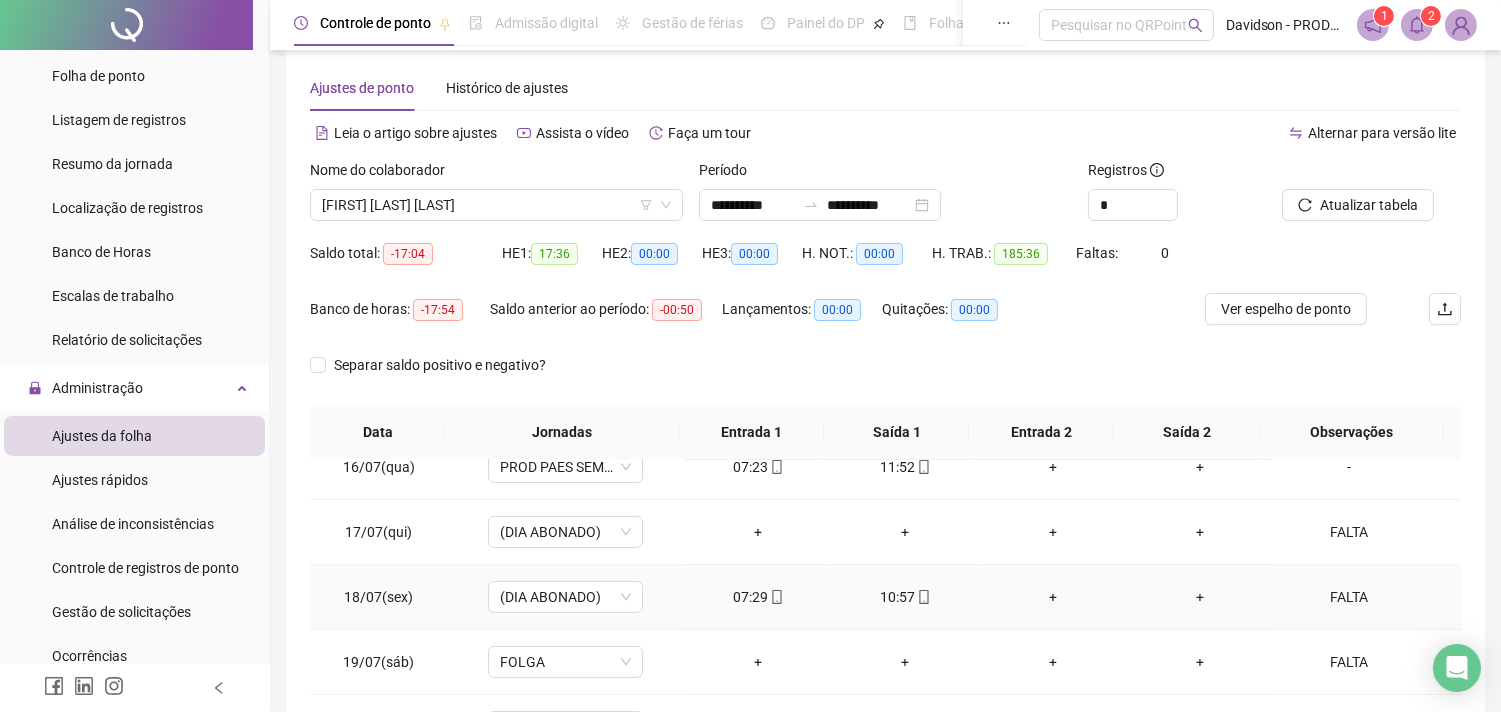 click on "FALTA" at bounding box center (1349, 597) 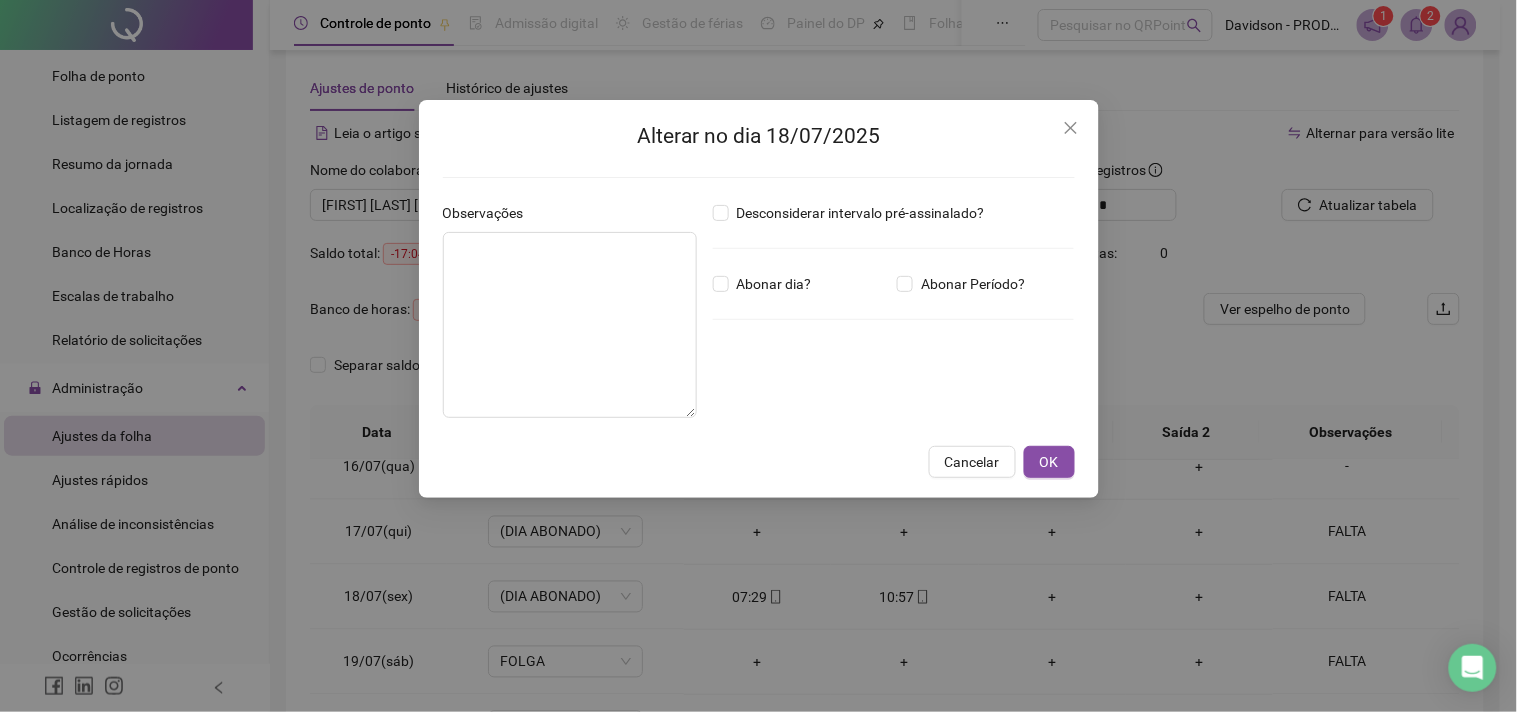 type on "*****" 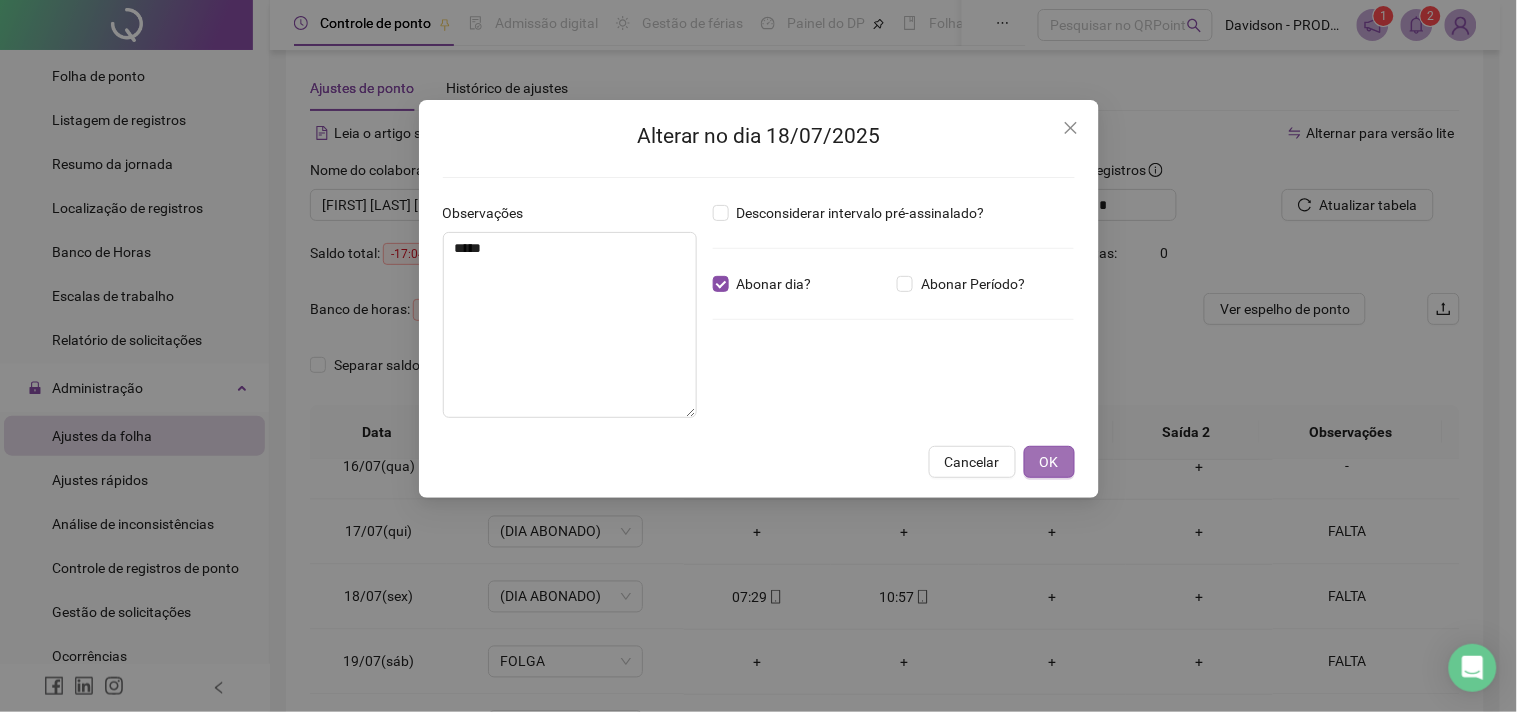 click on "OK" at bounding box center (1049, 462) 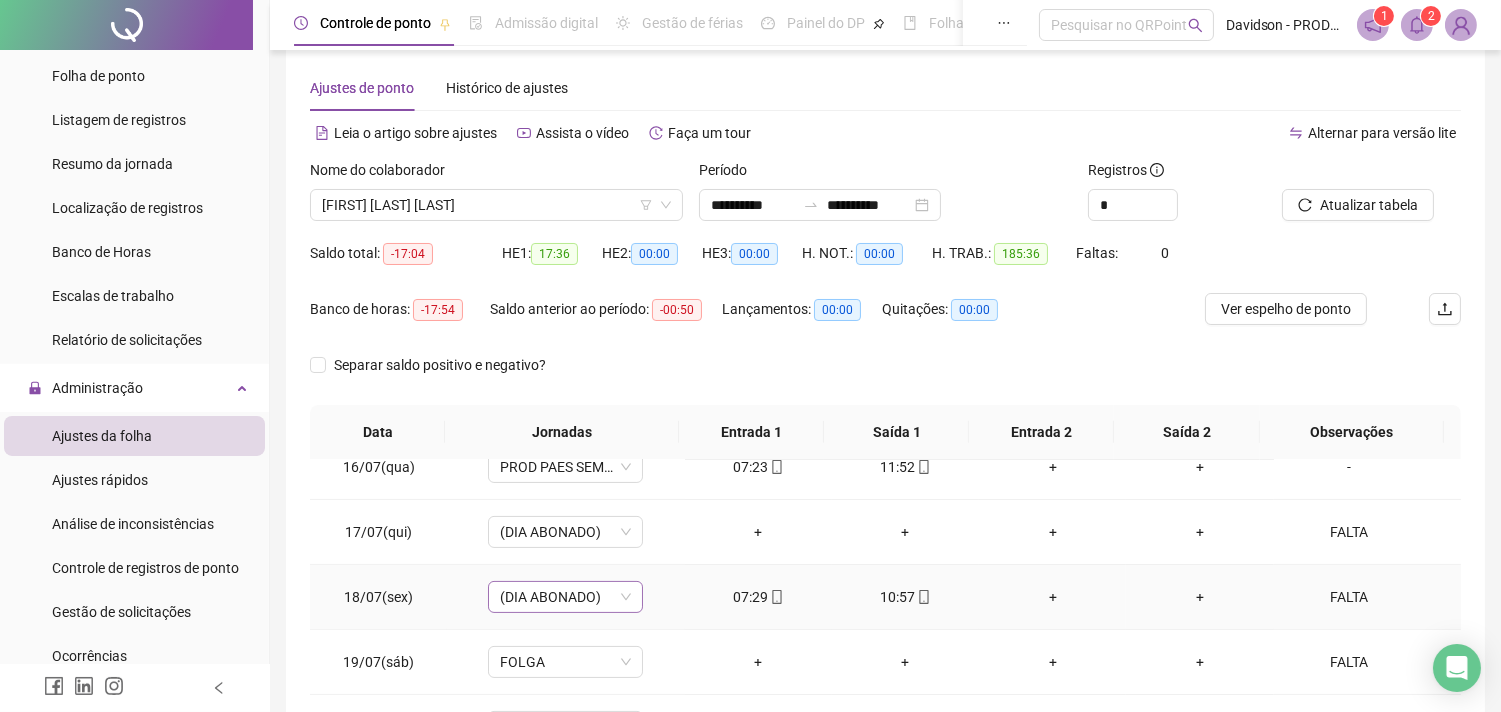 click on "(DIA ABONADO)" at bounding box center [565, 597] 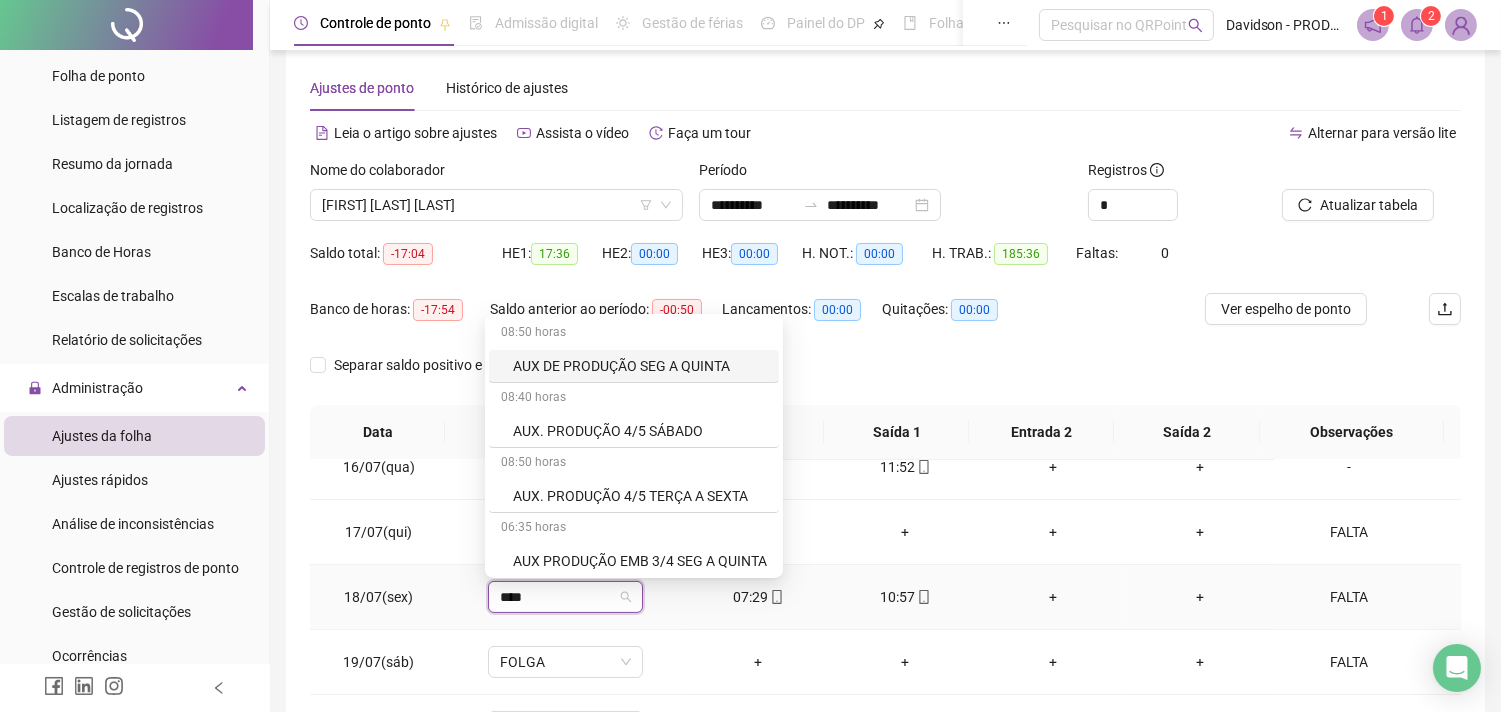 type on "****" 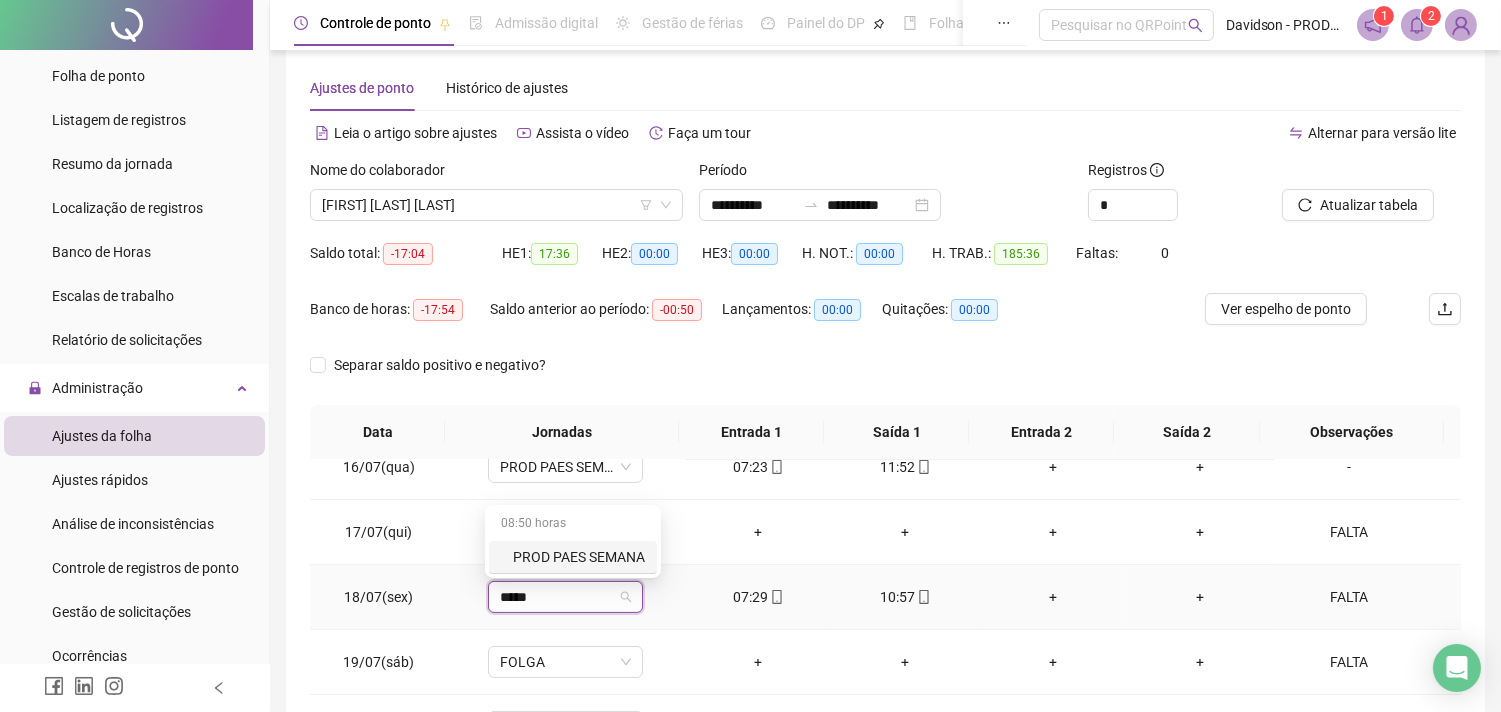 click on "PROD PAES SEMANA" at bounding box center (579, 557) 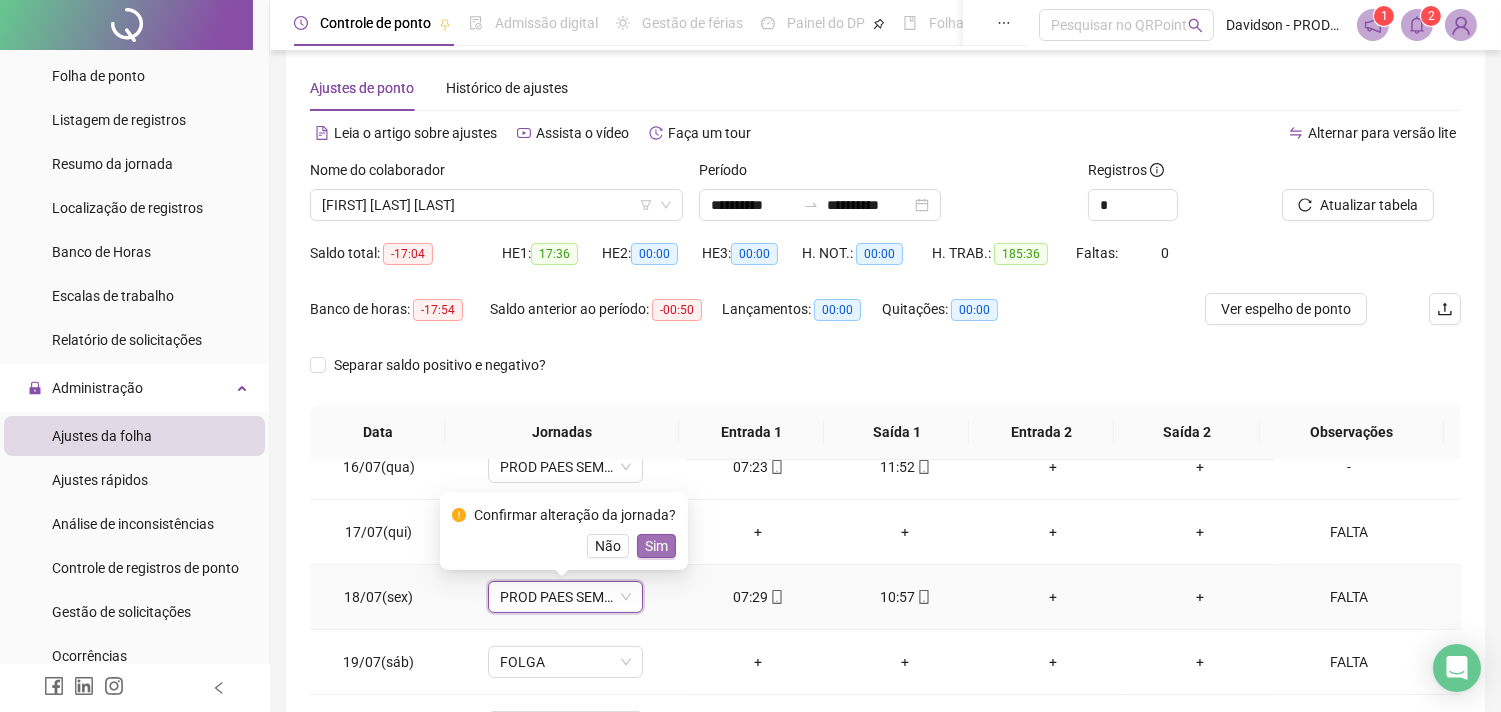 click on "Sim" at bounding box center (656, 546) 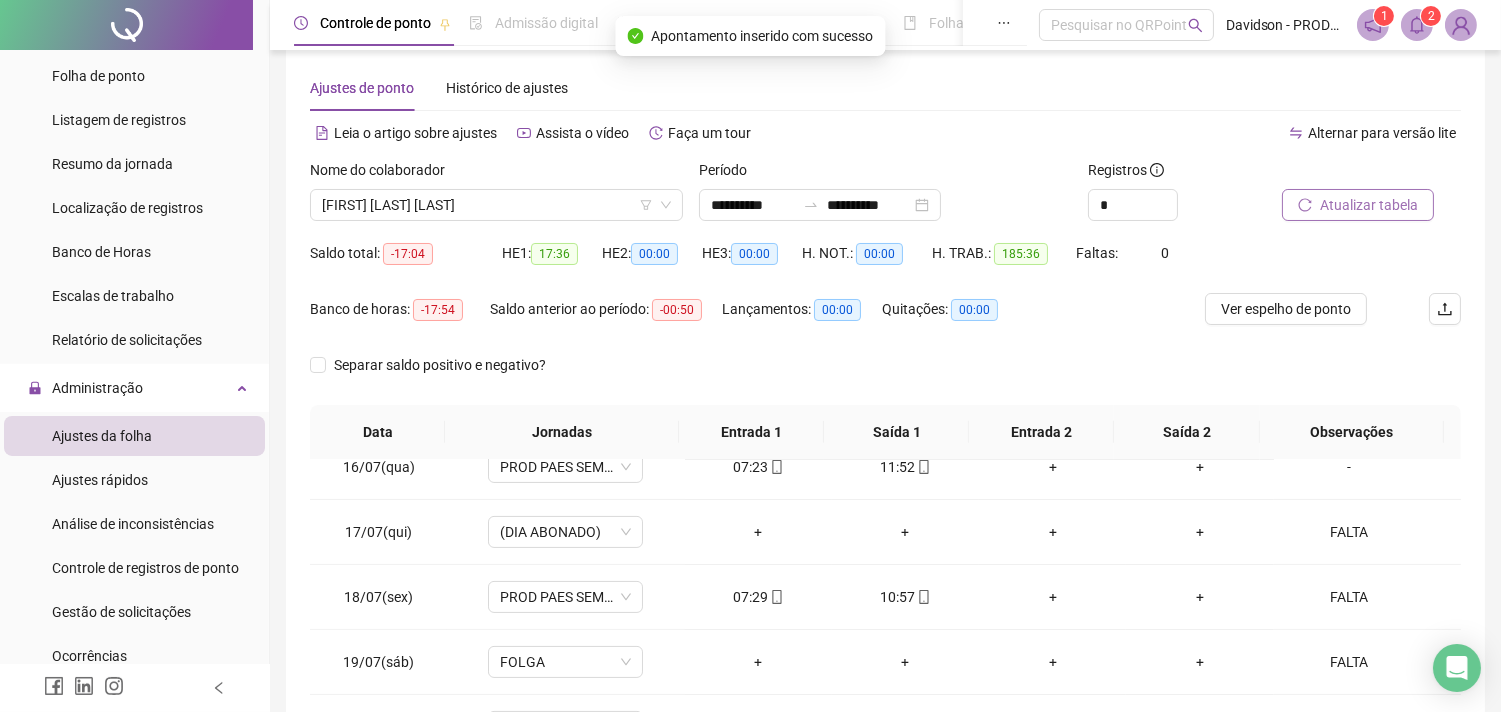 click on "Atualizar tabela" at bounding box center (1369, 205) 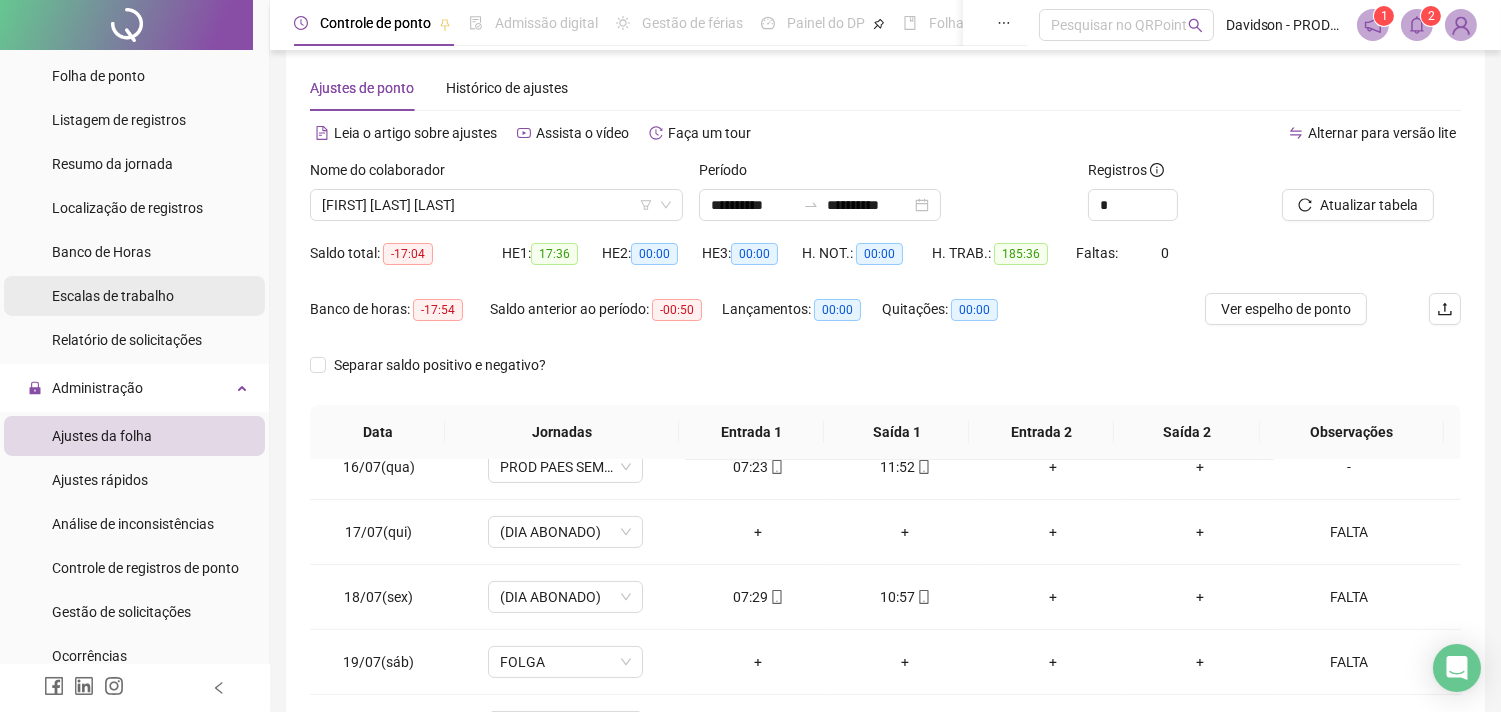 scroll, scrollTop: 0, scrollLeft: 0, axis: both 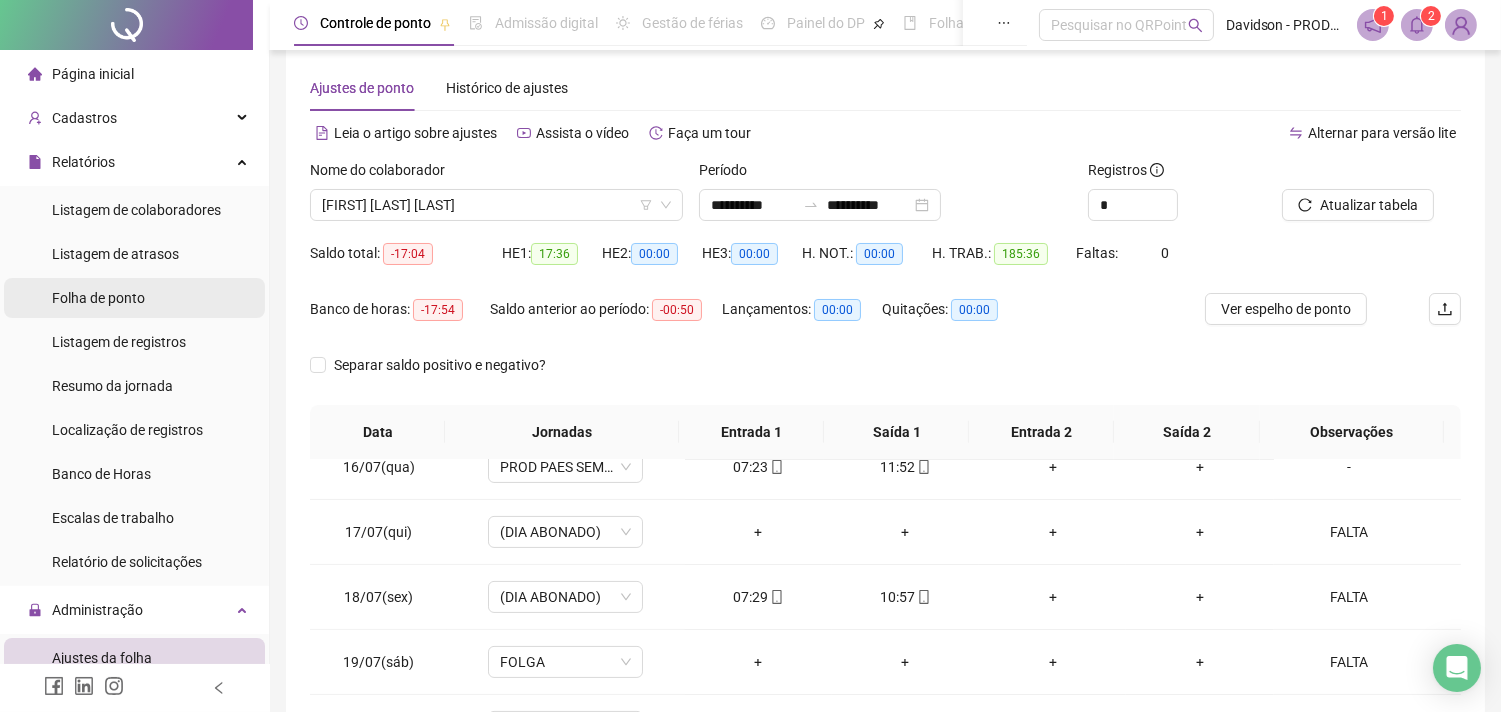 click on "Folha de ponto" at bounding box center [98, 298] 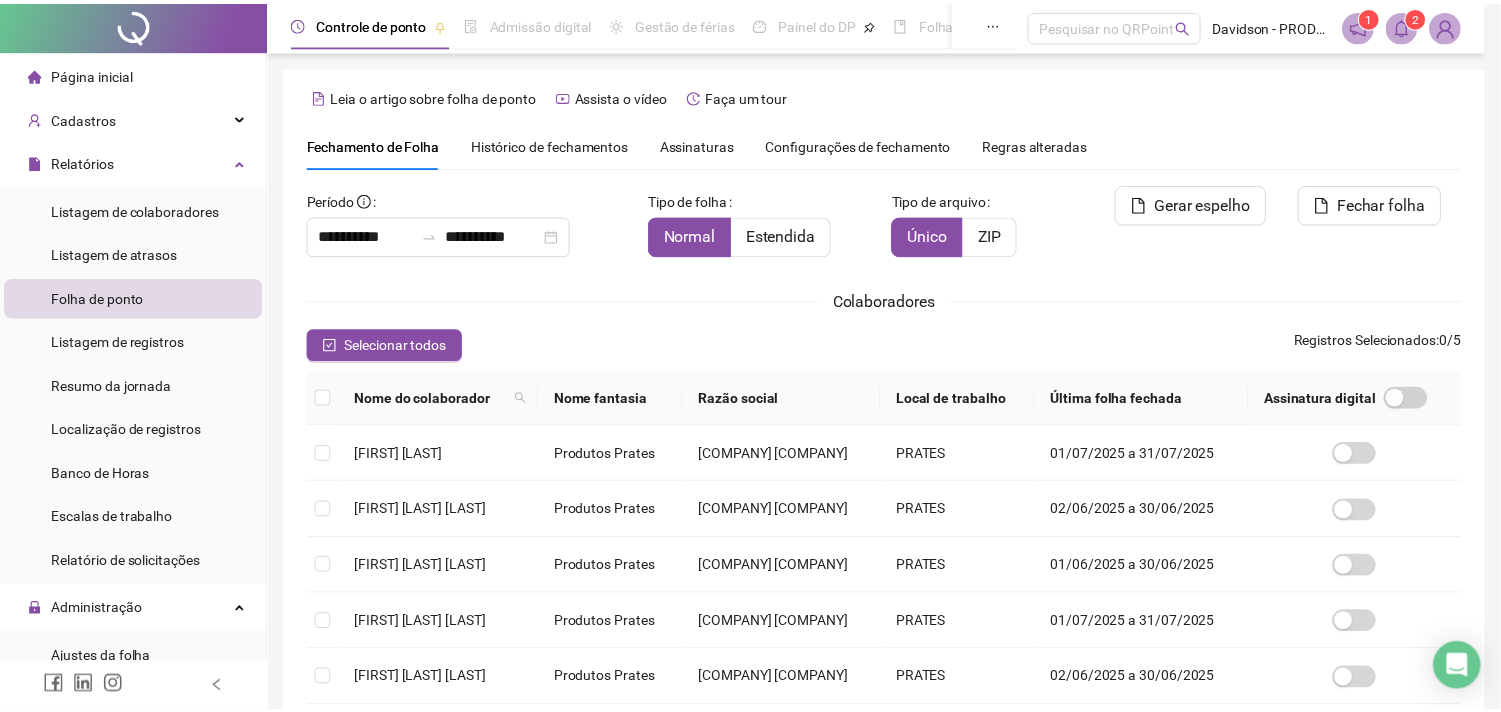scroll, scrollTop: 53, scrollLeft: 0, axis: vertical 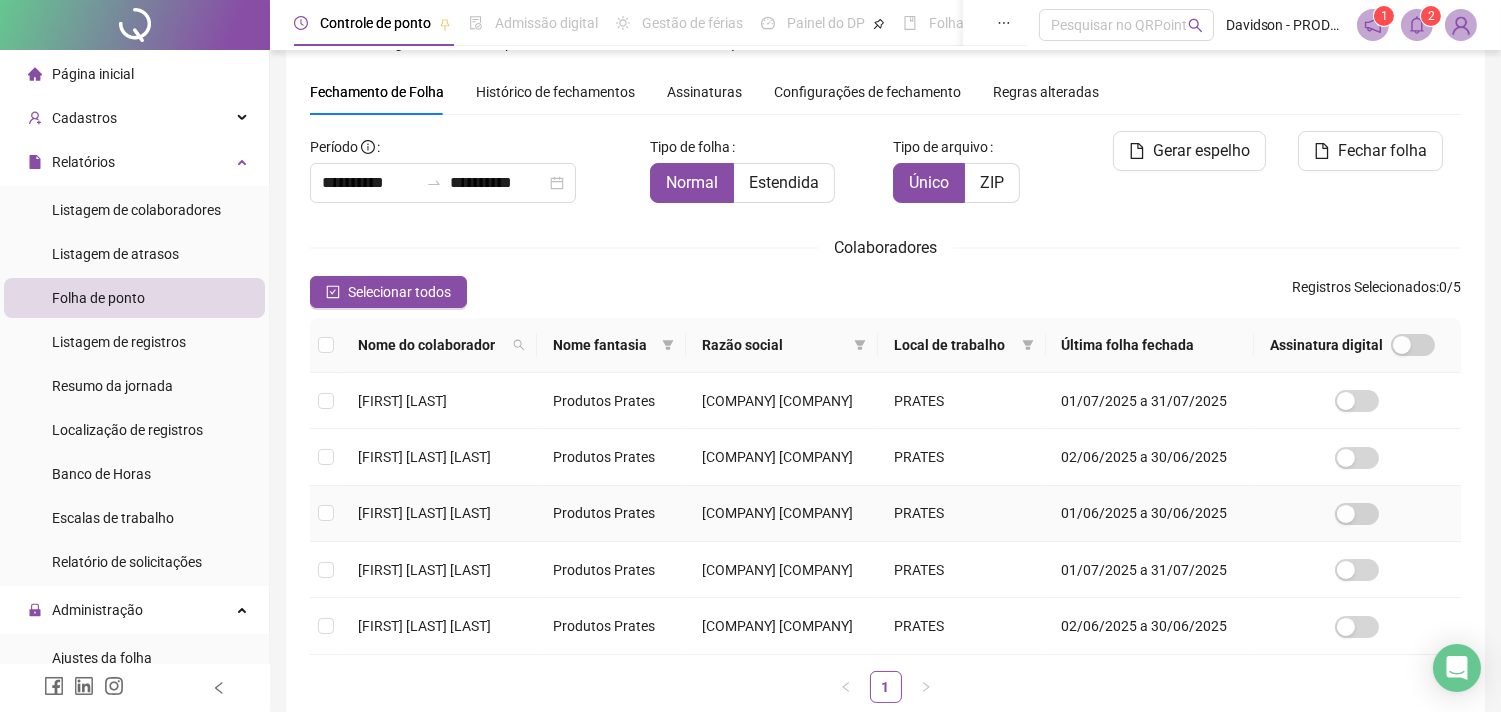 click on "[FIRST] [LAST] [LAST]" at bounding box center [424, 513] 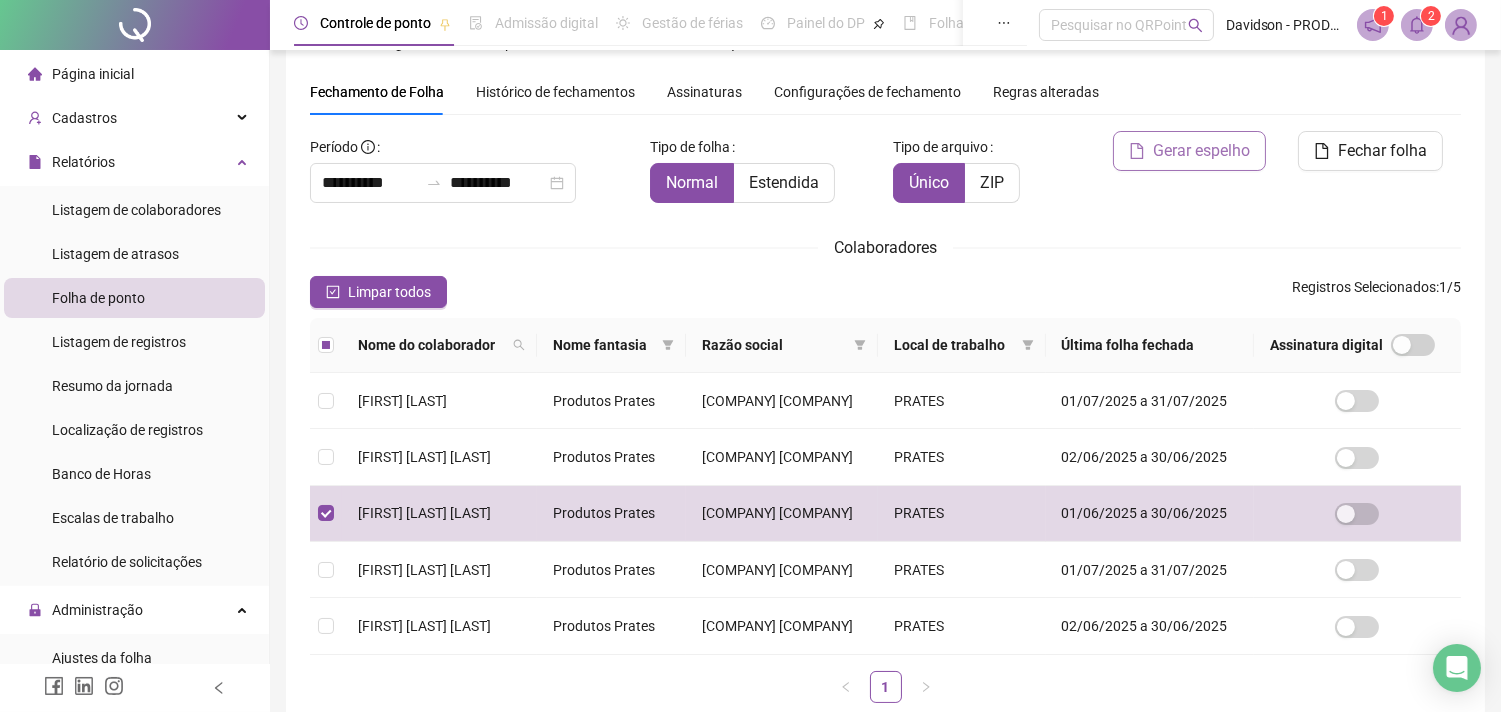 click on "Gerar espelho" at bounding box center (1201, 151) 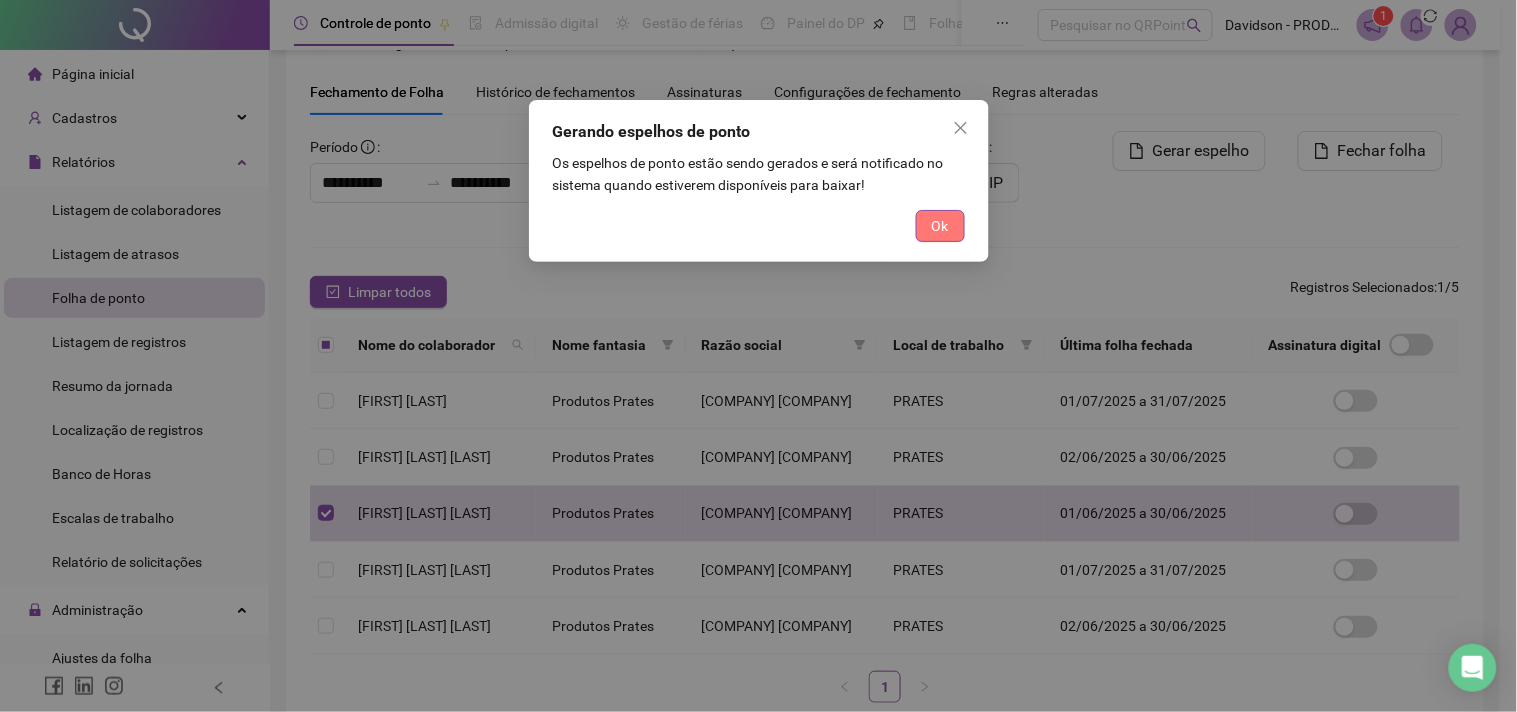 click on "Ok" at bounding box center [940, 226] 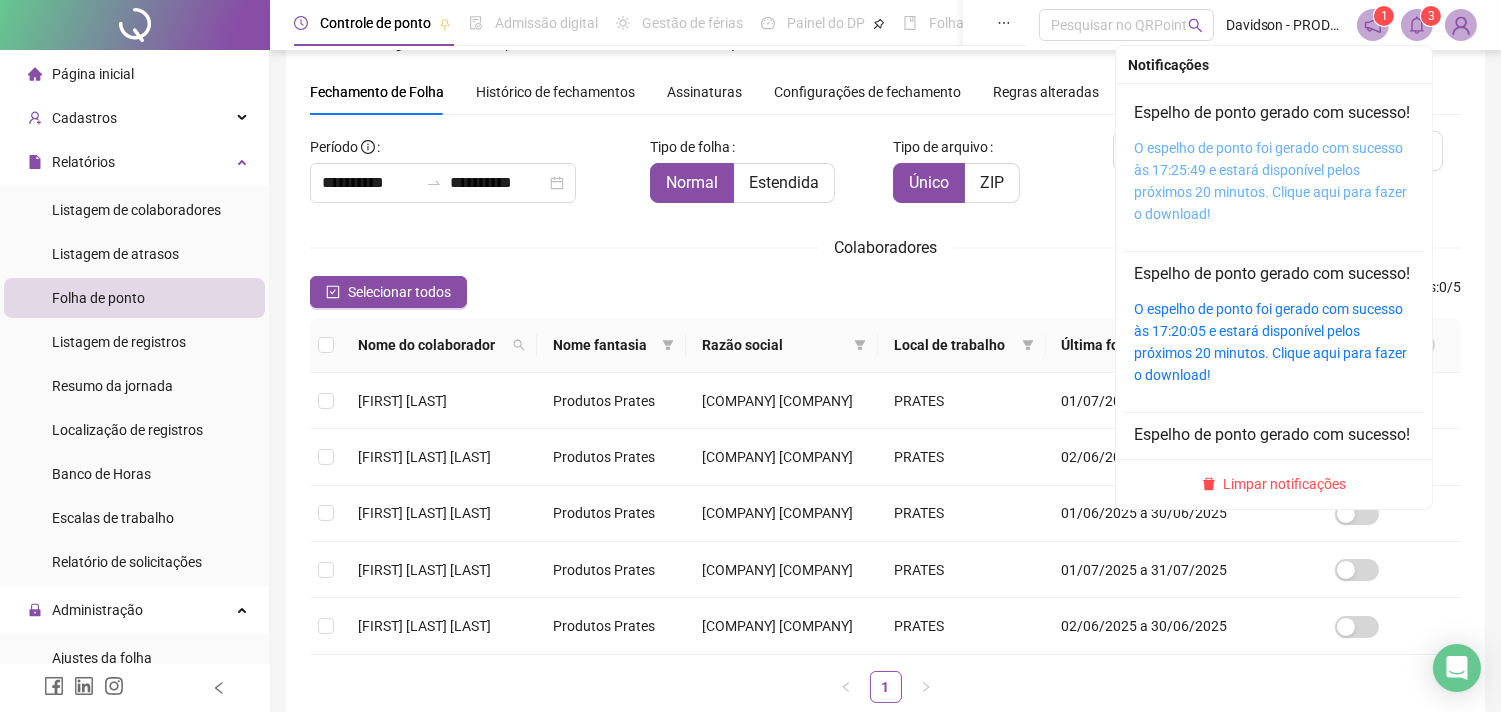 click on "O espelho de ponto foi gerado com sucesso às 17:25:49 e estará disponível pelos próximos 20 minutos.
Clique aqui para fazer o download!" at bounding box center (1270, 181) 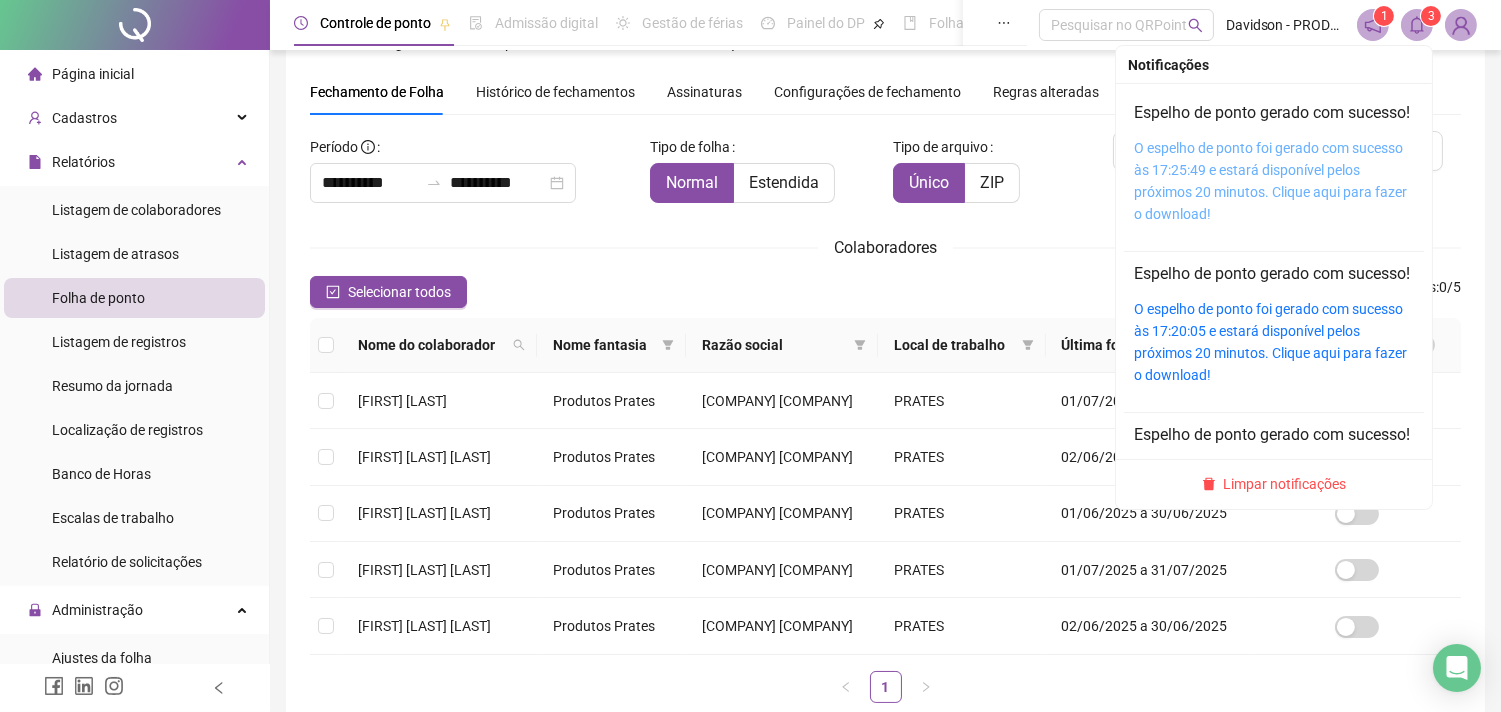 click on "O espelho de ponto foi gerado com sucesso às 17:25:49 e estará disponível pelos próximos 20 minutos.
Clique aqui para fazer o download!" at bounding box center [1270, 181] 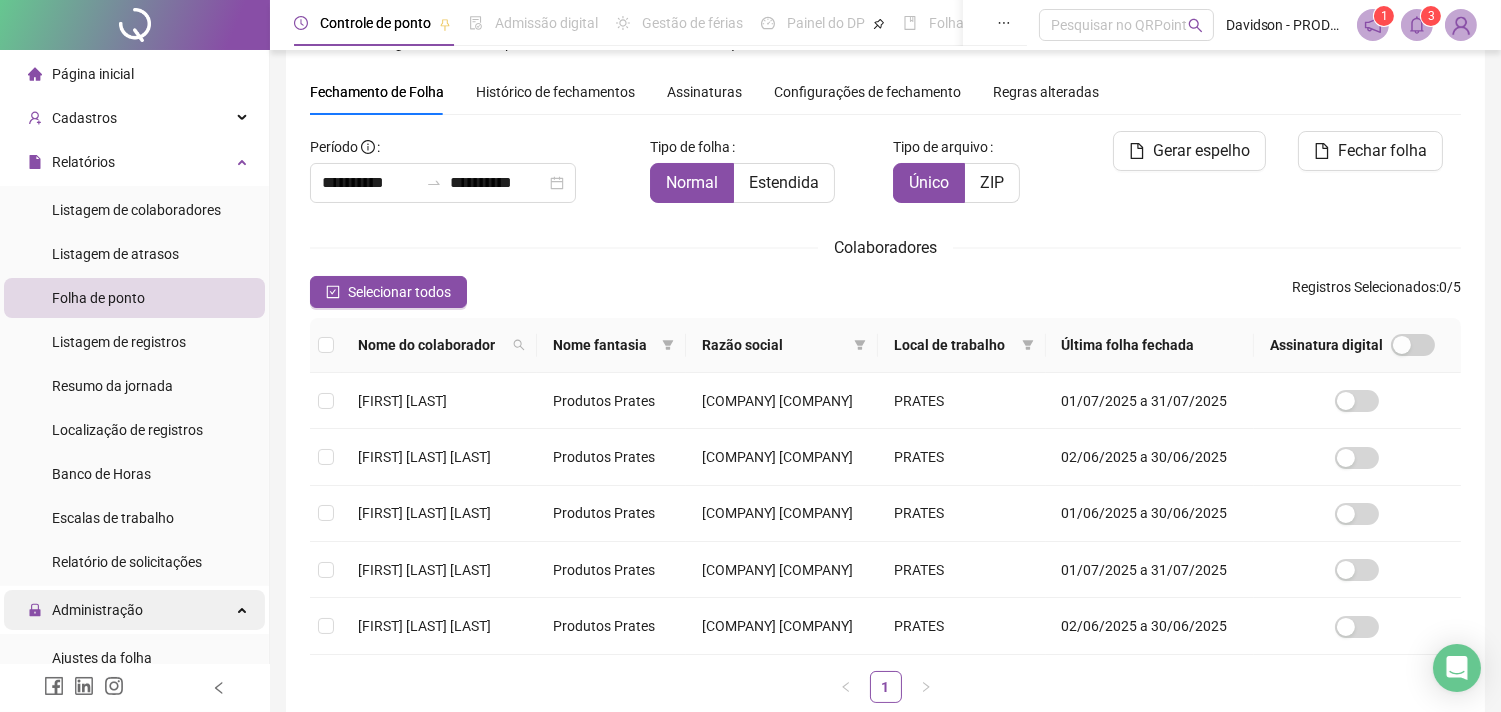 click on "Administração" at bounding box center (134, 610) 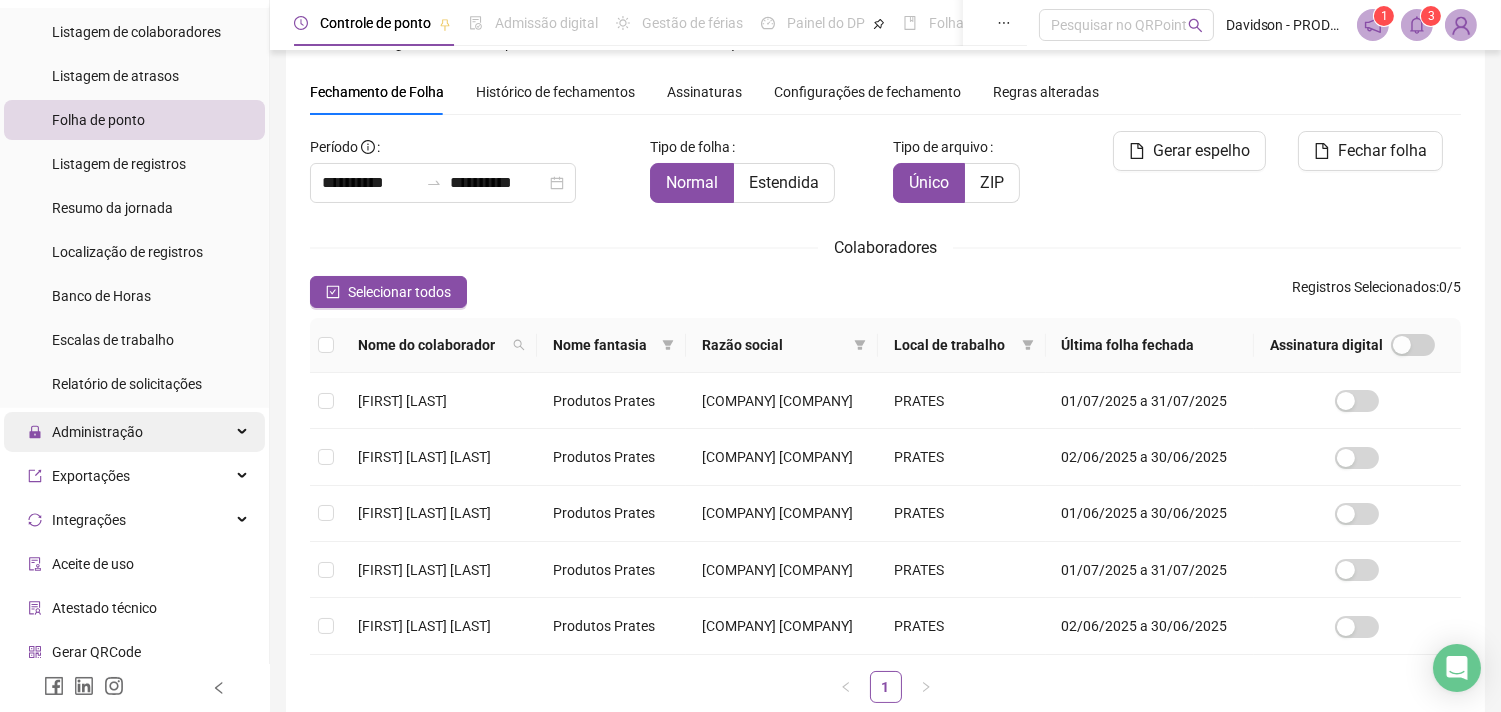 scroll, scrollTop: 222, scrollLeft: 0, axis: vertical 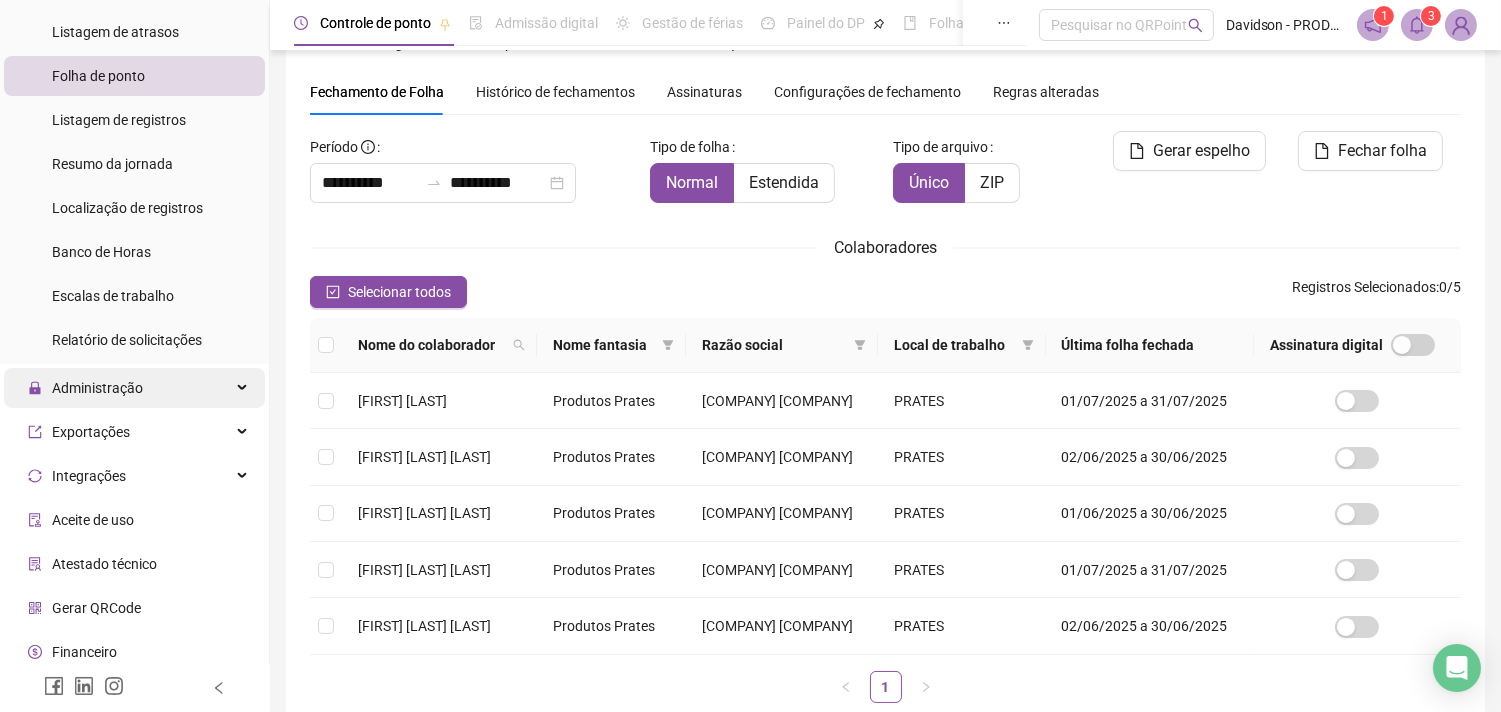 click on "Administração" at bounding box center (85, 388) 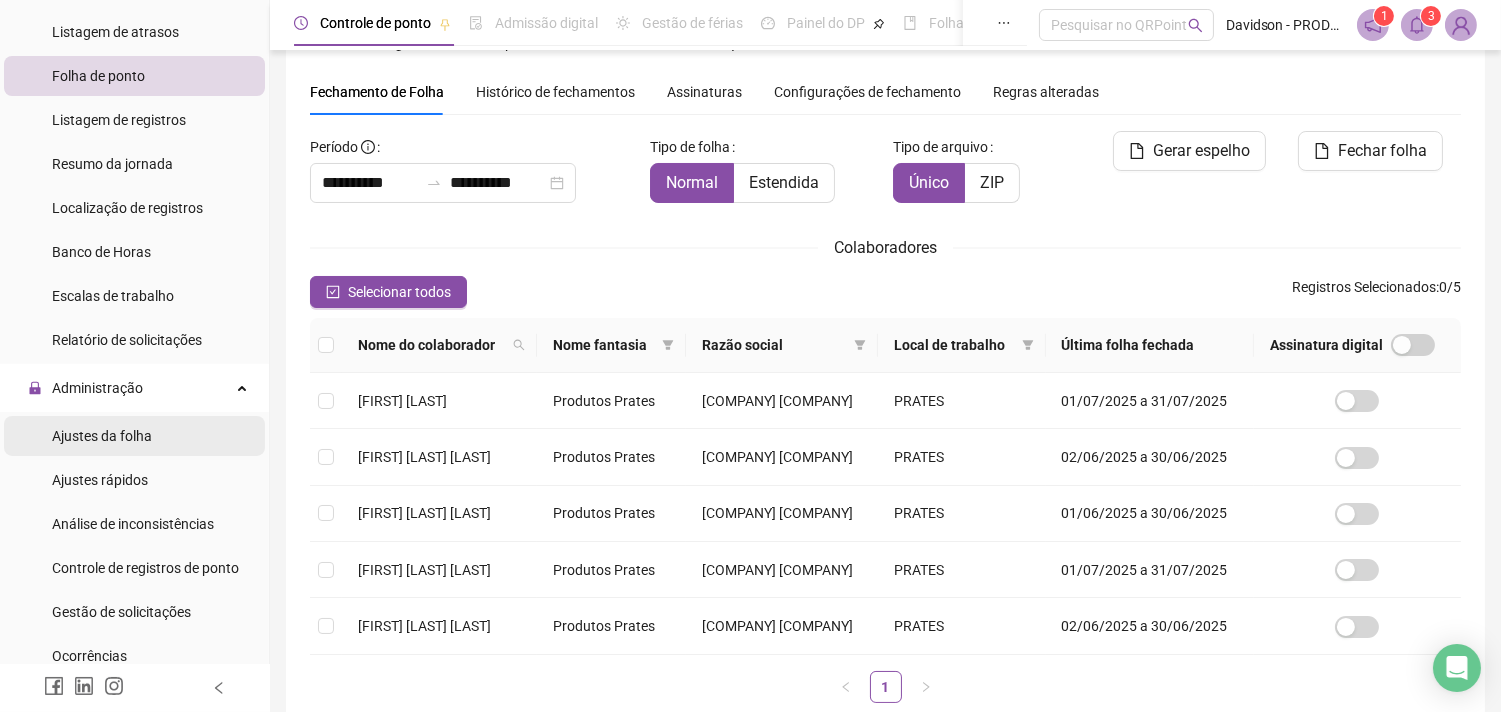 click on "Ajustes da folha" at bounding box center (102, 436) 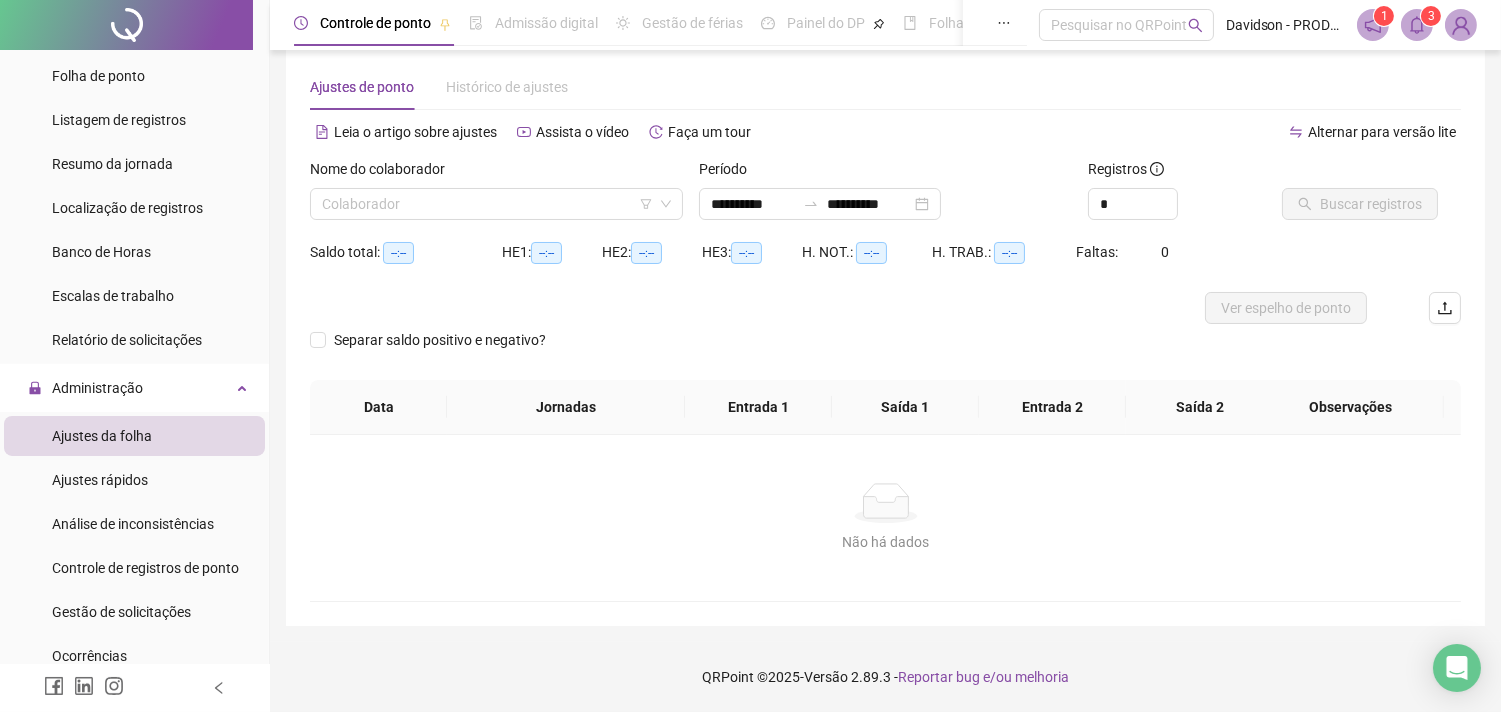scroll, scrollTop: 25, scrollLeft: 0, axis: vertical 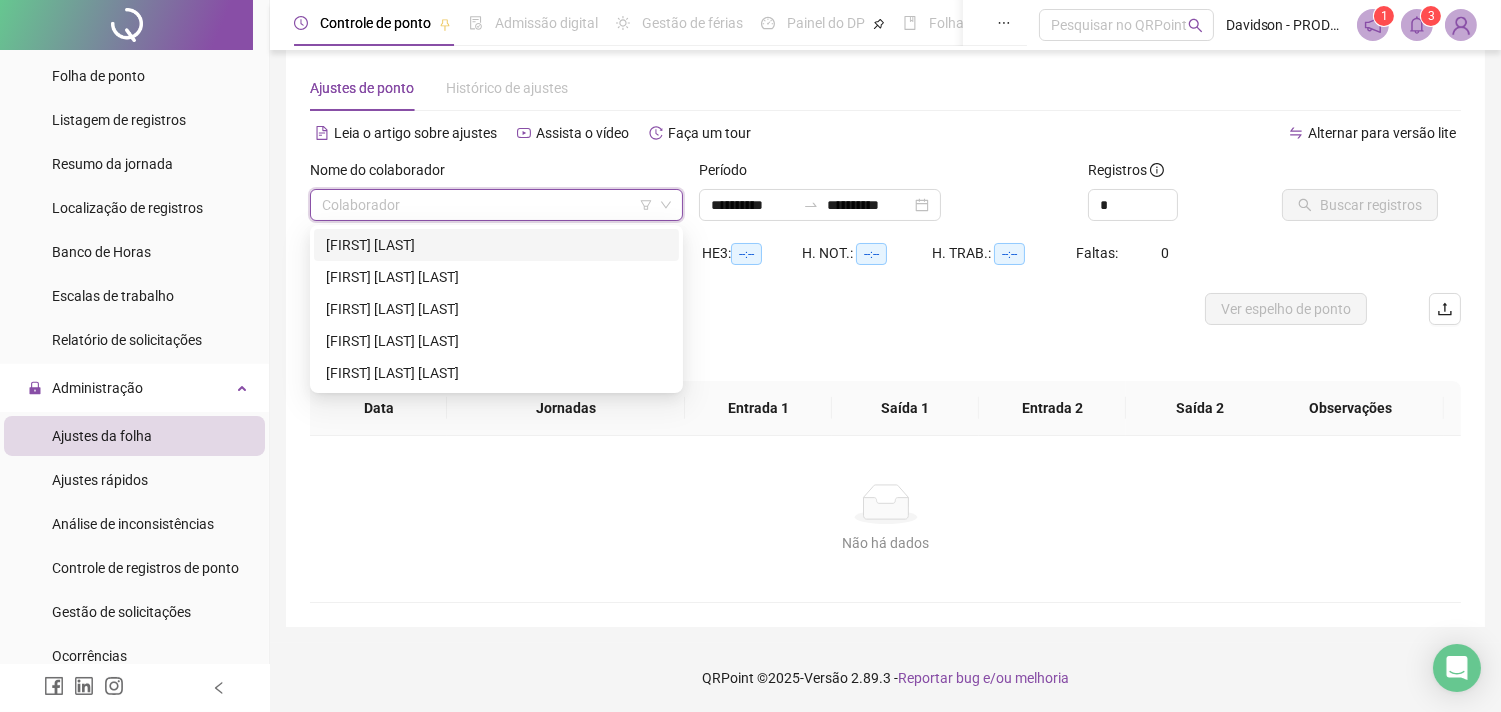 click at bounding box center [487, 205] 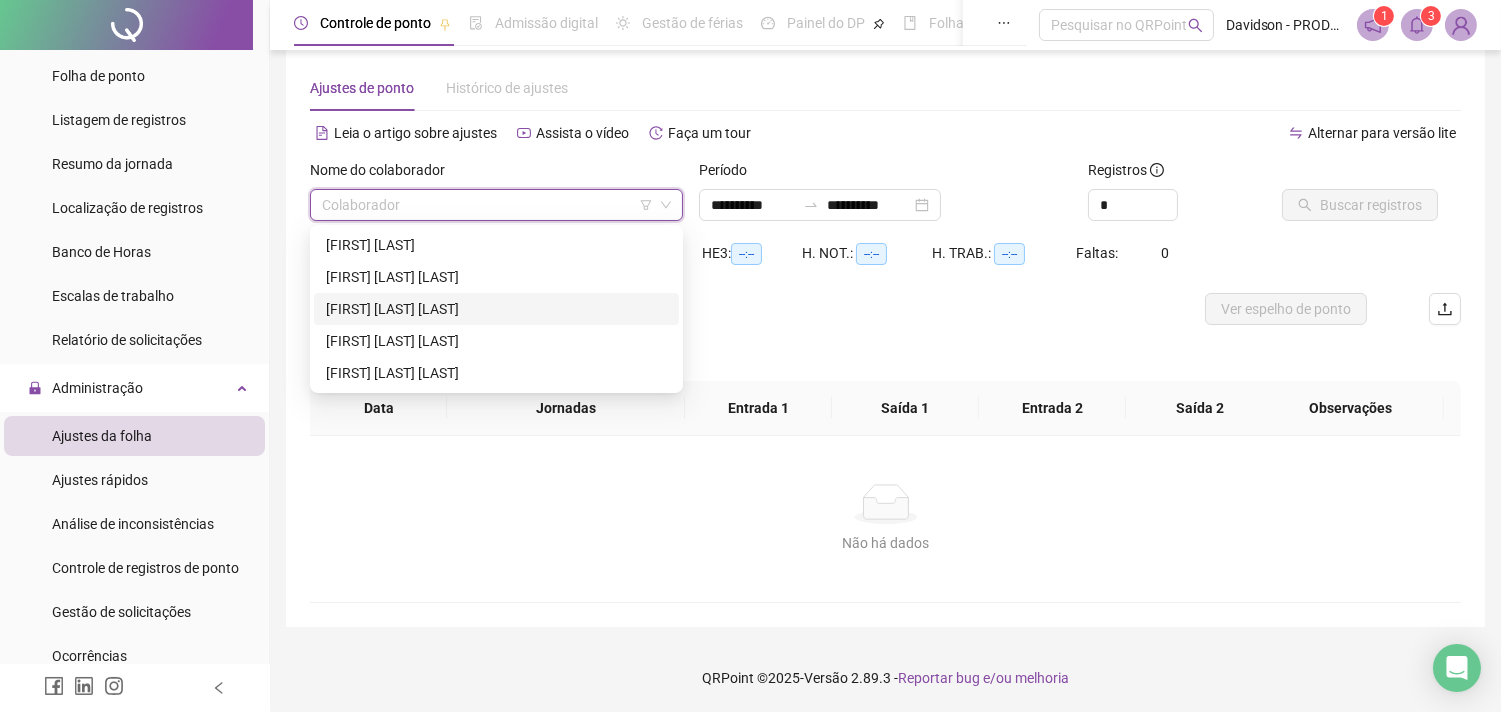 click on "[FIRST] [LAST] [LAST]" at bounding box center (496, 309) 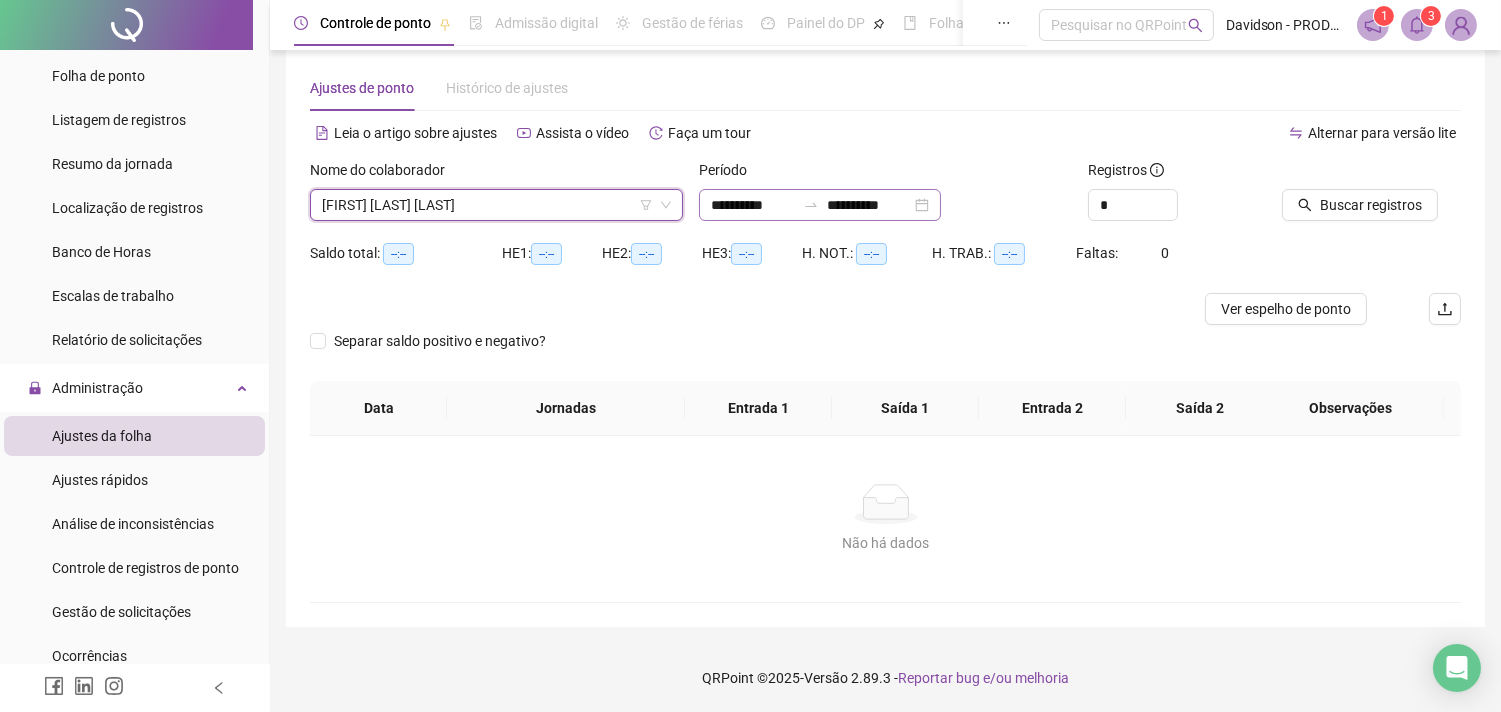 click on "**********" at bounding box center [820, 205] 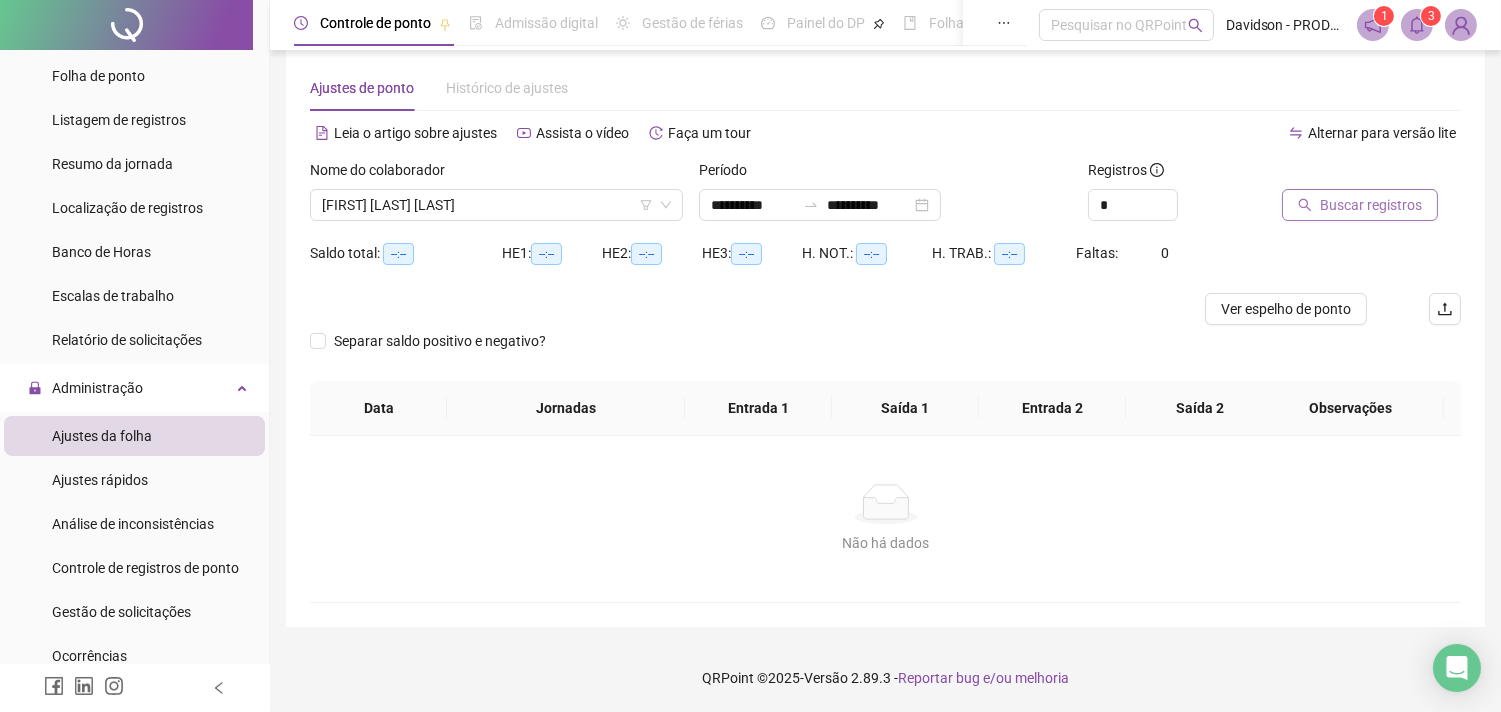 click on "Buscar registros" at bounding box center [1371, 205] 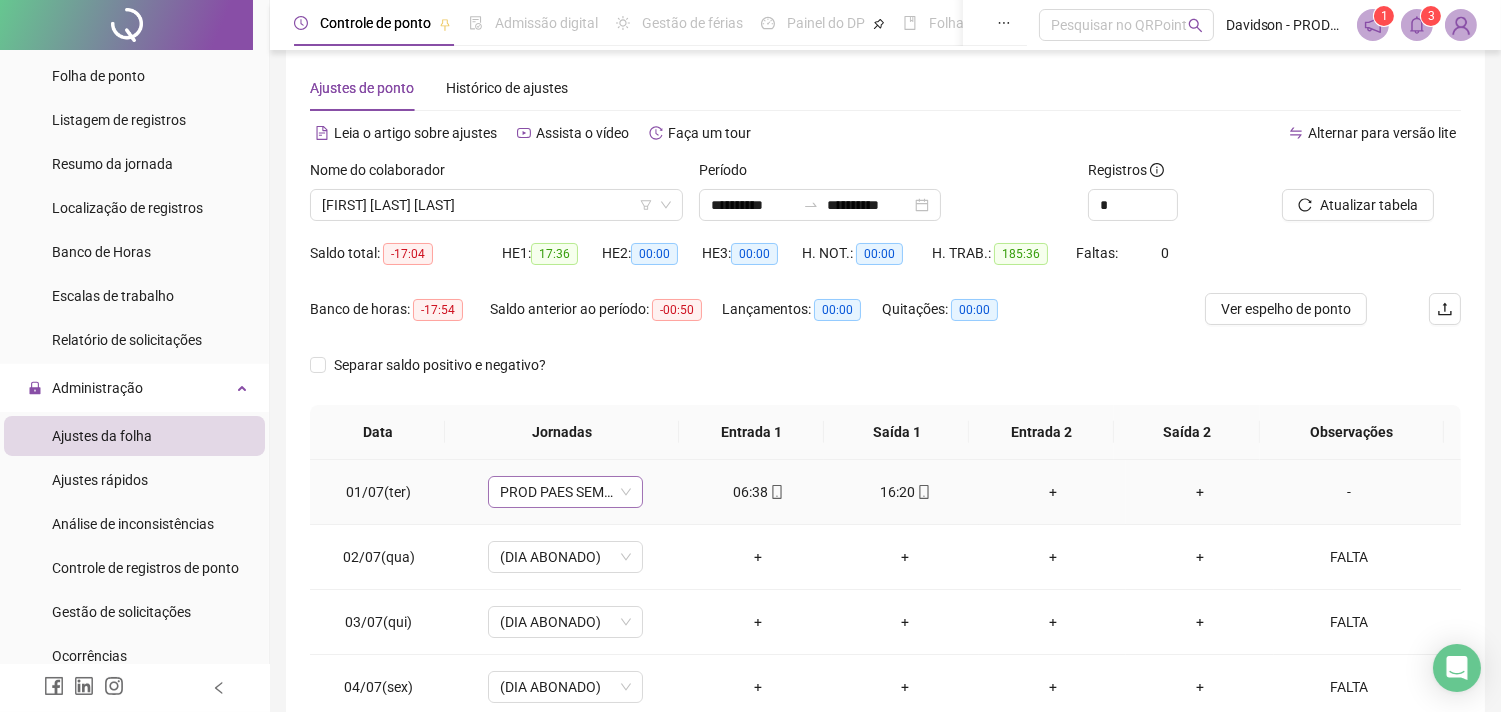 click on "PROD PAES SEMANA" at bounding box center [565, 492] 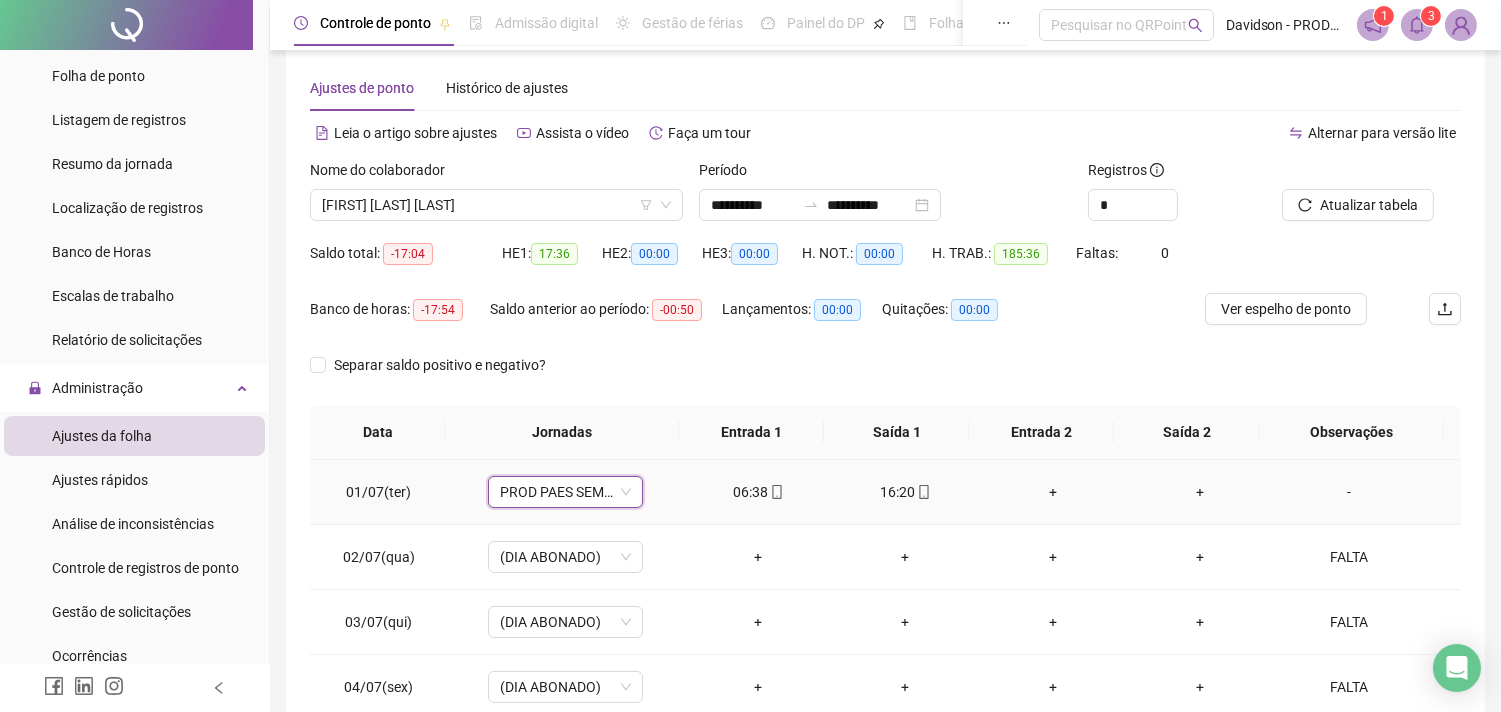 click on "PROD PAES SEMANA" at bounding box center [565, 492] 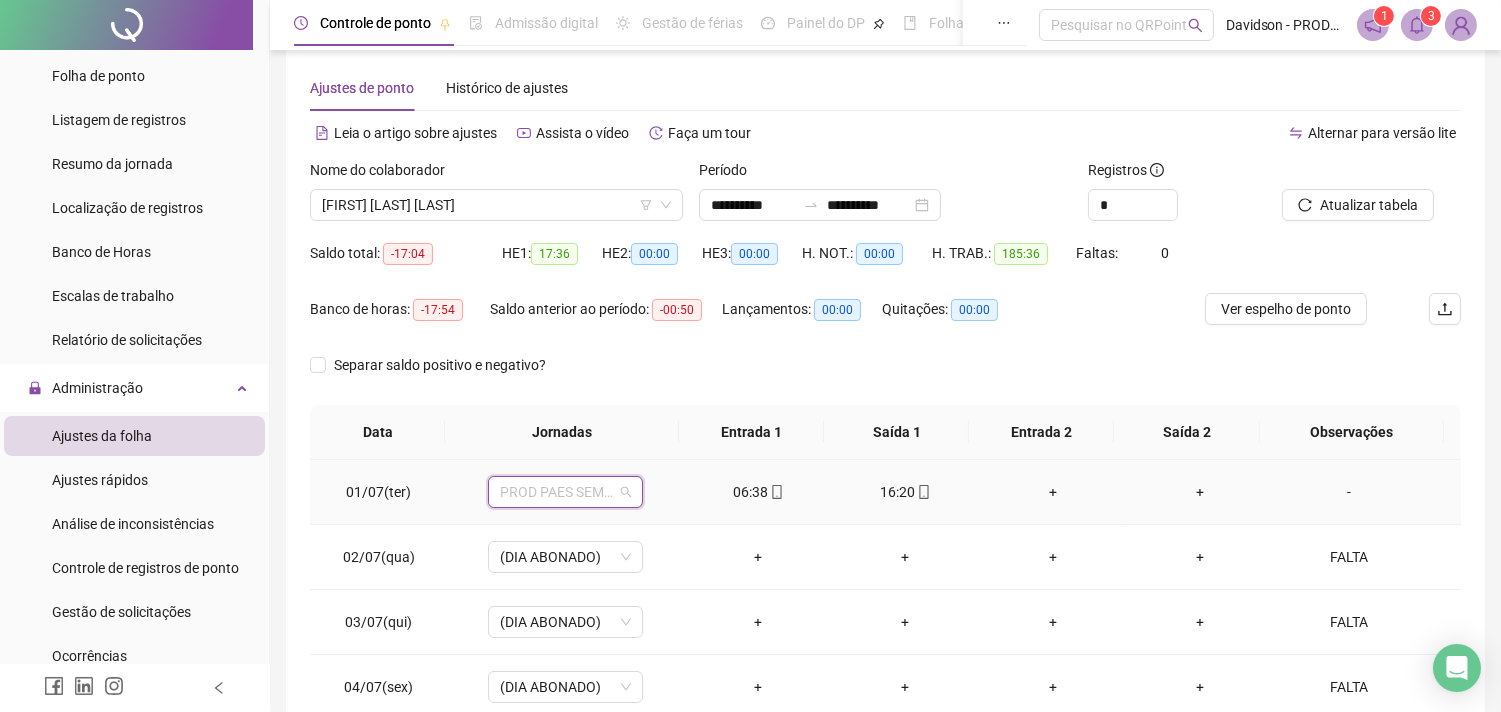 click on "PROD PAES SEMANA" at bounding box center [565, 492] 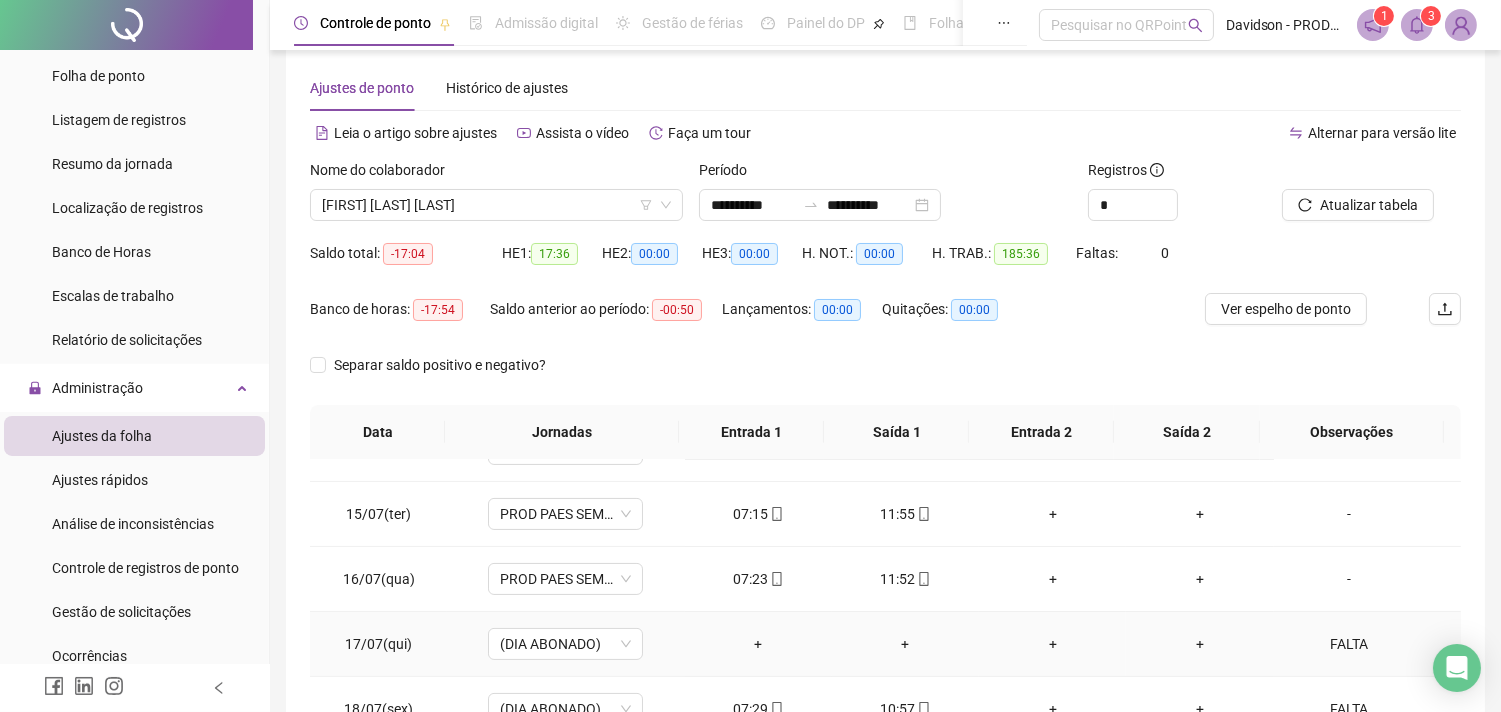 scroll, scrollTop: 1000, scrollLeft: 0, axis: vertical 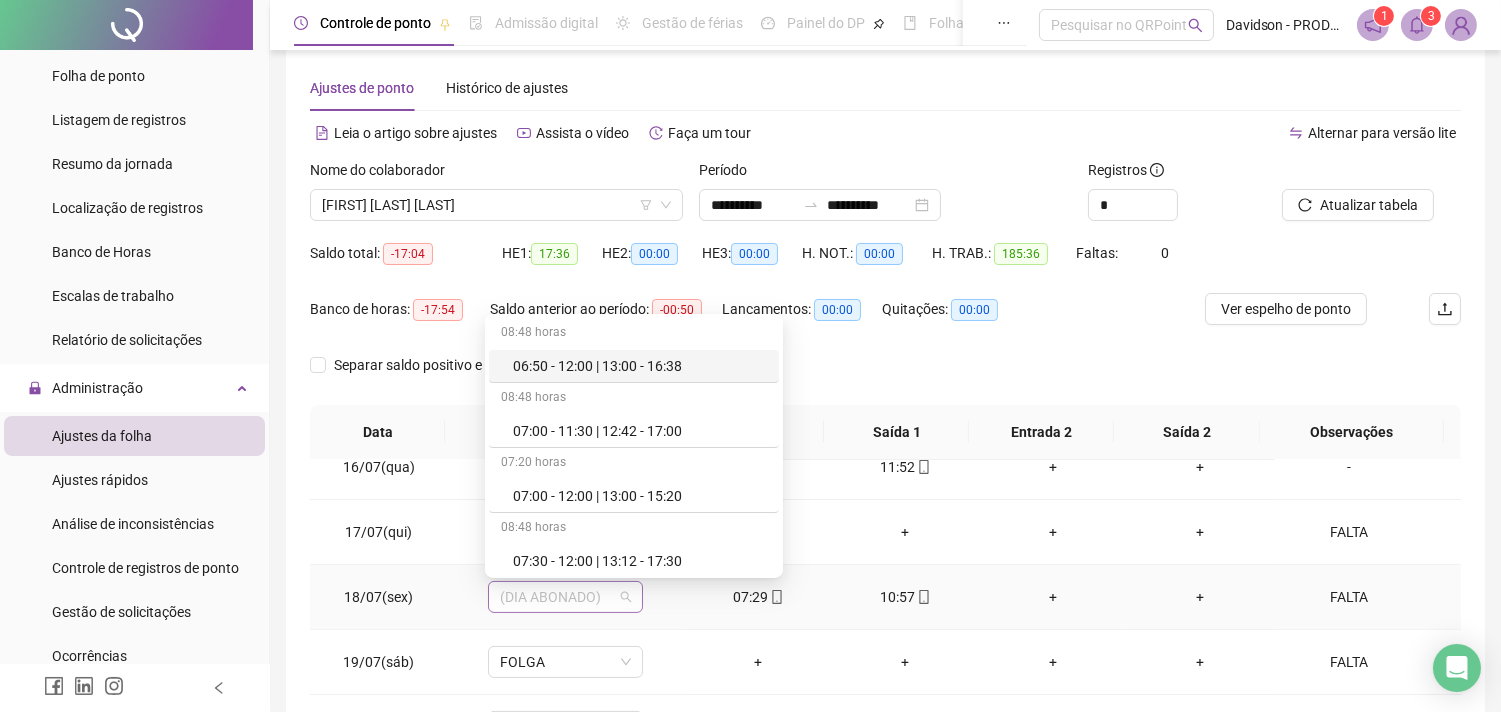 click on "(DIA ABONADO)" at bounding box center [565, 597] 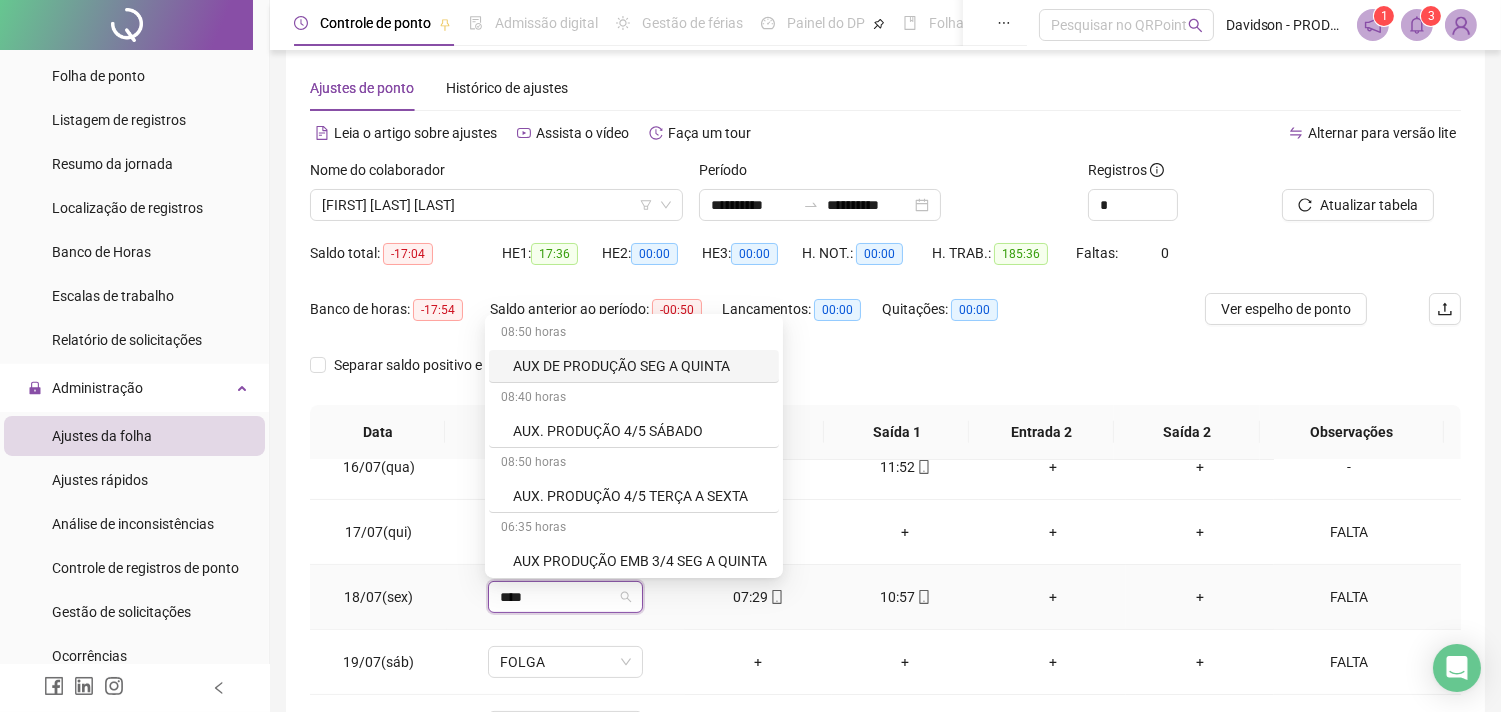 type on "****" 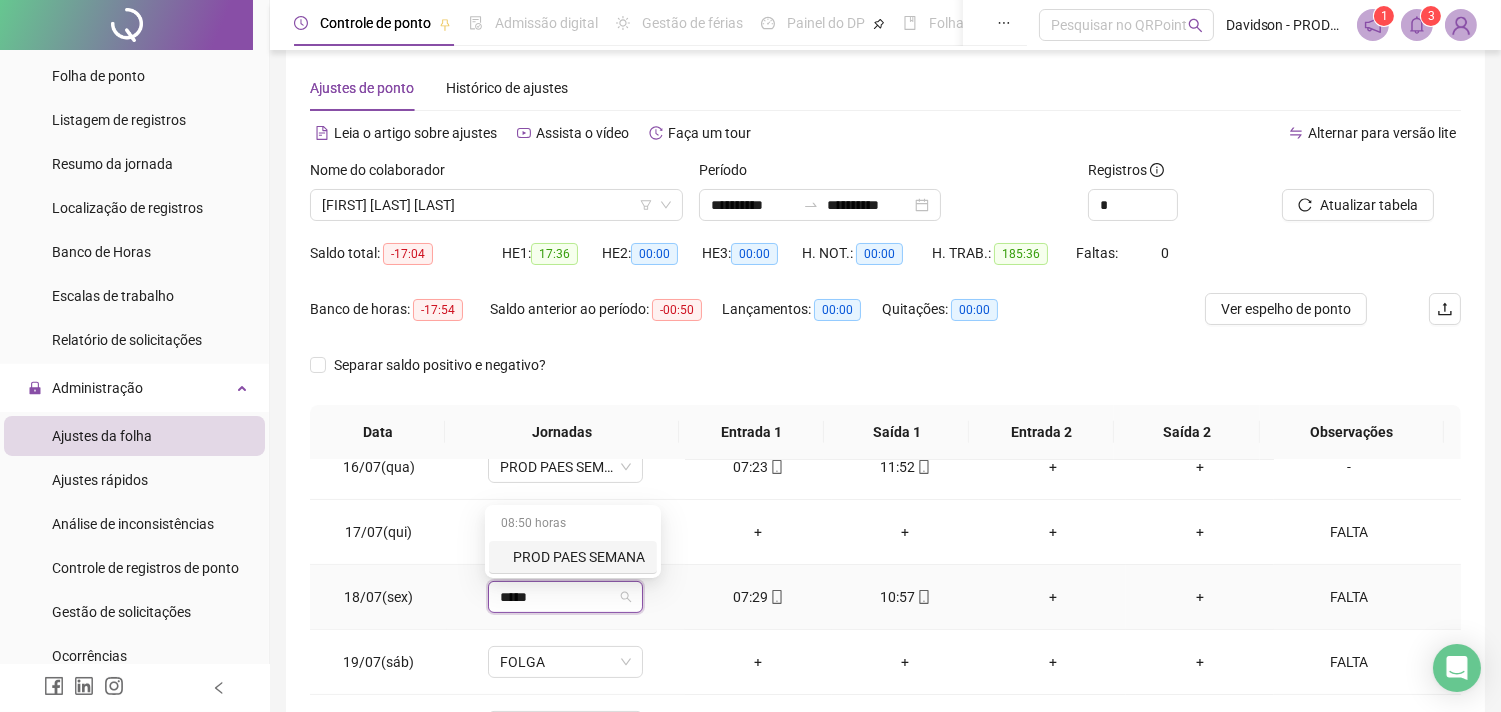 click on "PROD PAES SEMANA" at bounding box center [579, 557] 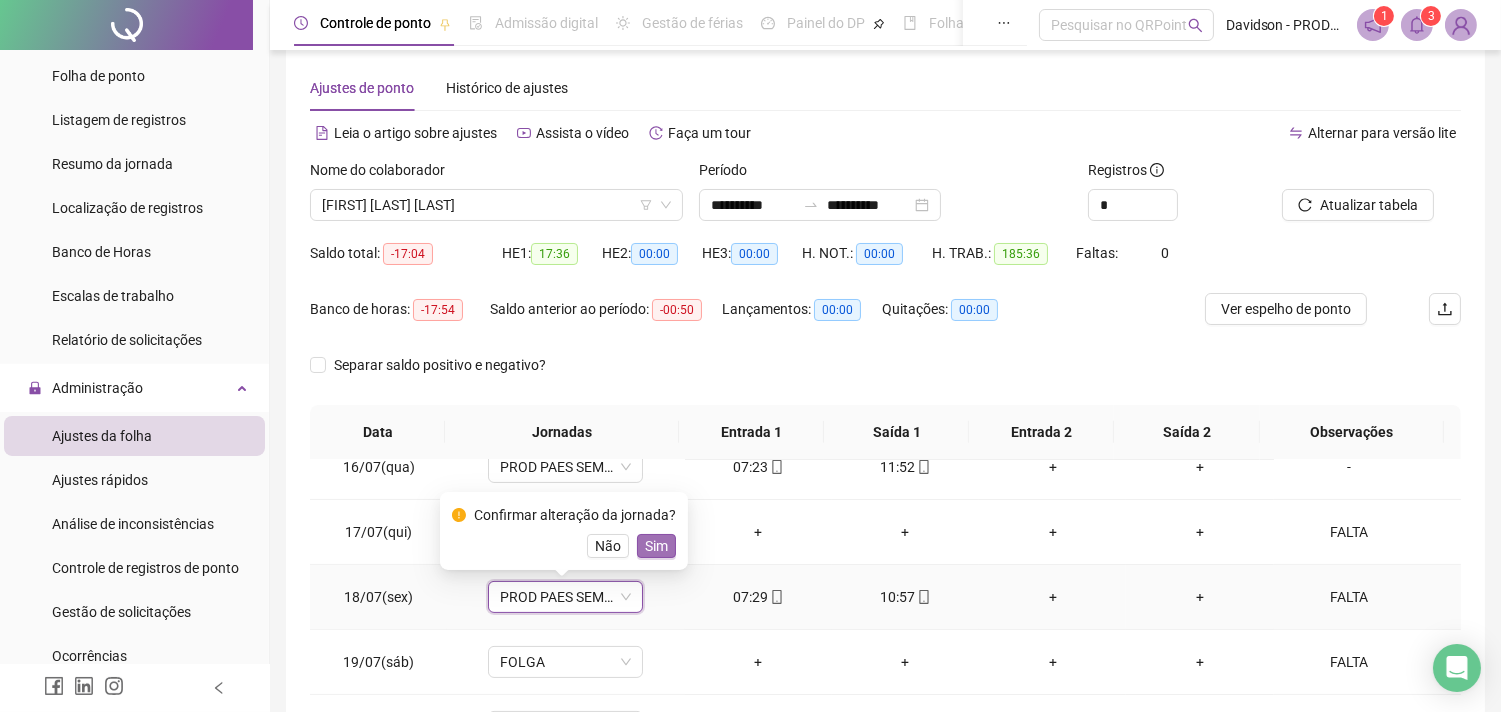 click on "Sim" at bounding box center [656, 546] 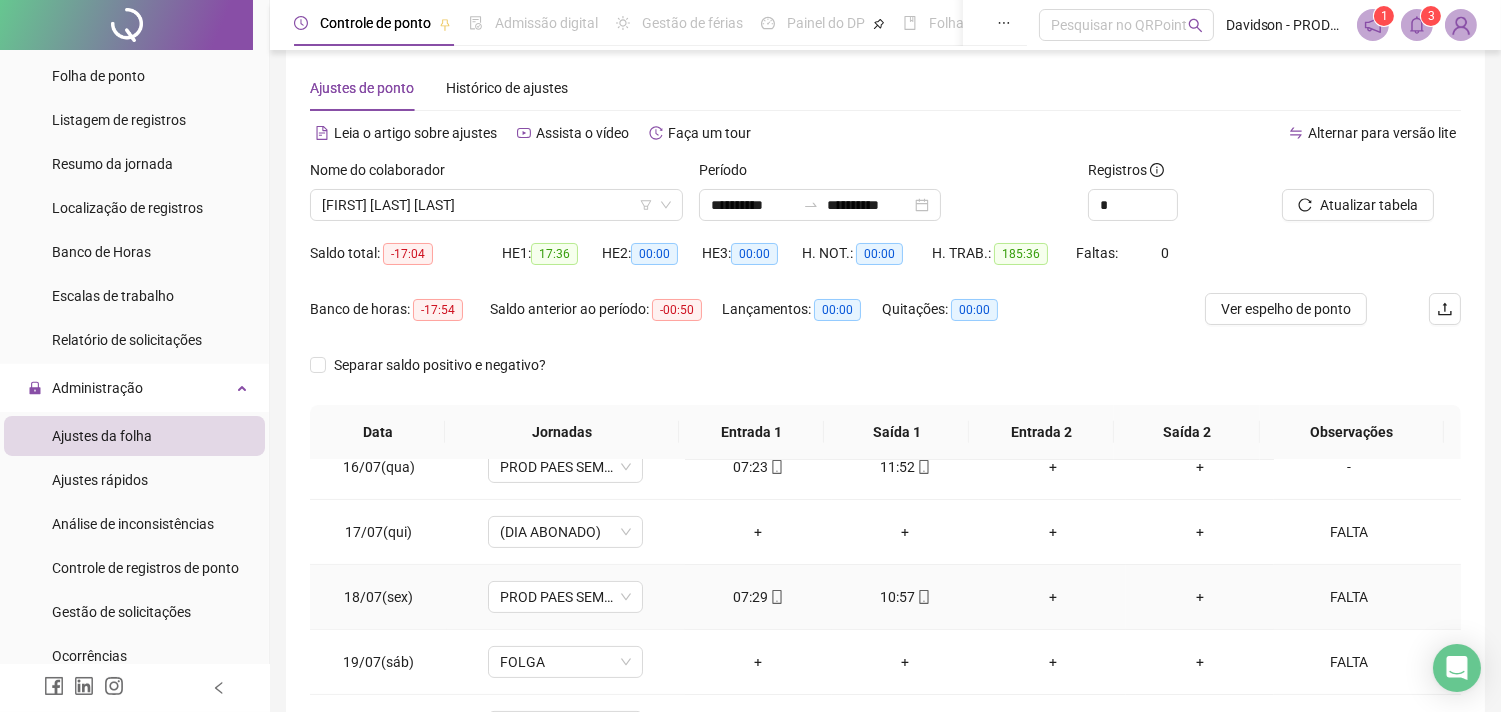 click on "FALTA" at bounding box center [1349, 597] 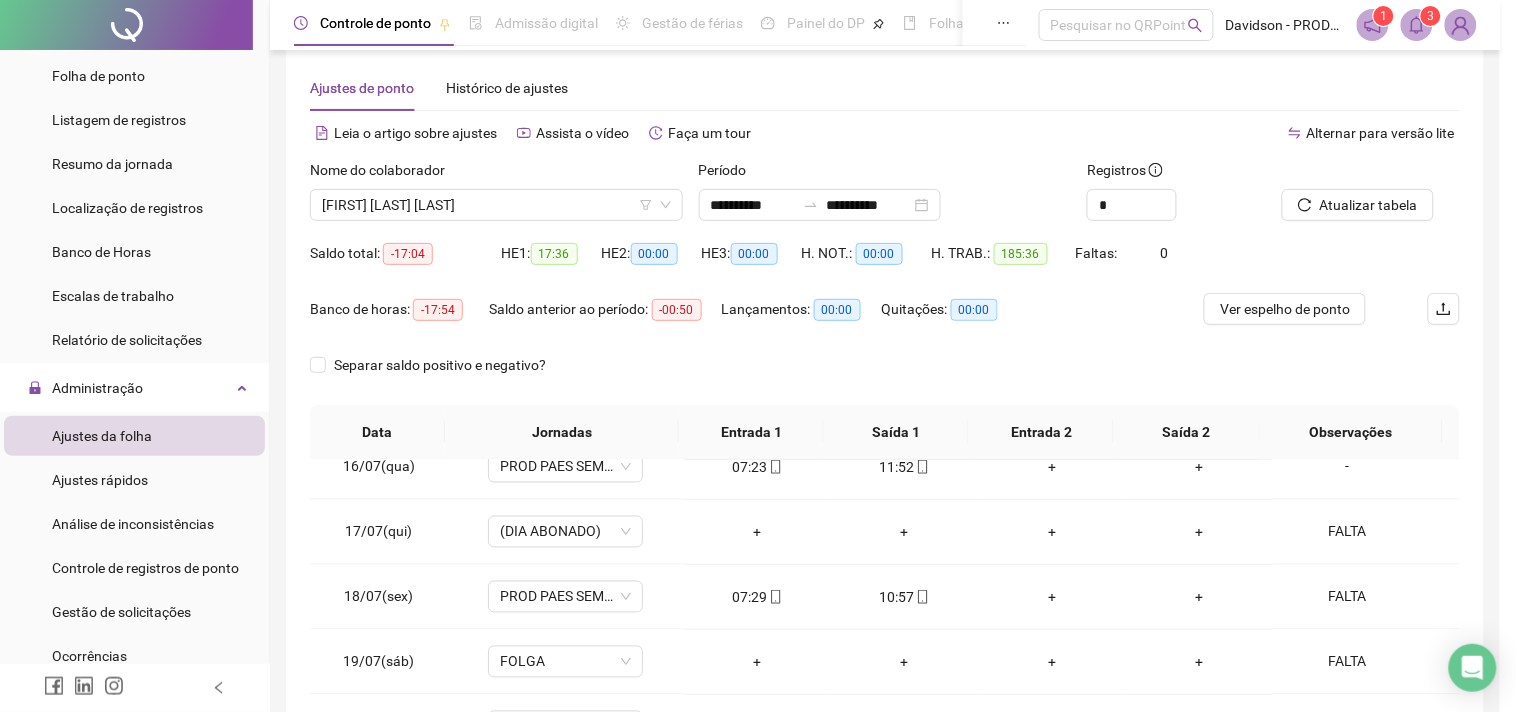 type on "*****" 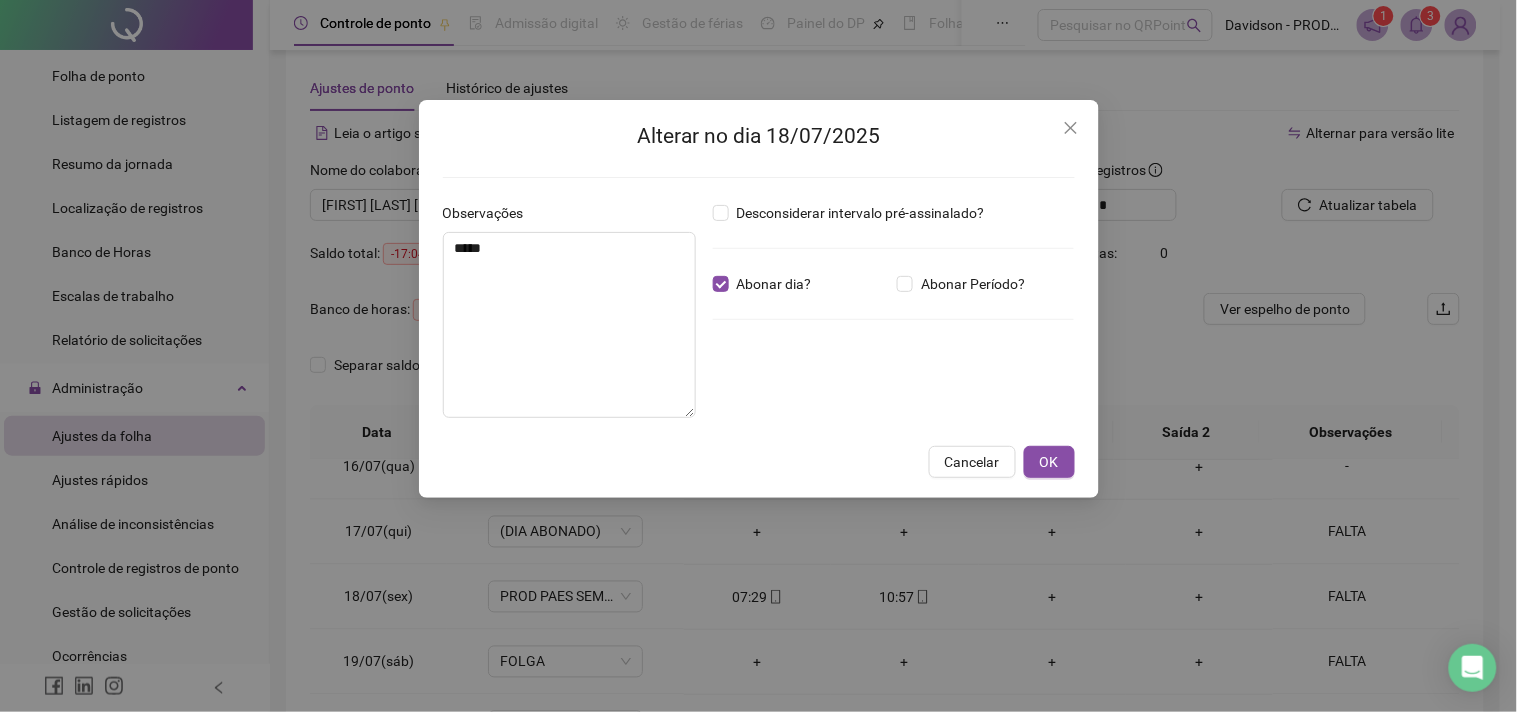 click on "Alterar no dia   [DATE] Observações ***** Desconsiderar intervalo pré-assinalado? Abonar dia? Abonar Período? Horas a abonar ***** Aplicar regime de compensação Cancelar OK" at bounding box center (758, 356) 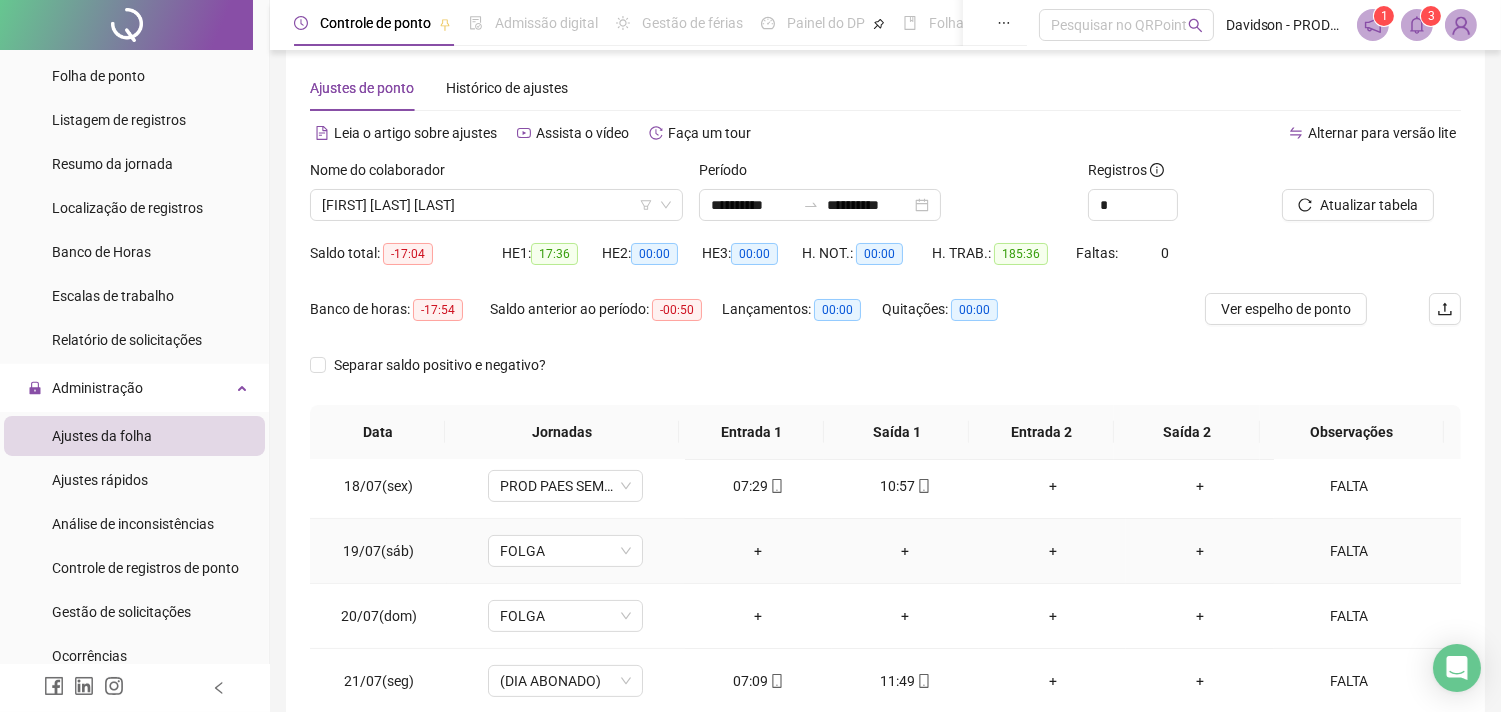 scroll, scrollTop: 1222, scrollLeft: 0, axis: vertical 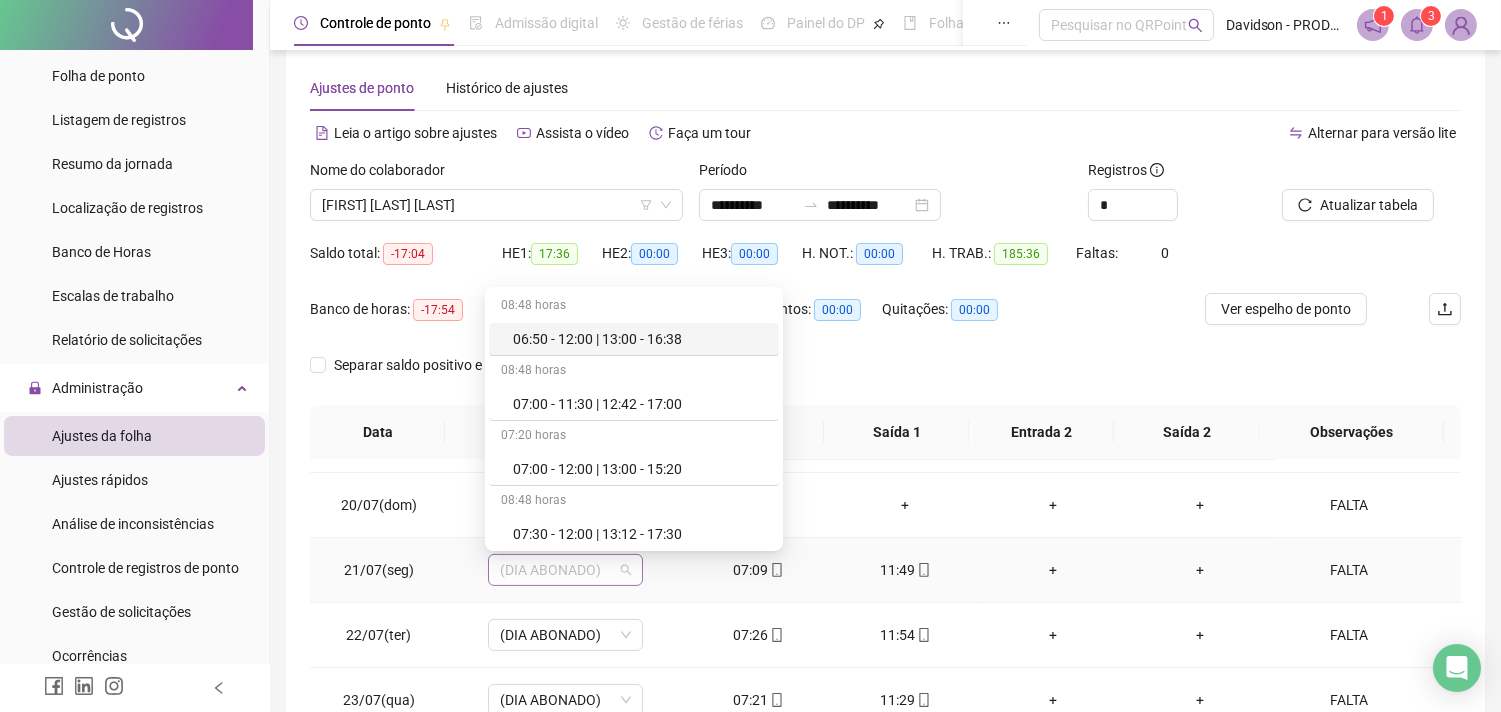 click on "(DIA ABONADO)" at bounding box center (565, 570) 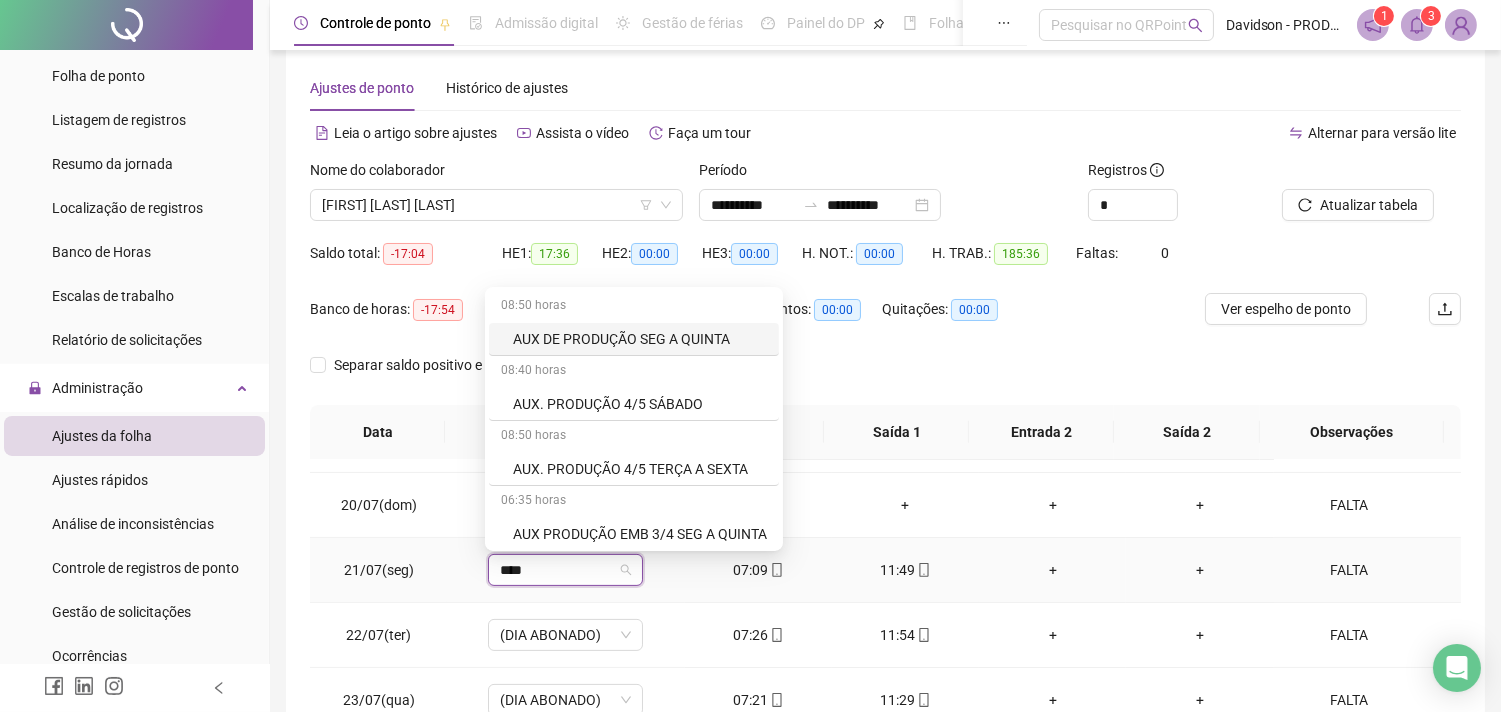 type on "****" 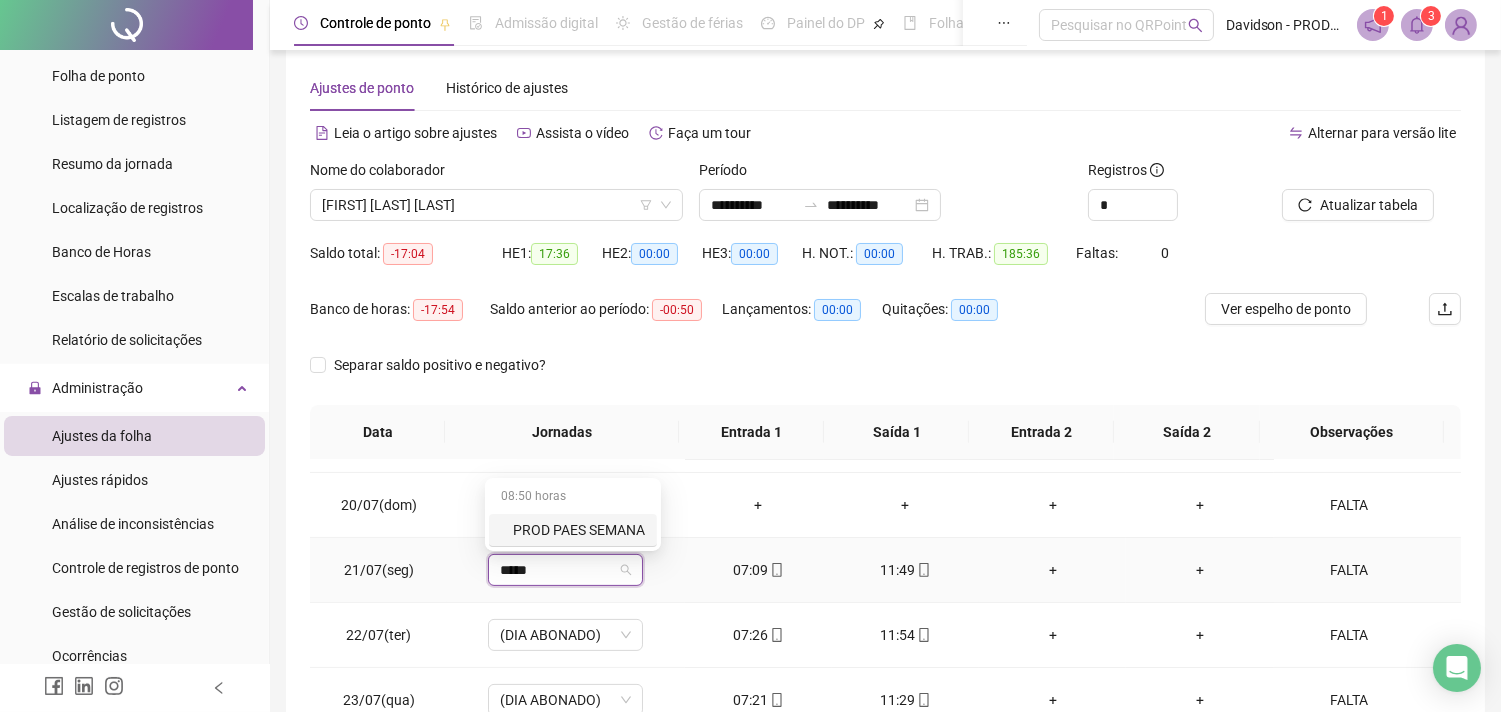 click on "PROD PAES SEMANA" at bounding box center [579, 530] 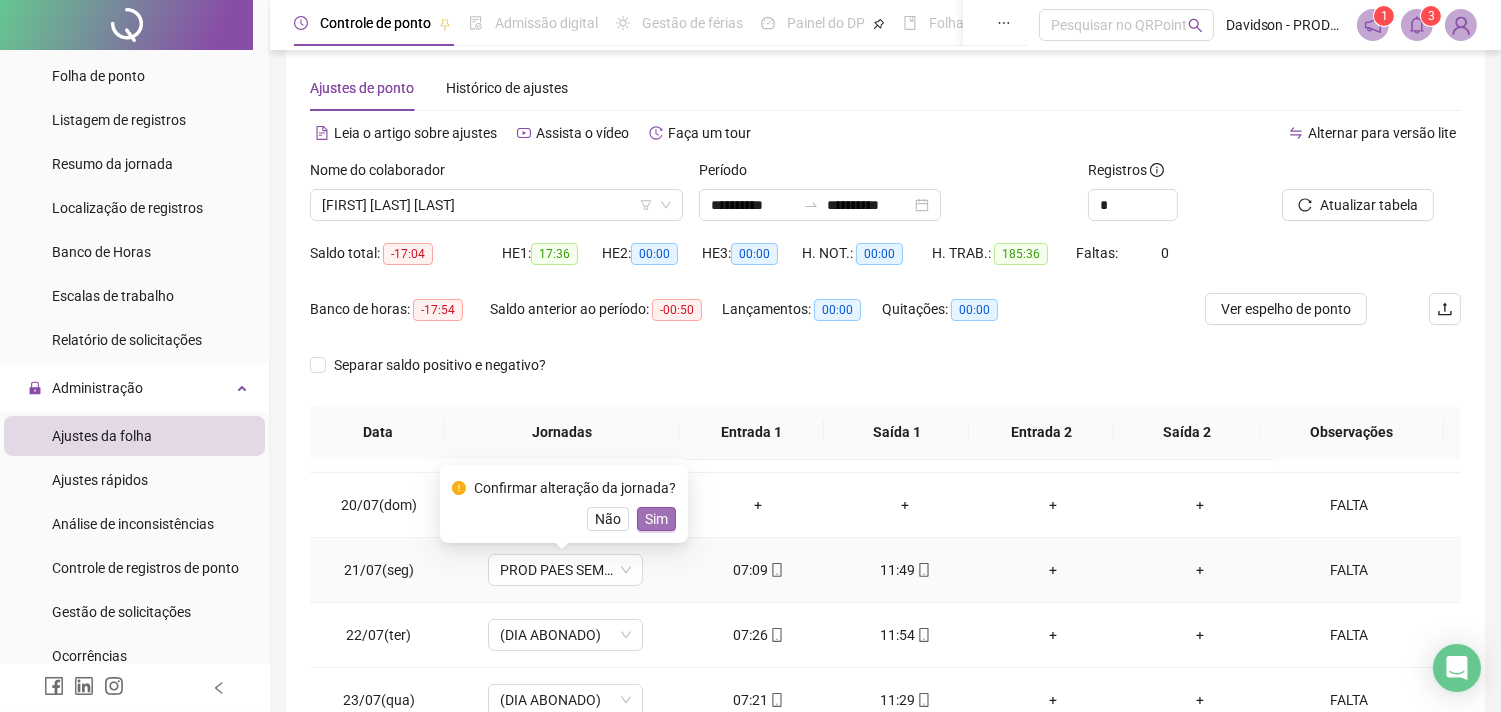 click on "Sim" at bounding box center (656, 519) 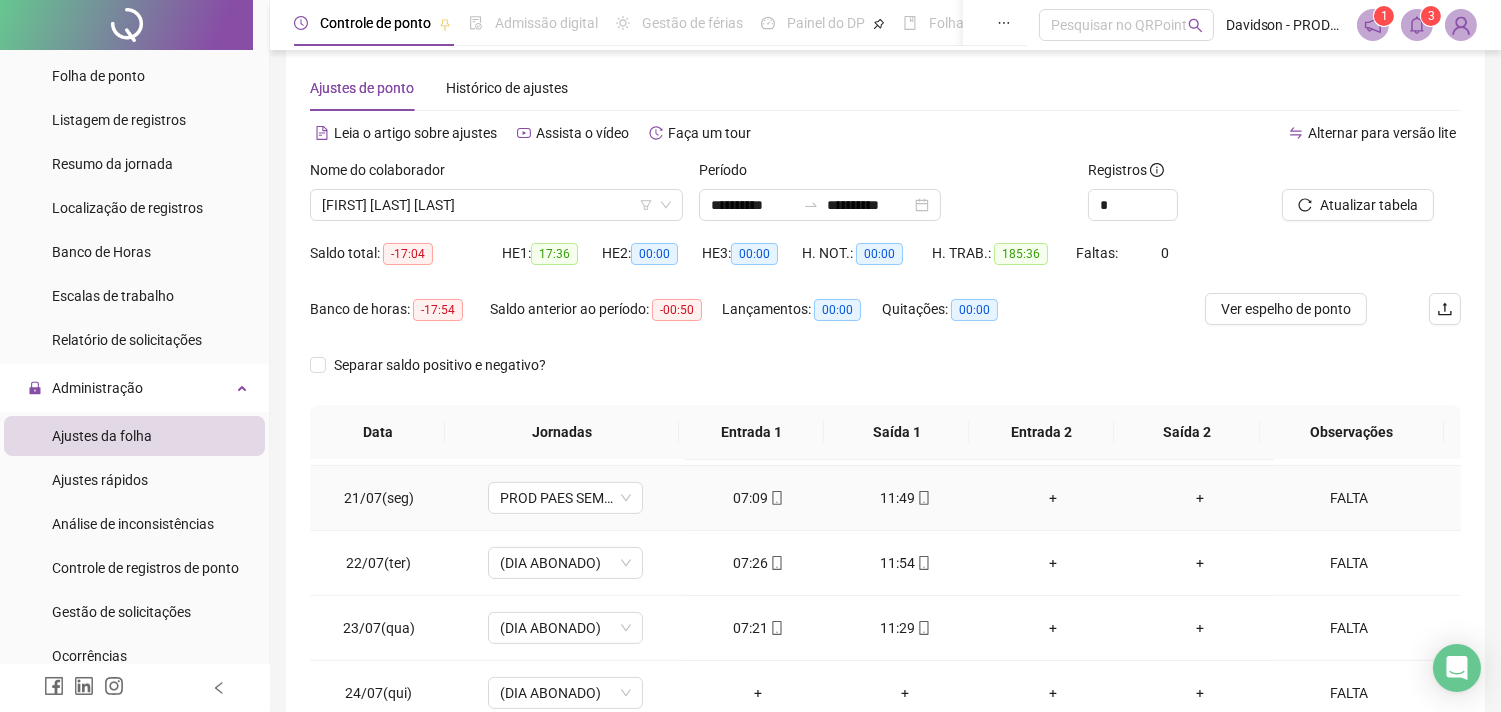 scroll, scrollTop: 1333, scrollLeft: 0, axis: vertical 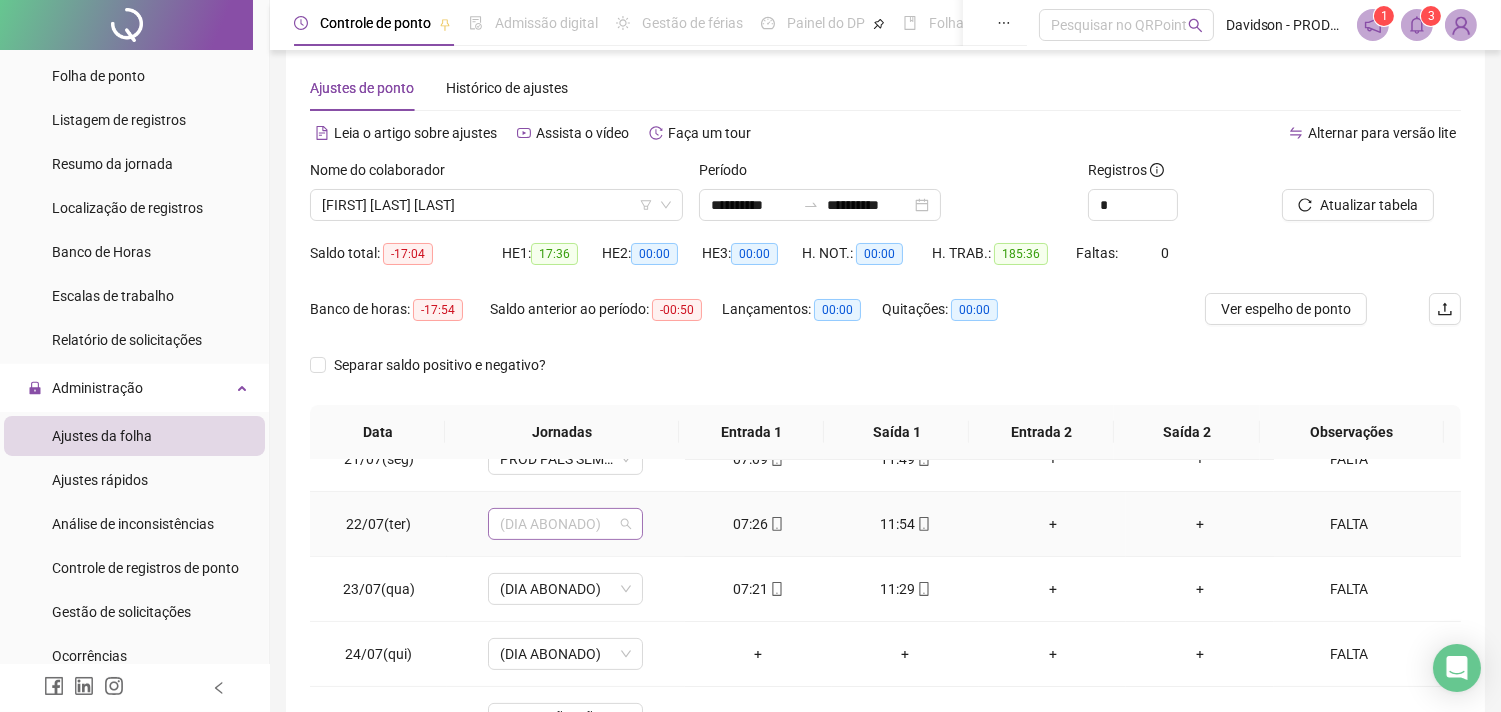 click on "(DIA ABONADO)" at bounding box center (565, 524) 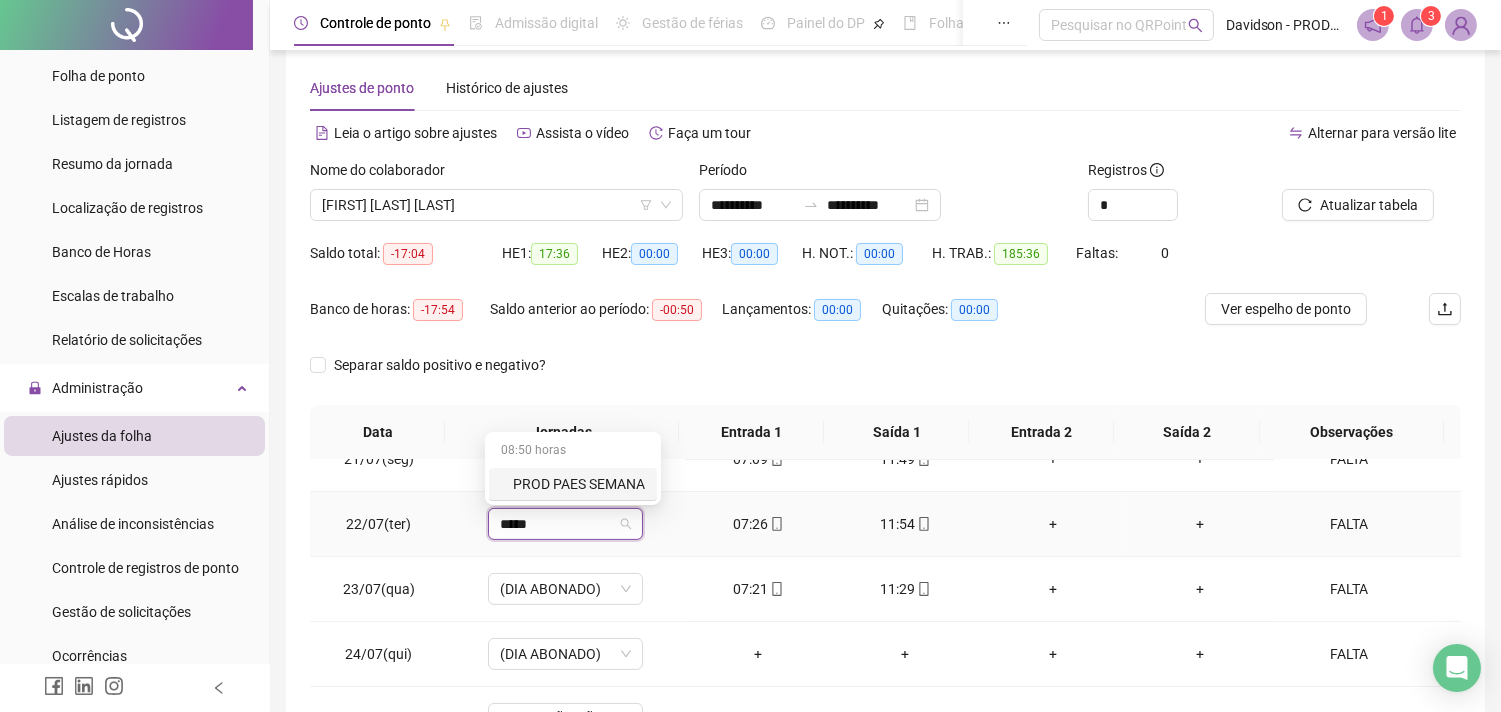 type on "******" 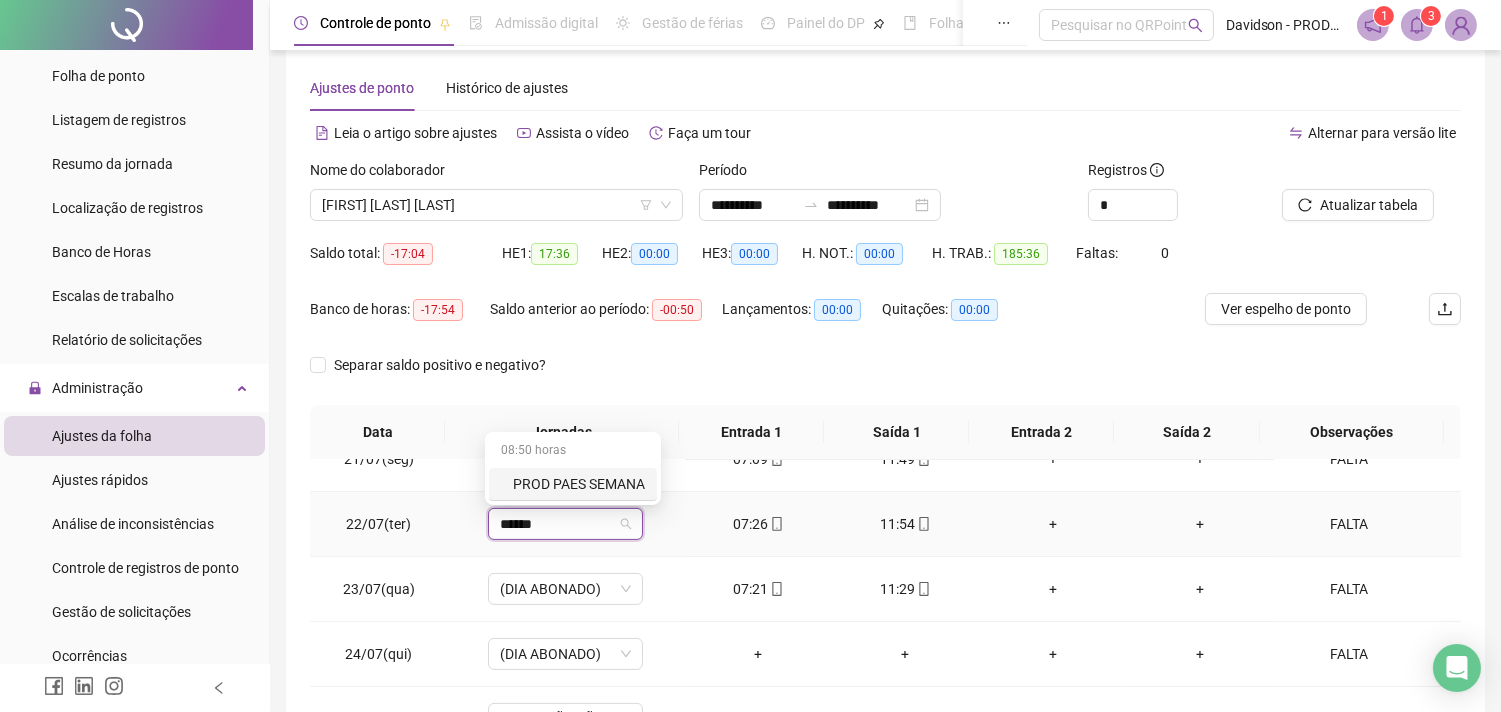 click on "PROD PAES SEMANA" at bounding box center [579, 484] 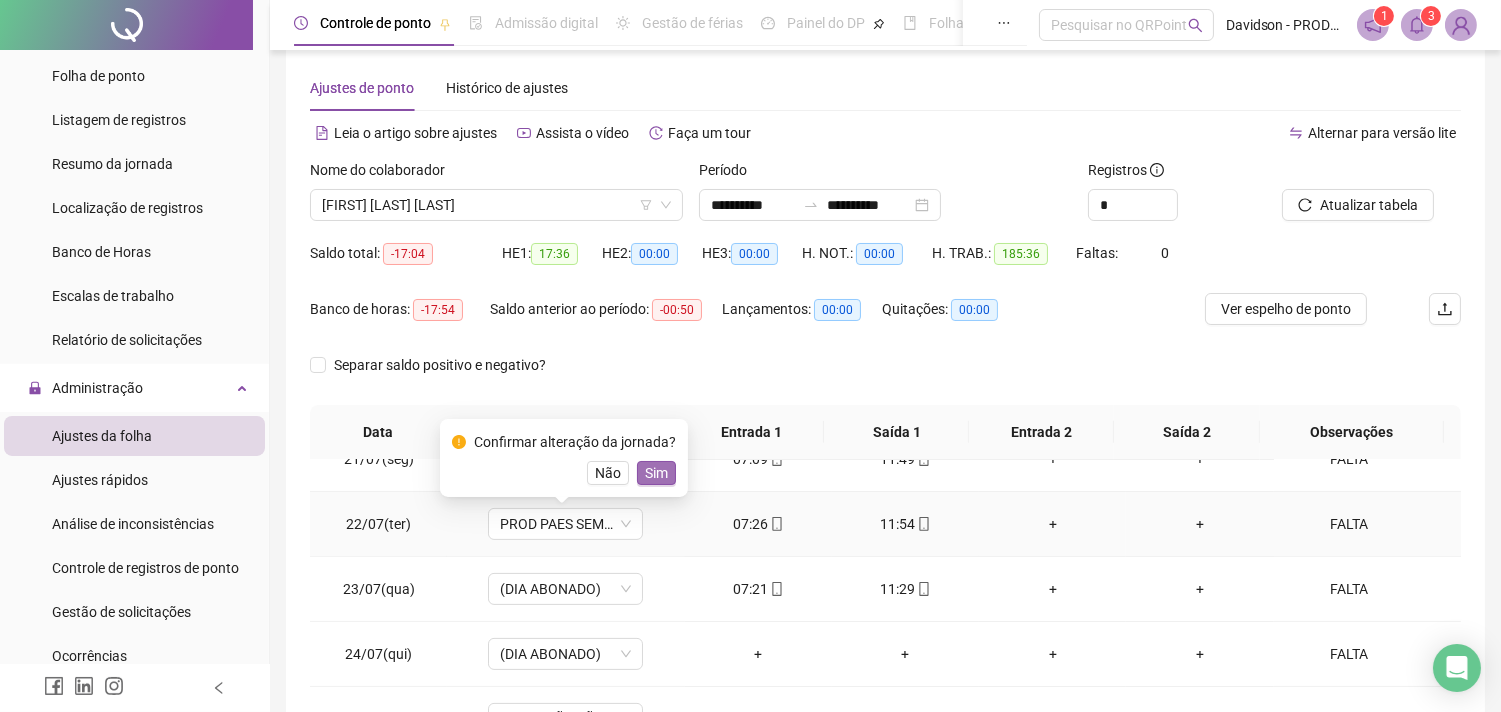 click on "Sim" at bounding box center (656, 473) 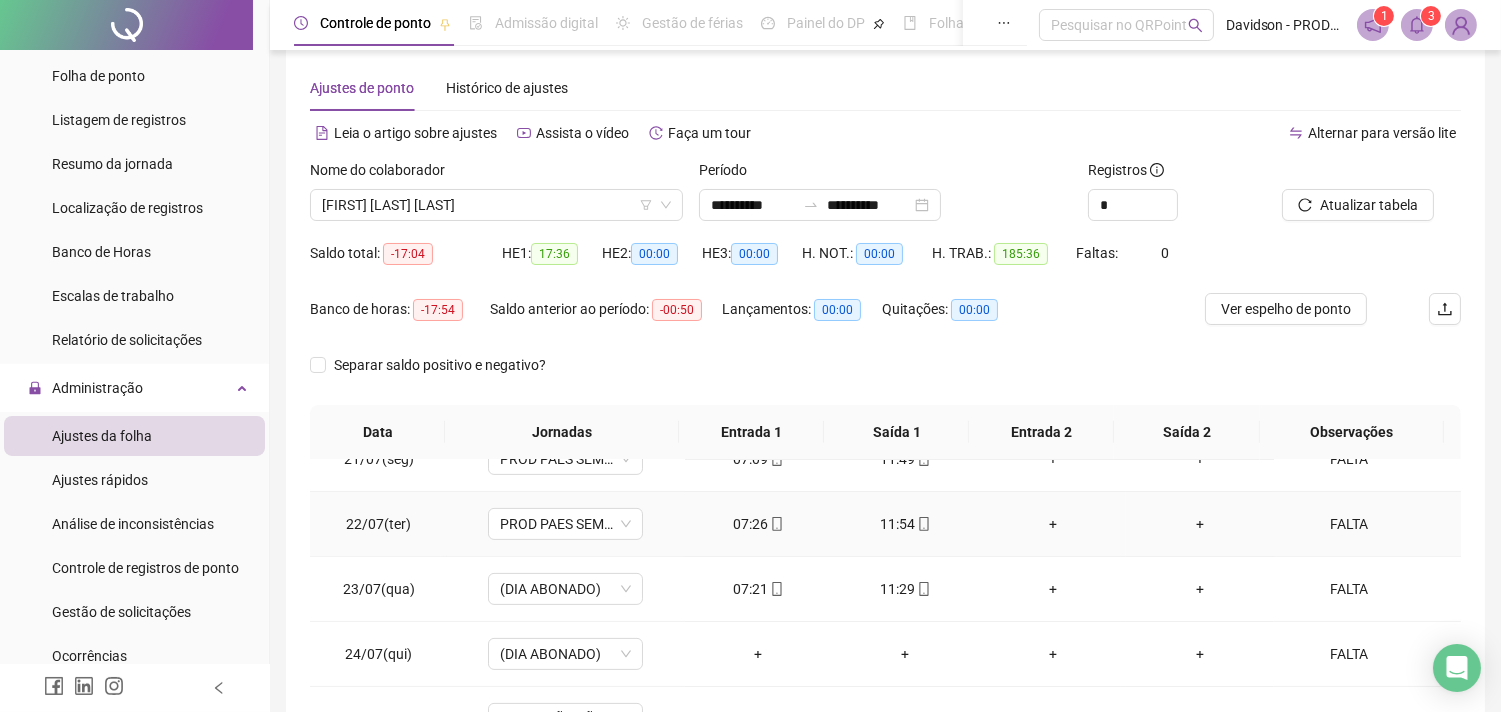 scroll, scrollTop: 1444, scrollLeft: 0, axis: vertical 